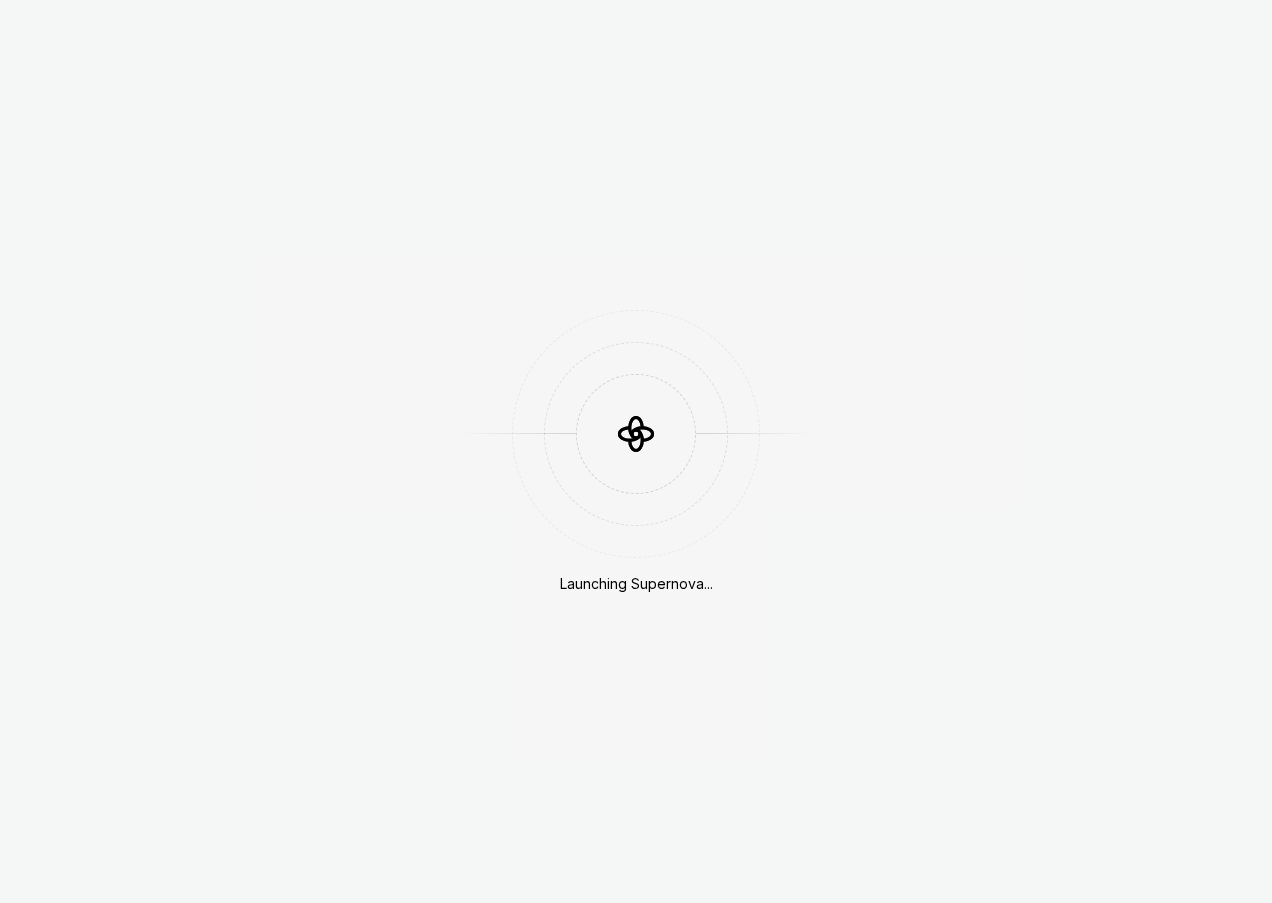 scroll, scrollTop: 0, scrollLeft: 0, axis: both 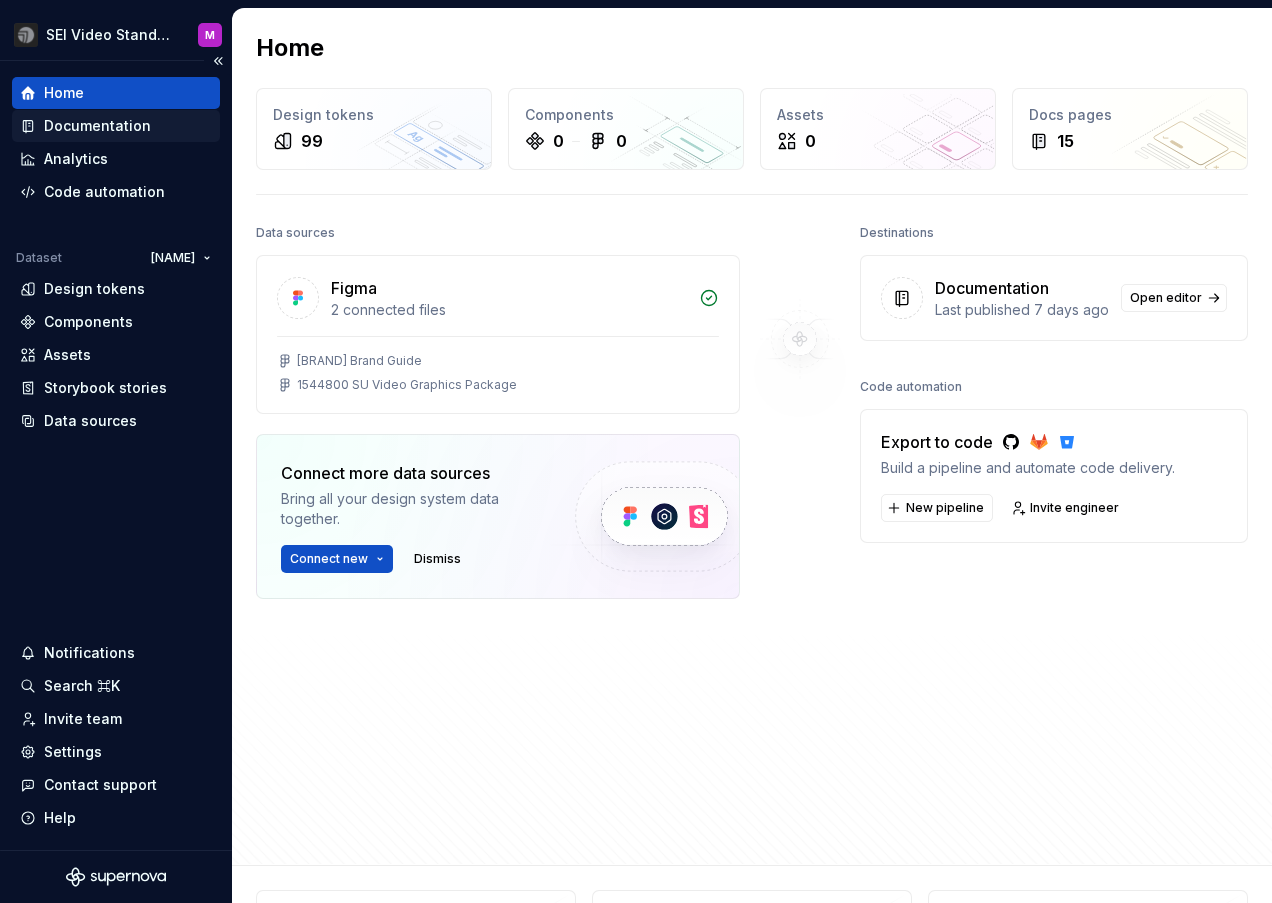 click on "Documentation" at bounding box center [97, 126] 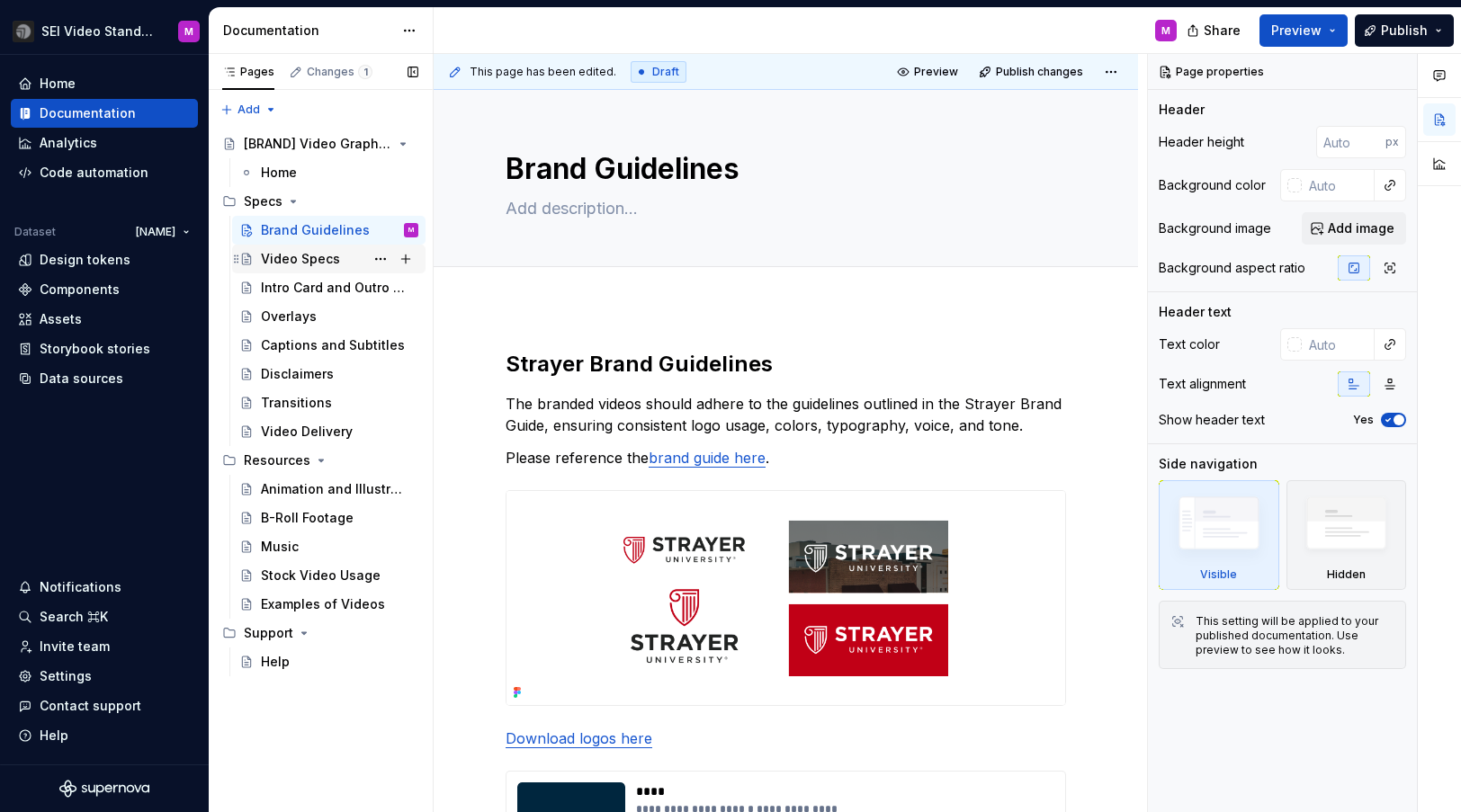 click on "Video Specs" at bounding box center [300, 259] 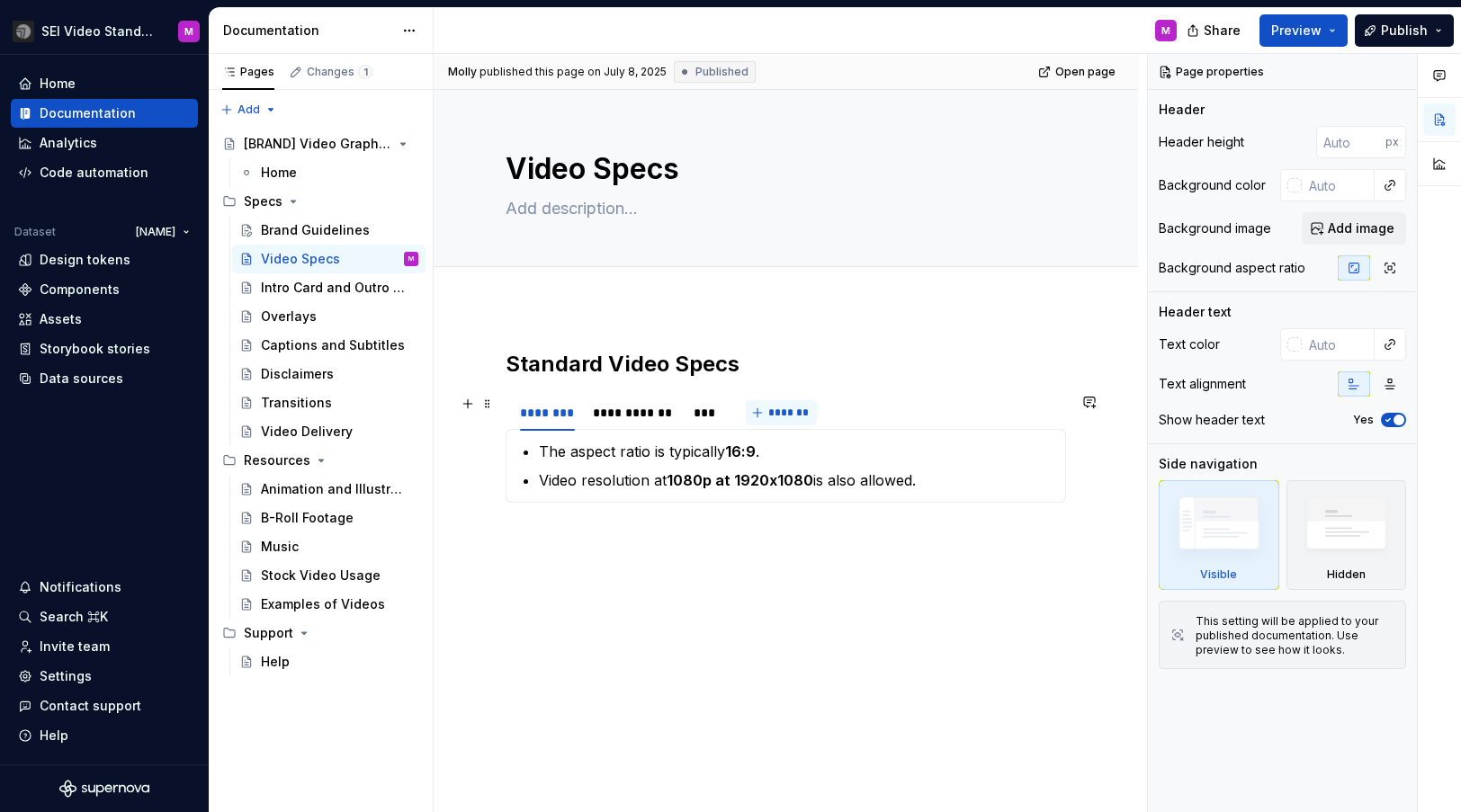 type on "*" 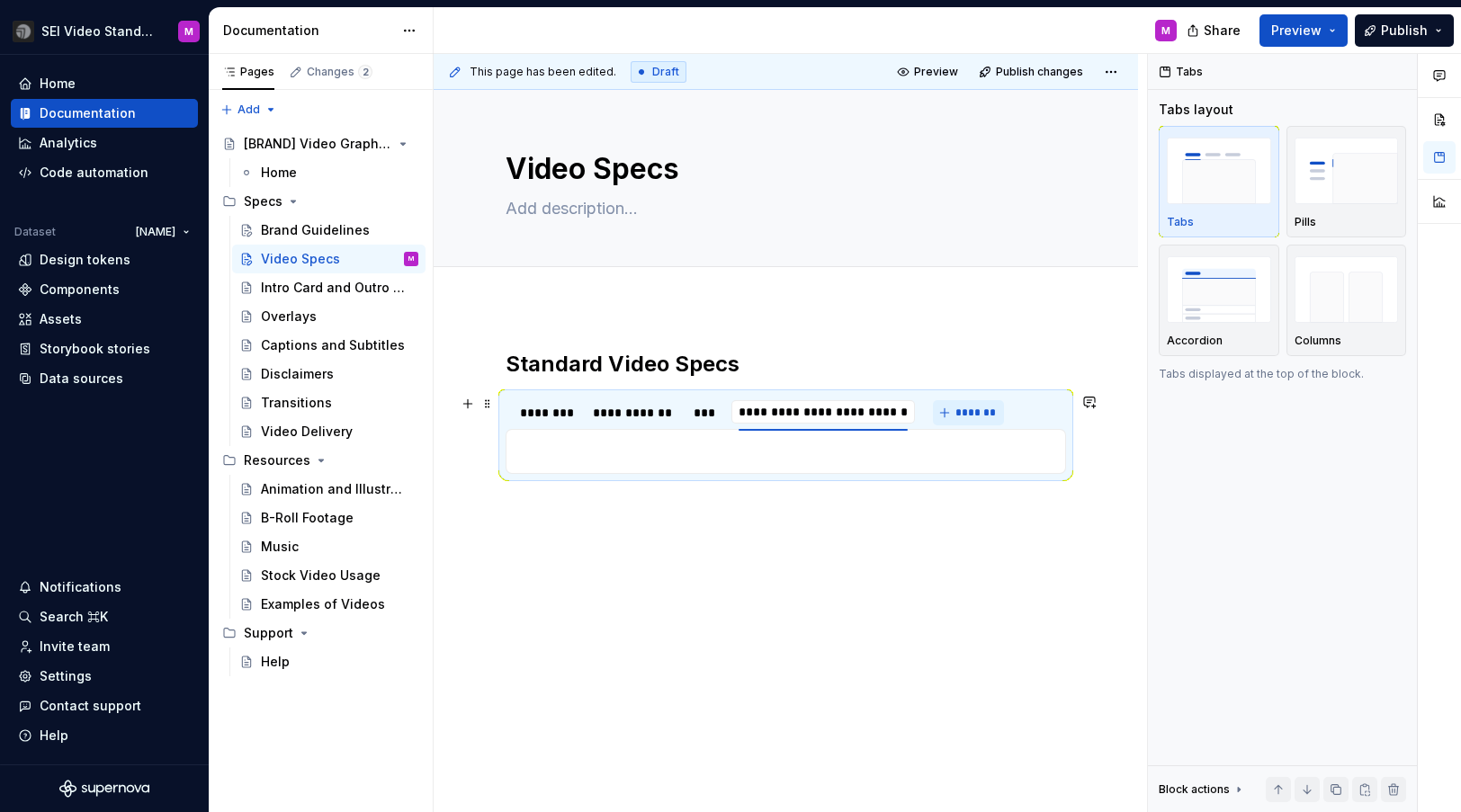 type on "**********" 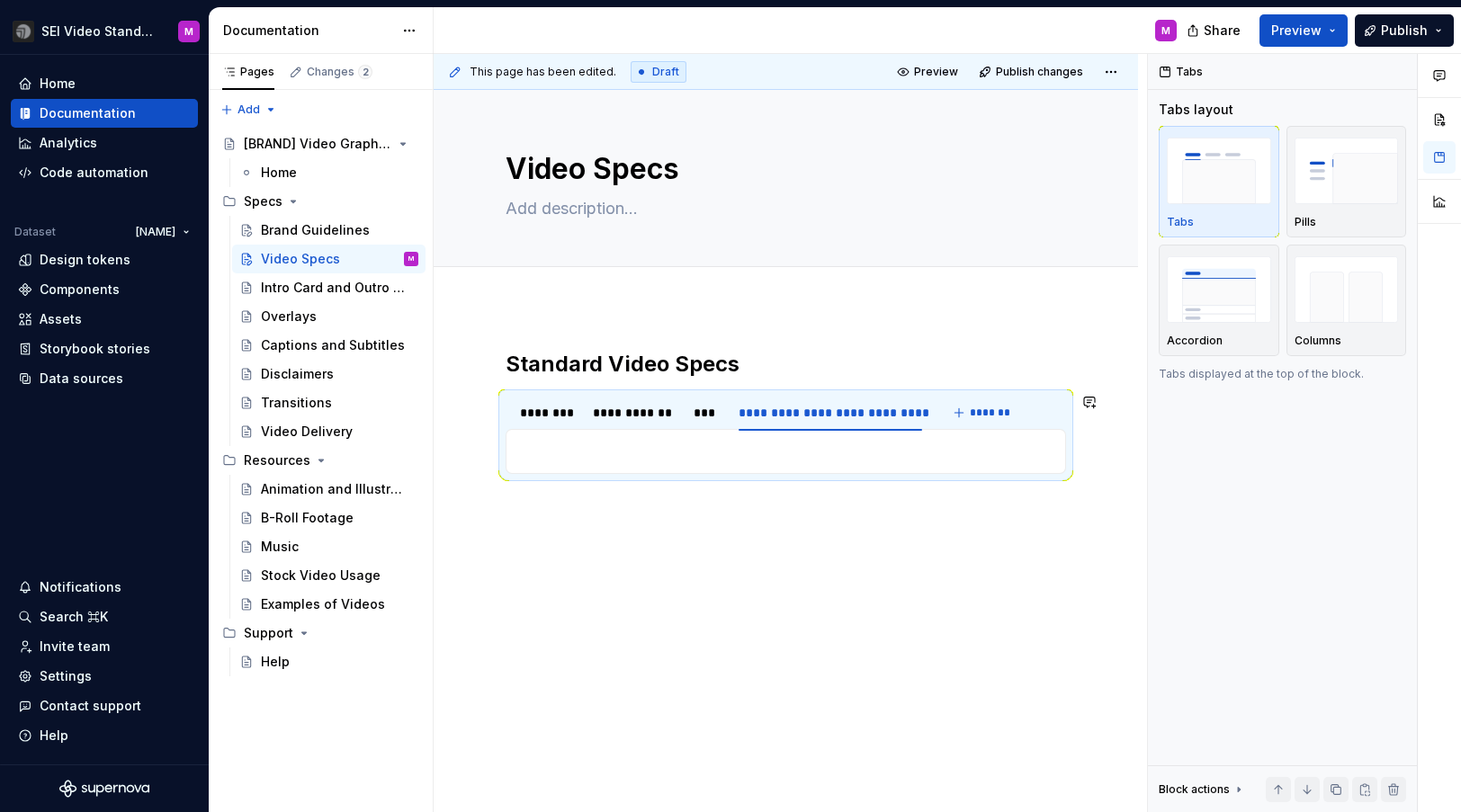 click on "The aspect ratio is typically 16:9 . Video resolution at 1080p at 1920x1080 is also allowed. For video publication use 4K resolution at 3840x2160 is preferred. The aspect ratio is typically 16:9 . The minimum resolution we recommend is 720p or higher. It is recommended to use mp4 video files." at bounding box center (785, 451) 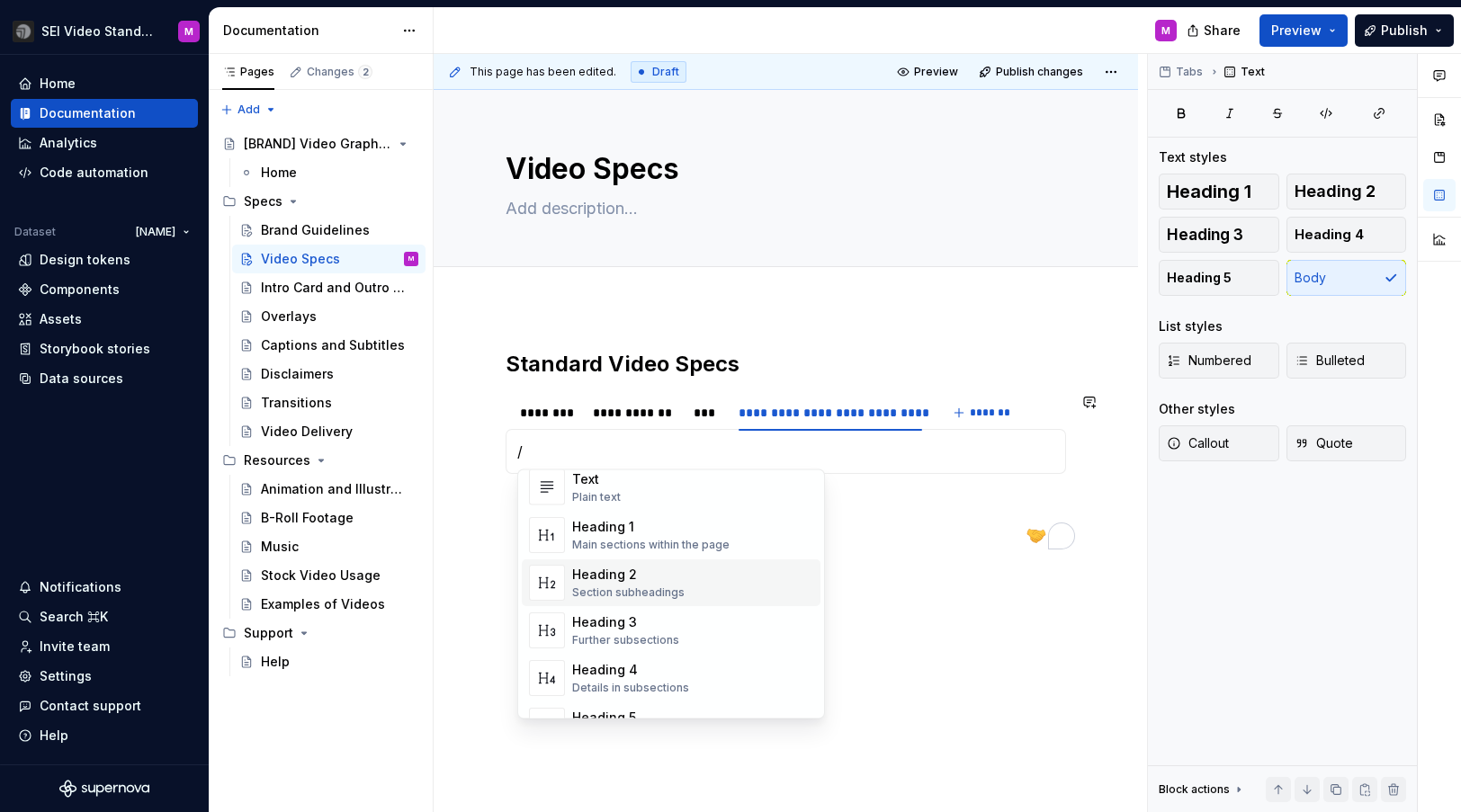 scroll, scrollTop: 0, scrollLeft: 0, axis: both 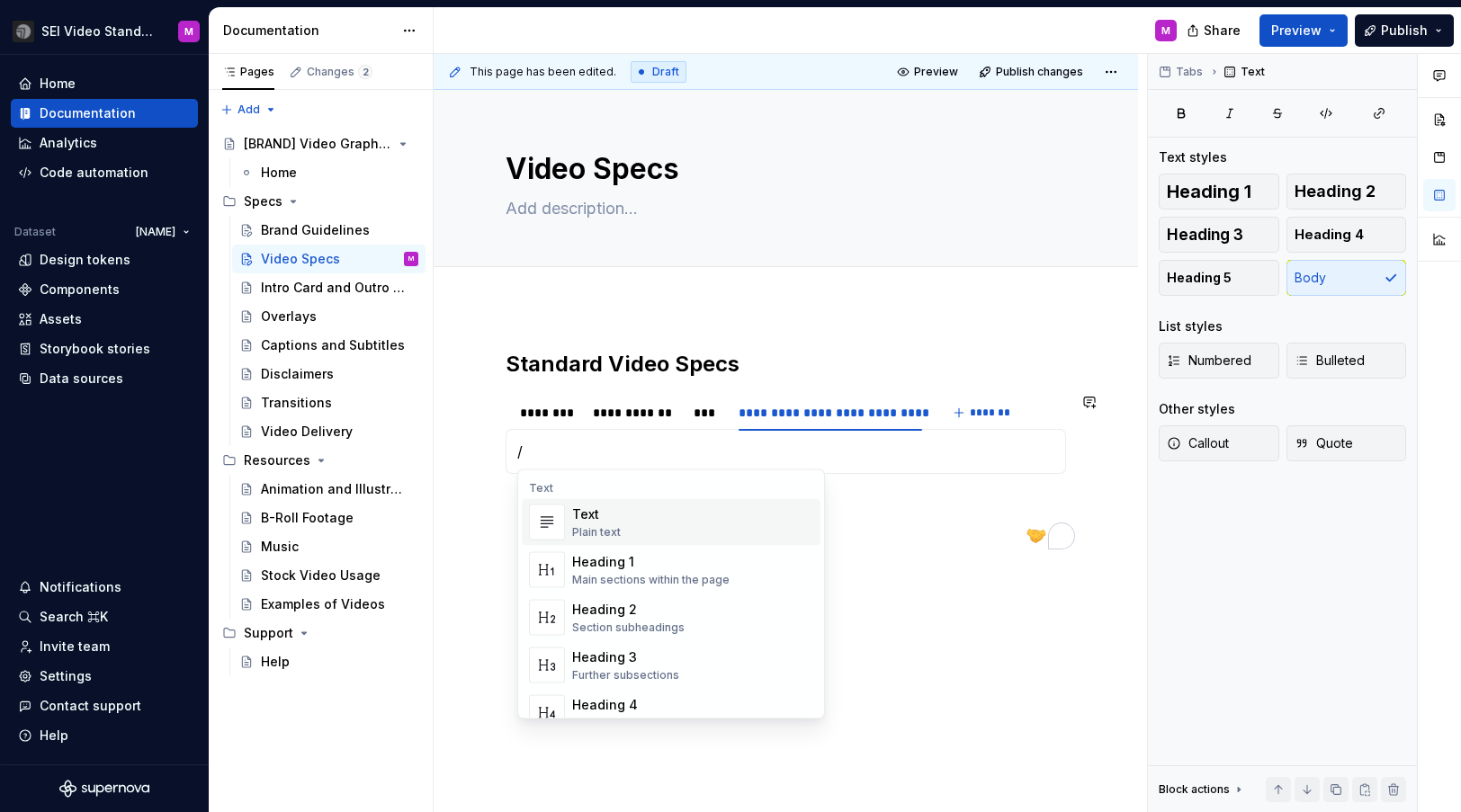 click on "Text" at bounding box center (596, 514) 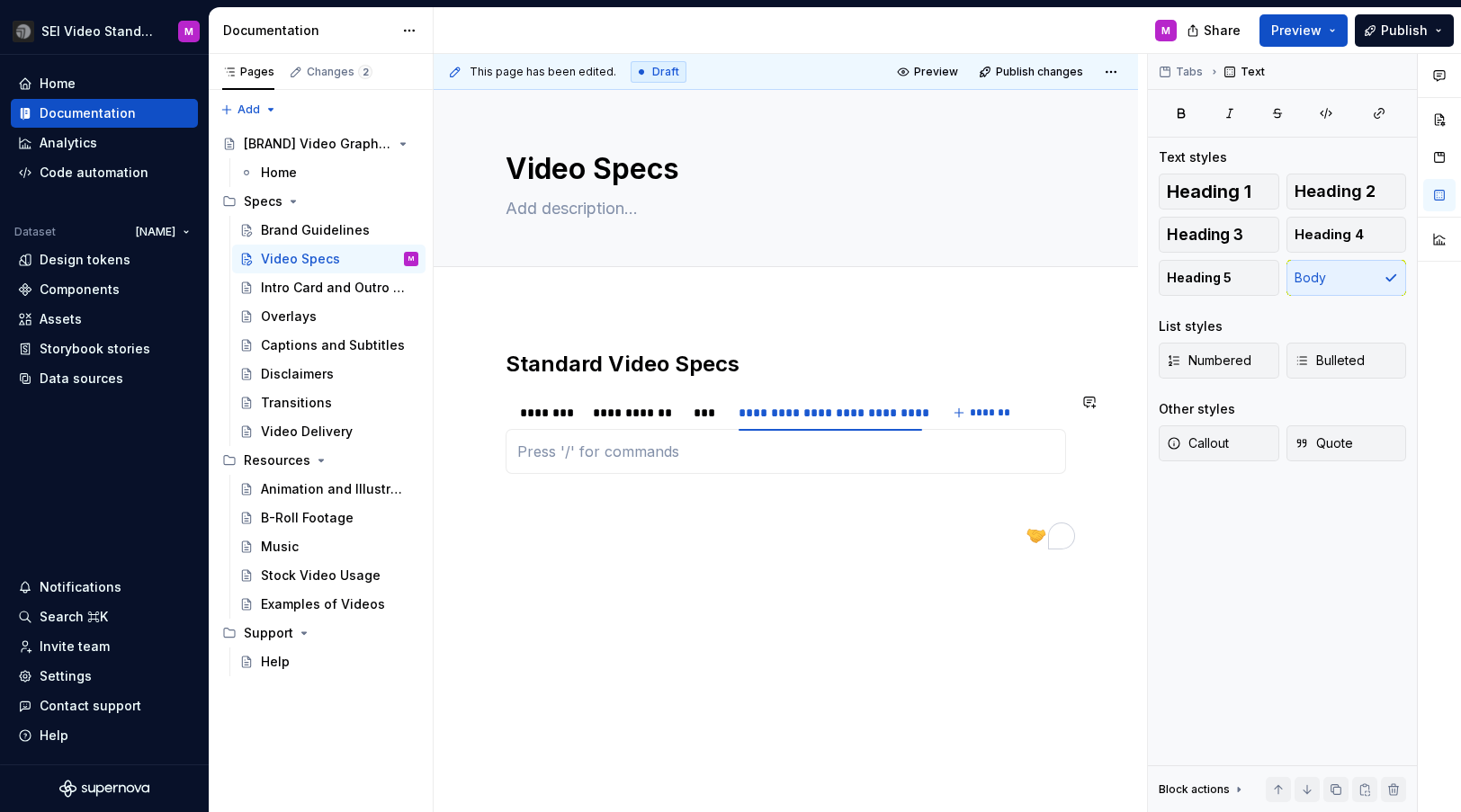 type 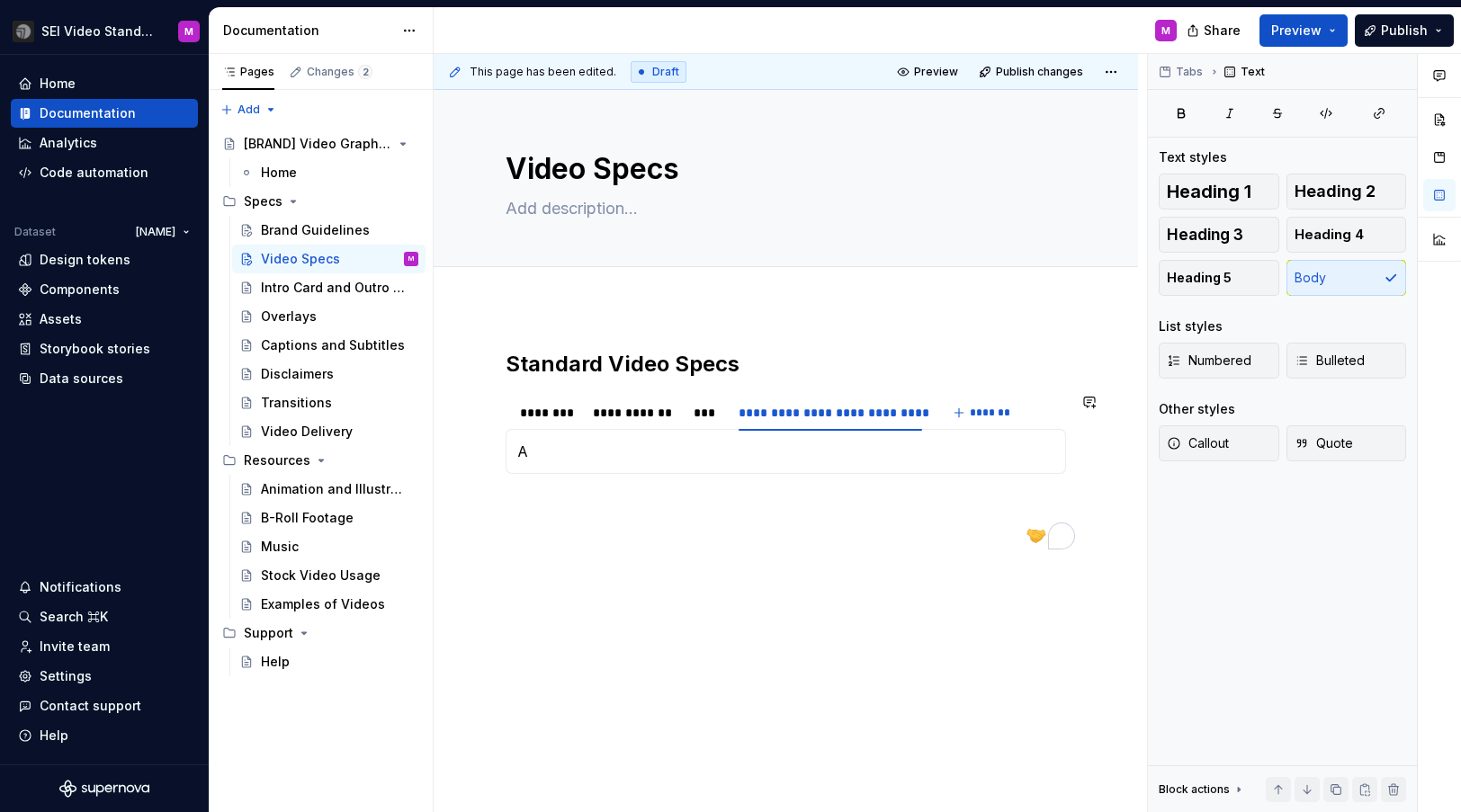 type on "*" 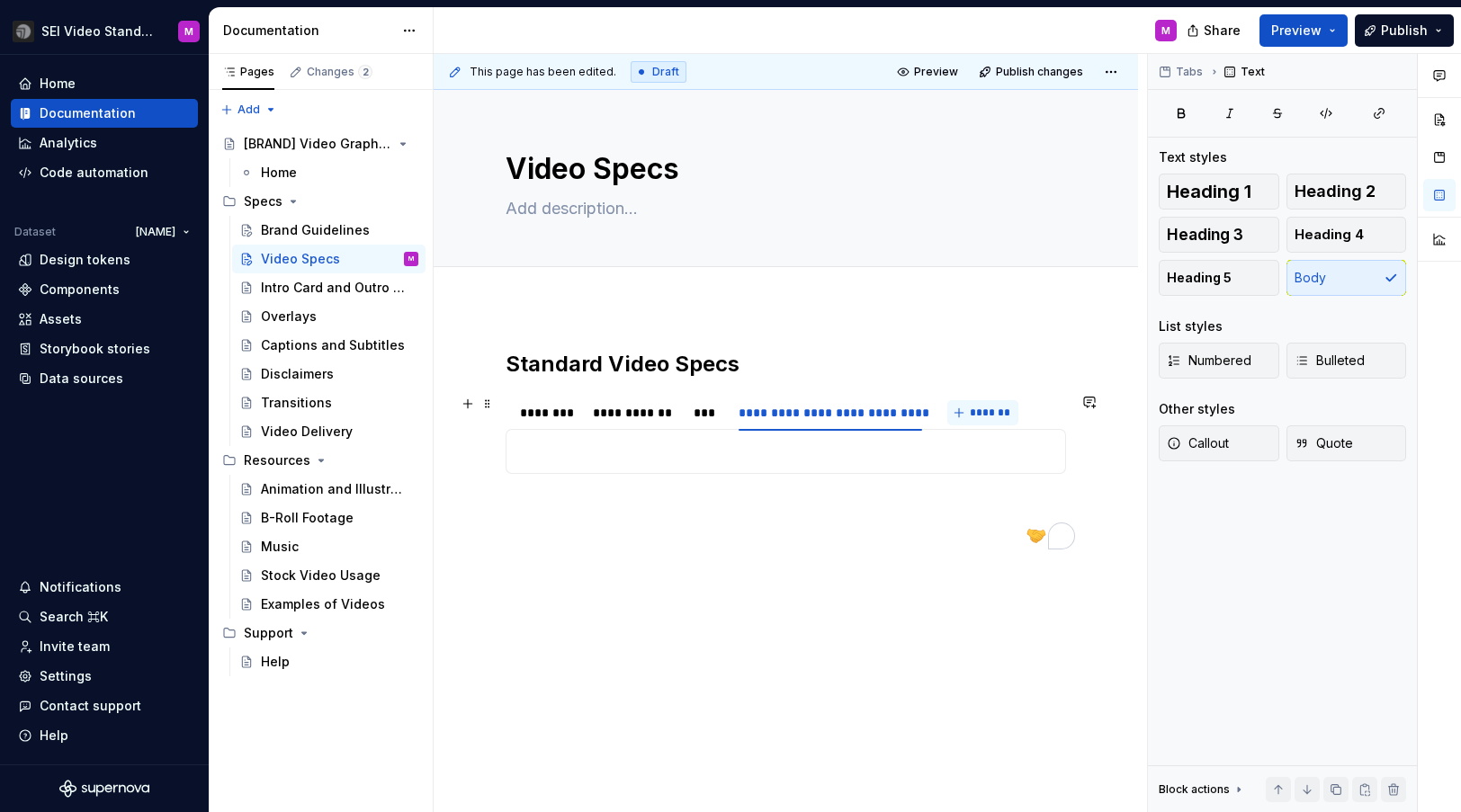 click on "*******" at bounding box center [982, 413] 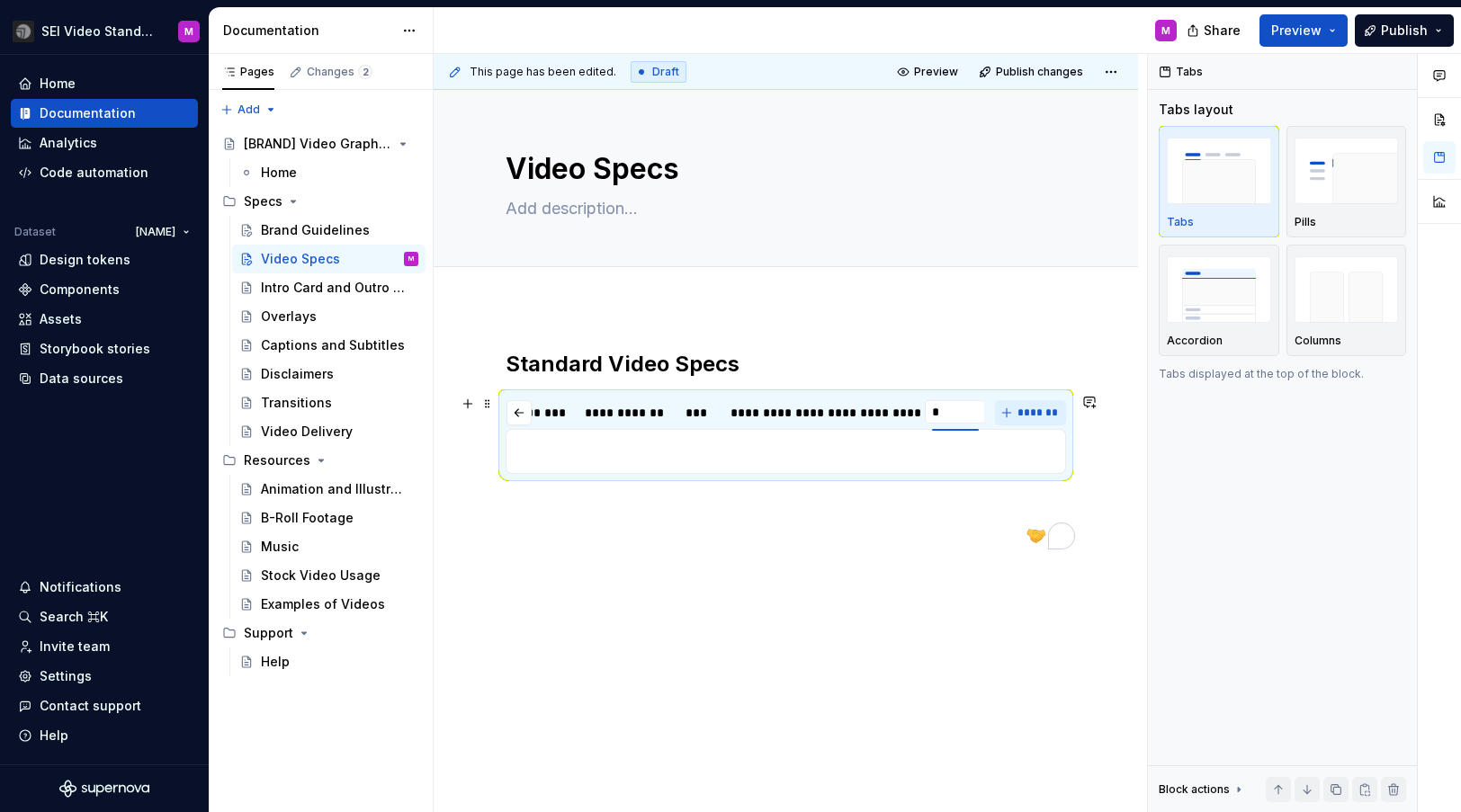 scroll, scrollTop: 0, scrollLeft: 0, axis: both 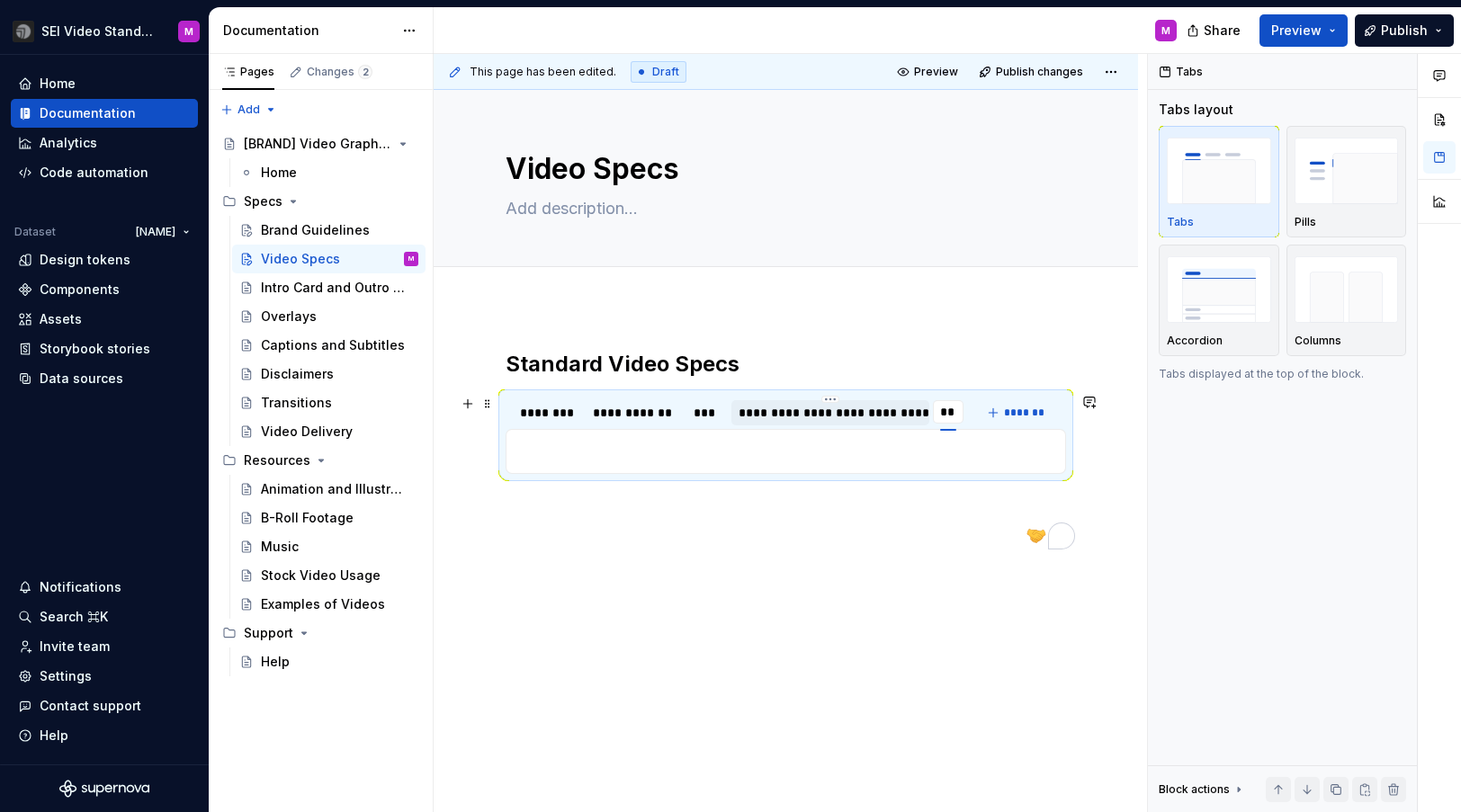 type on "*" 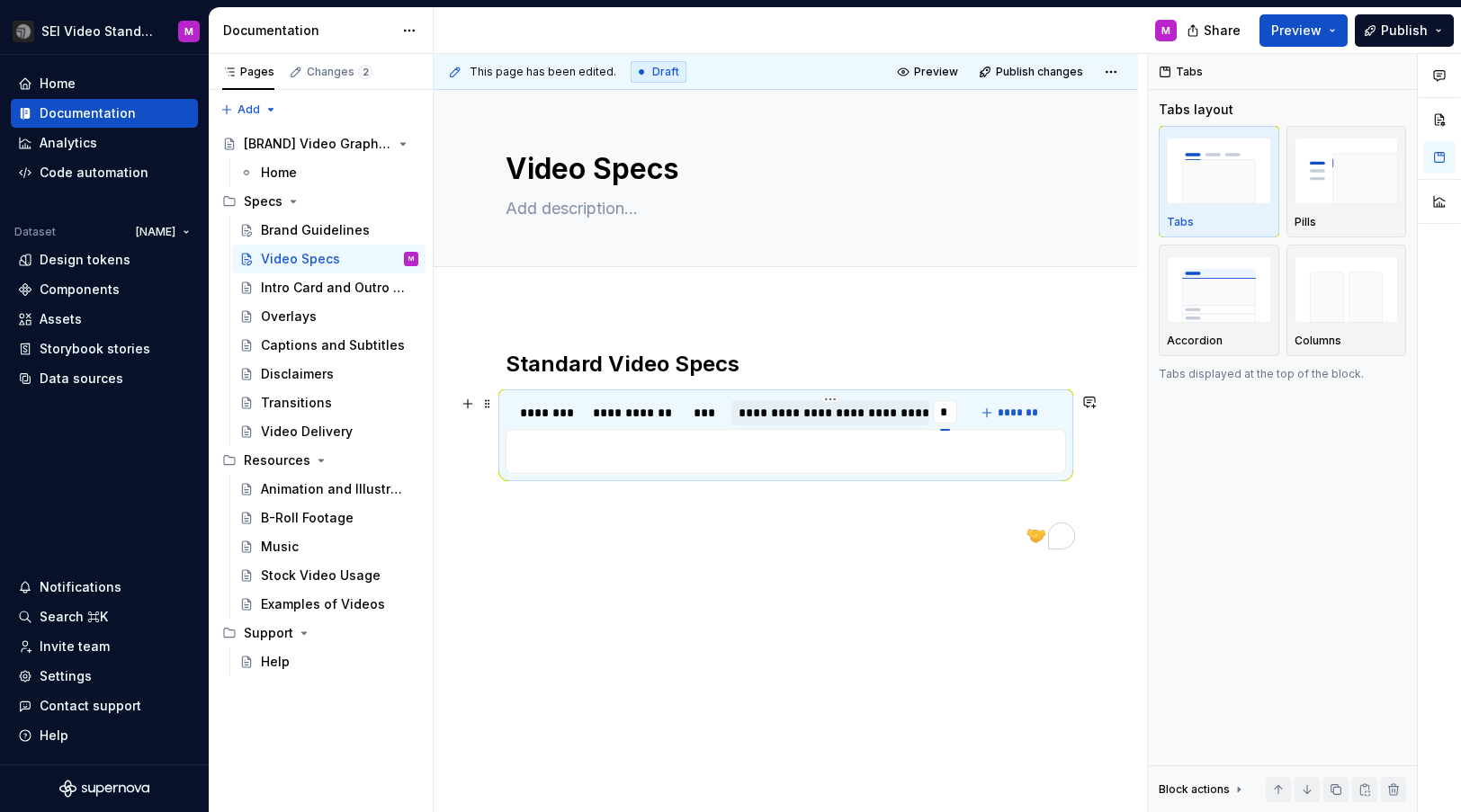 type 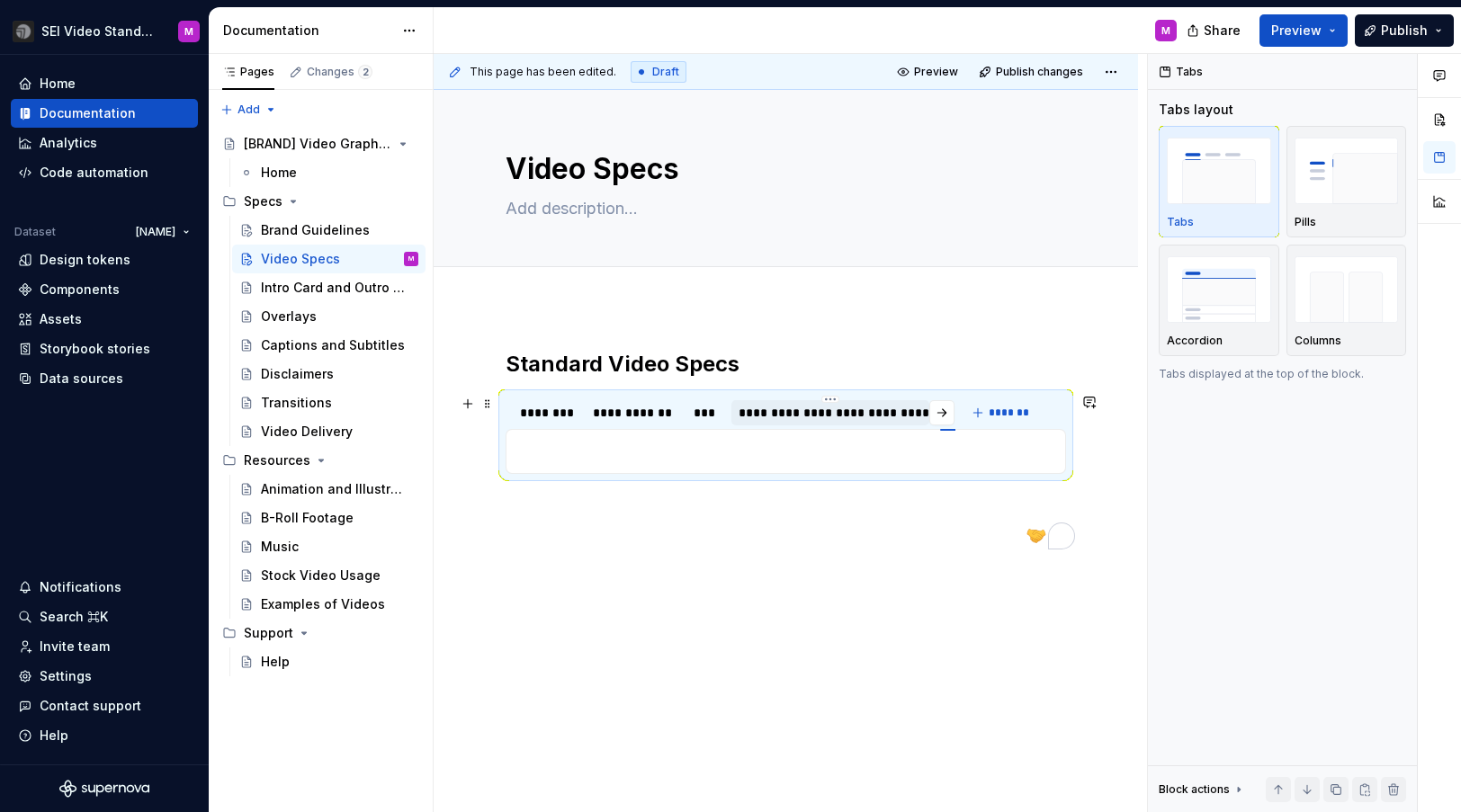 click on "**********" at bounding box center (830, 413) 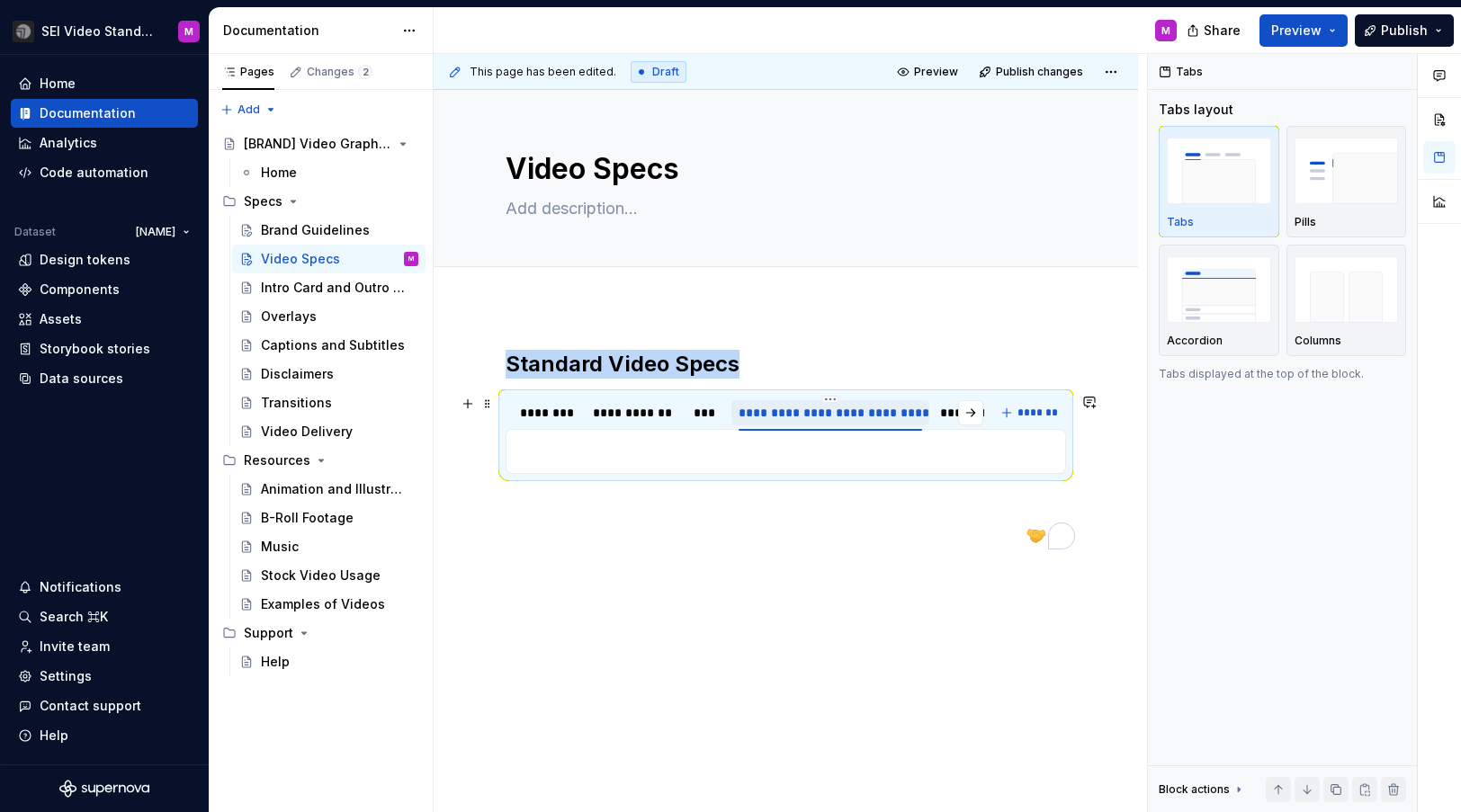 click on "**********" at bounding box center (830, 413) 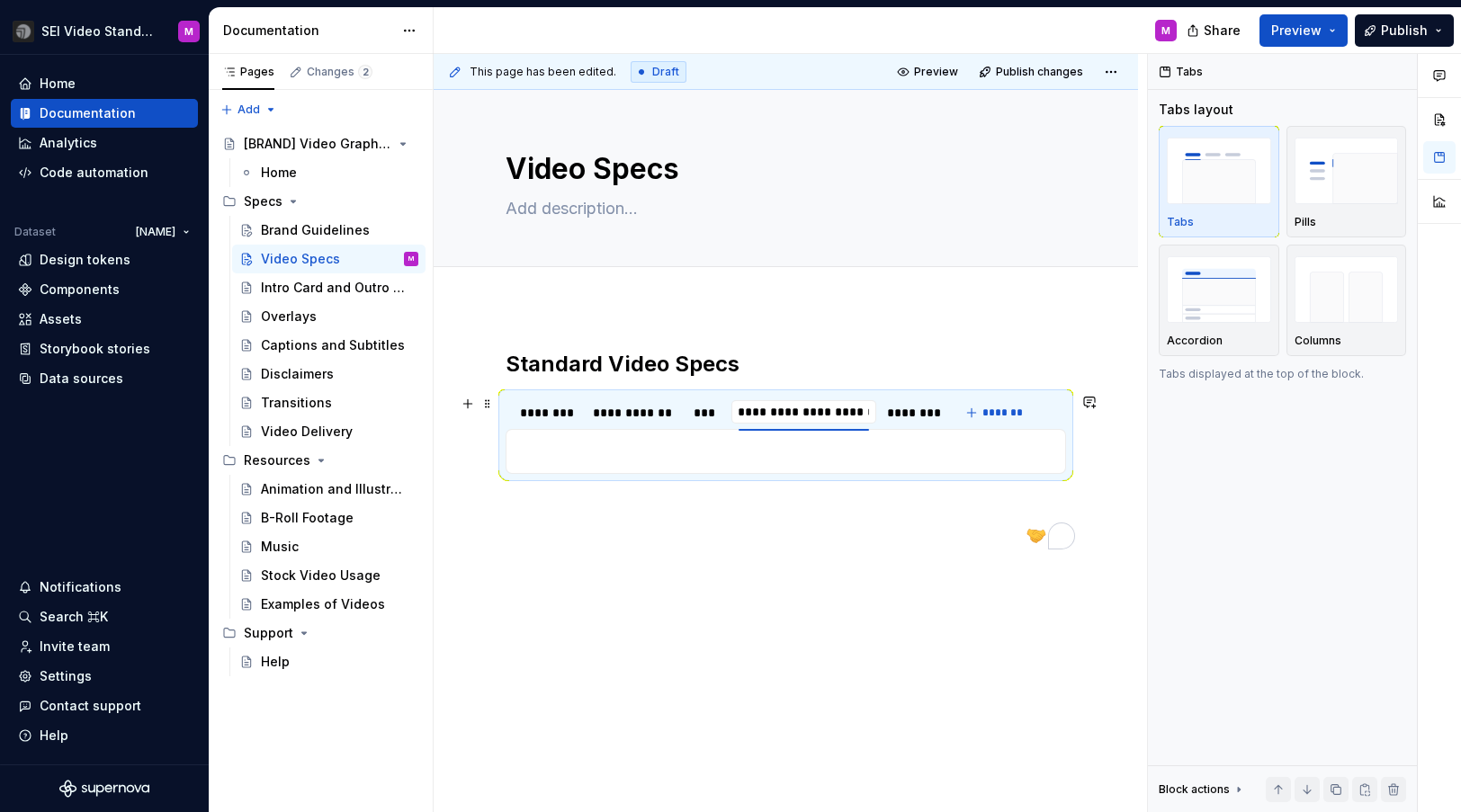 scroll, scrollTop: 0, scrollLeft: 0, axis: both 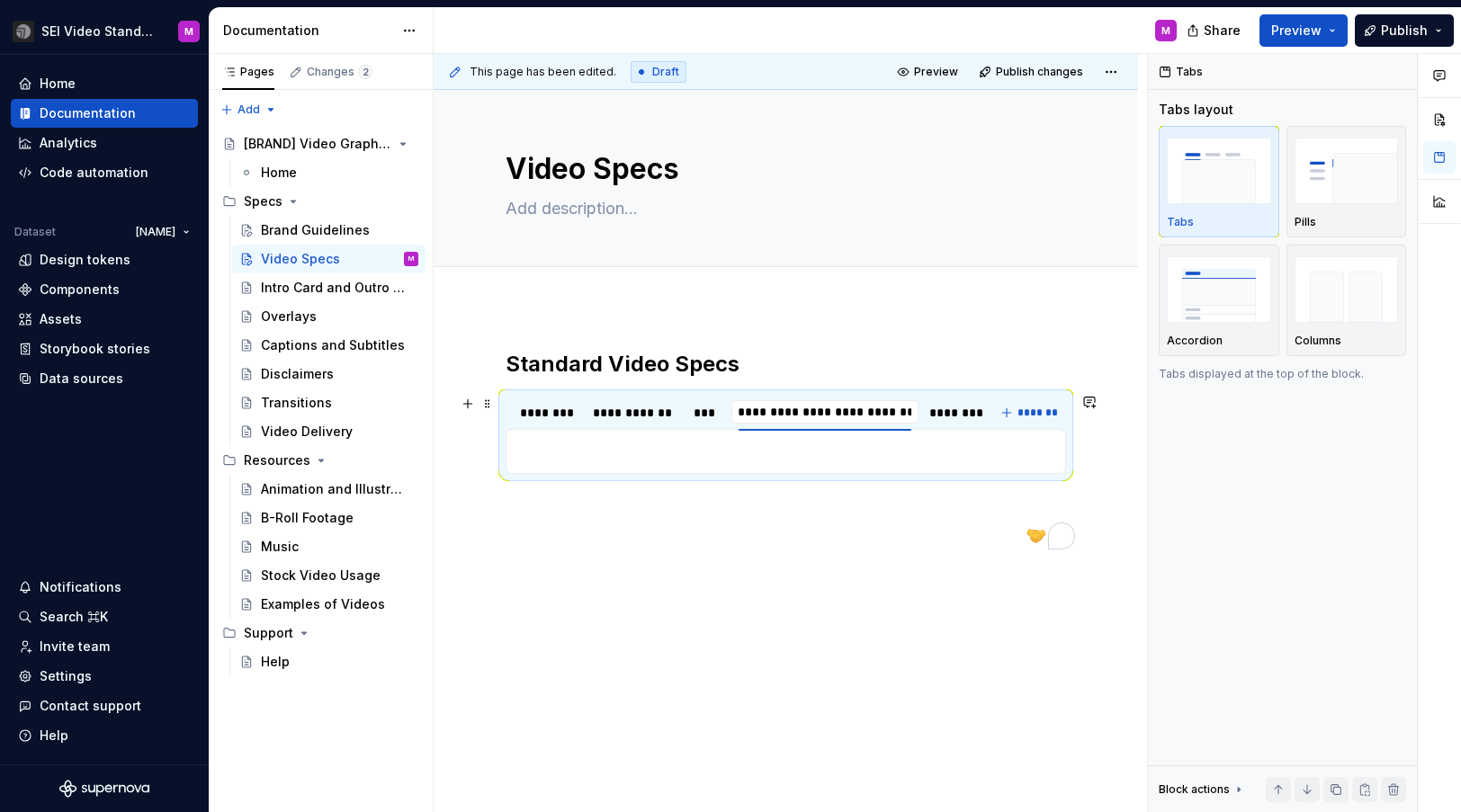 type on "**********" 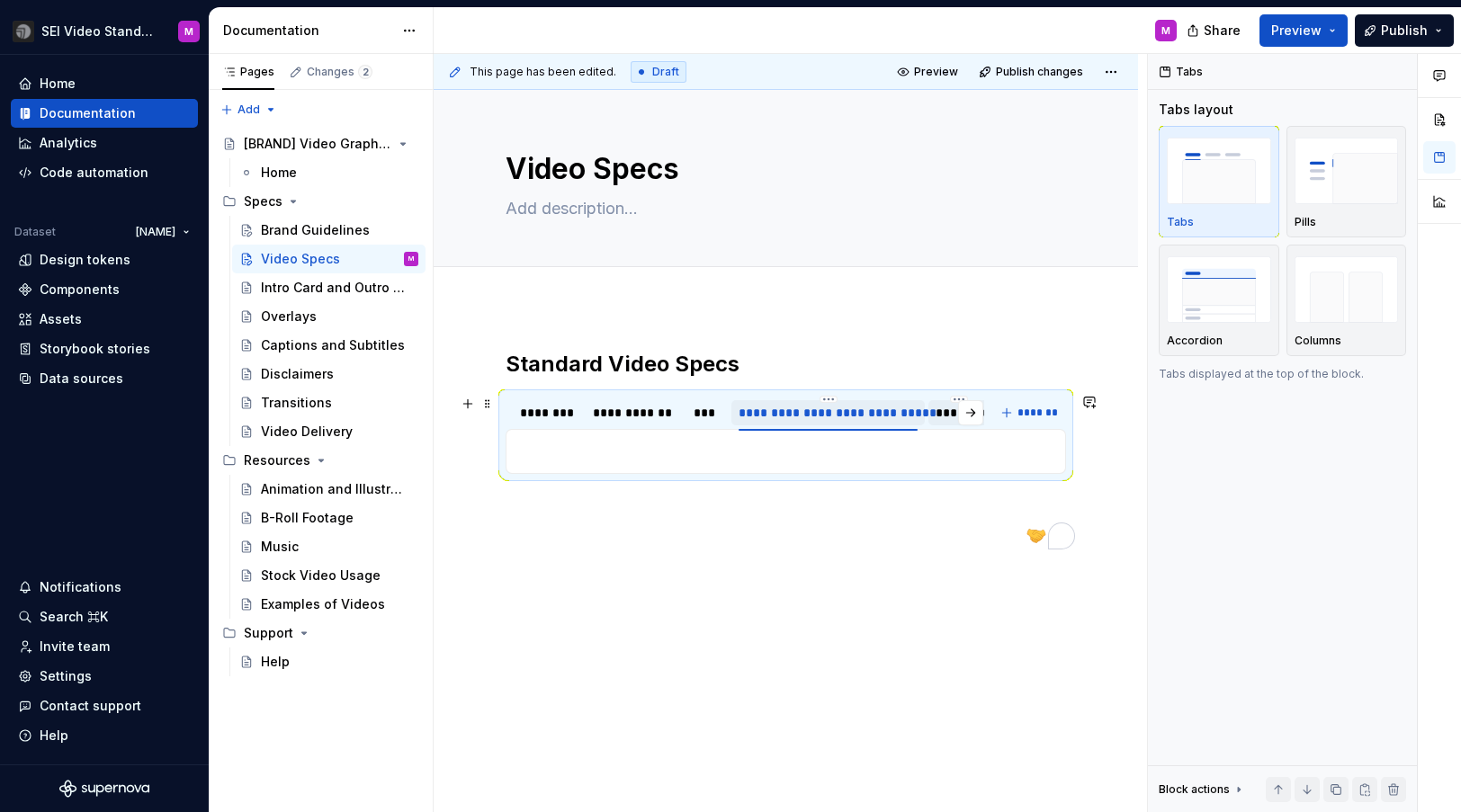 click on "********" at bounding box center [959, 413] 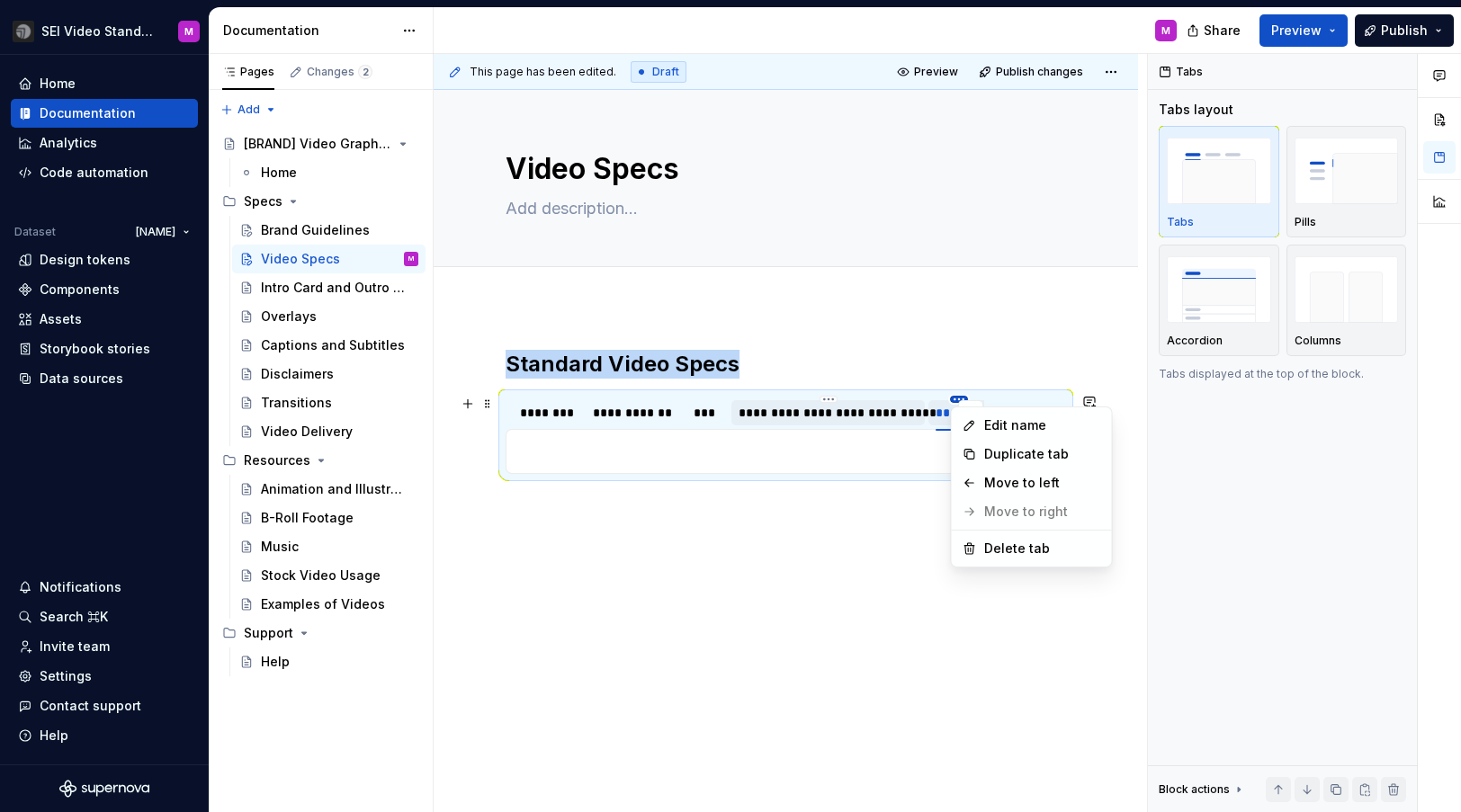 click on "SEI Video Standards M Home Documentation Analytics Code automation Dataset Strayer Design tokens Components Assets Storybook stories Data sources Notifications Search ⌘K Invite team Settings Contact support Help Documentation M Share Preview Publish Pages Changes 2 Add
Accessibility guide for tree Page tree.
Navigate the tree with the arrow keys. Common tree hotkeys apply. Further keybindings are available:
enter to execute primary action on focused item
f2 to start renaming the focused item
escape to abort renaming an item
control+d to start dragging selected items
Strayer Video Graphics Package Home Specs Brand Guidelines Video Specs M Intro Card and Outro Card Captions and Subtitles Disclaimers Transitions Video Delivery Resources Animation and Illustration Styles B-Roll Footage Music Stock Video Usage Examples of Videos Support Help Enable approval workflow View edited pages by status when selecting which pages to publish." at bounding box center (730, 406) 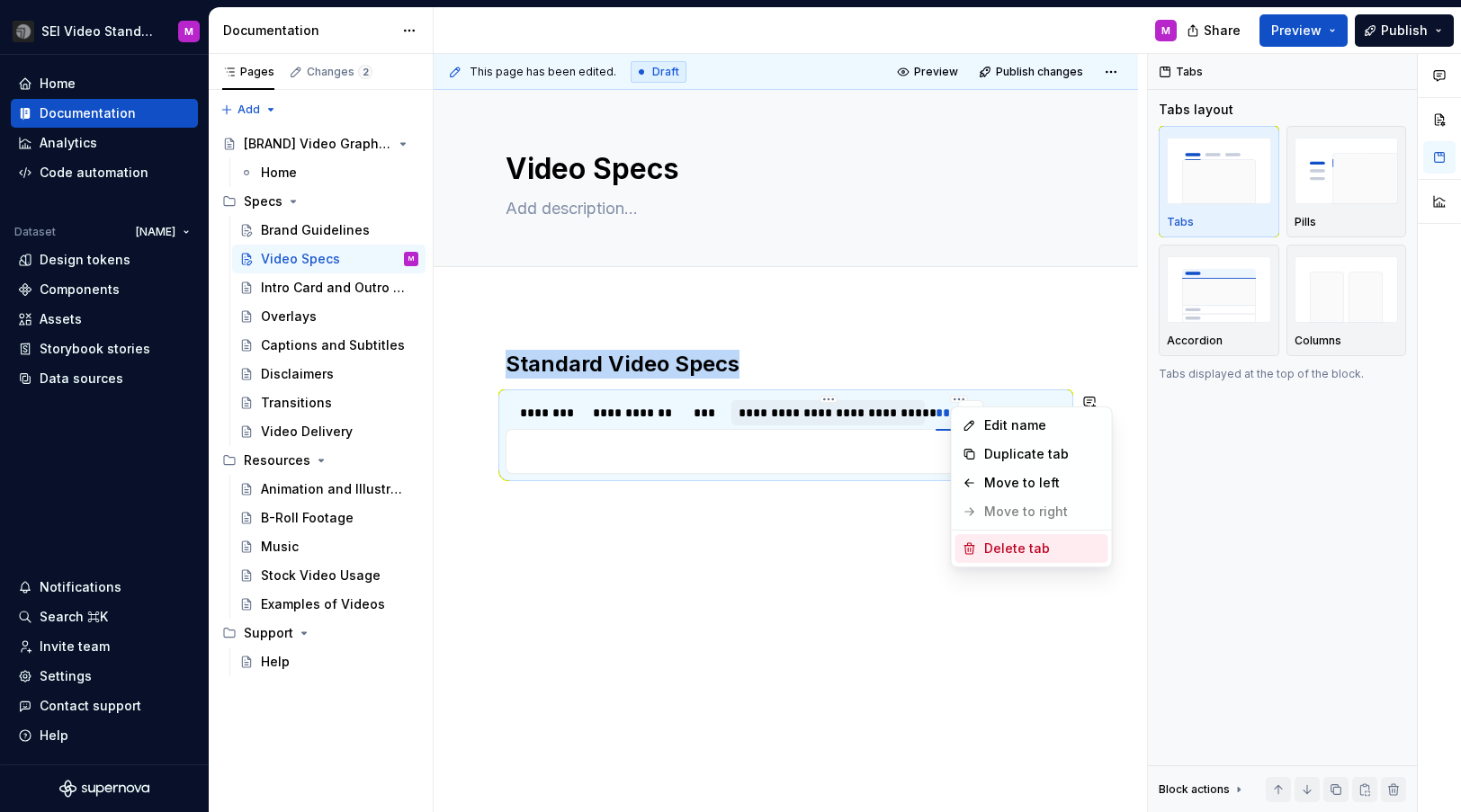 click on "Delete tab" at bounding box center [1032, 549] 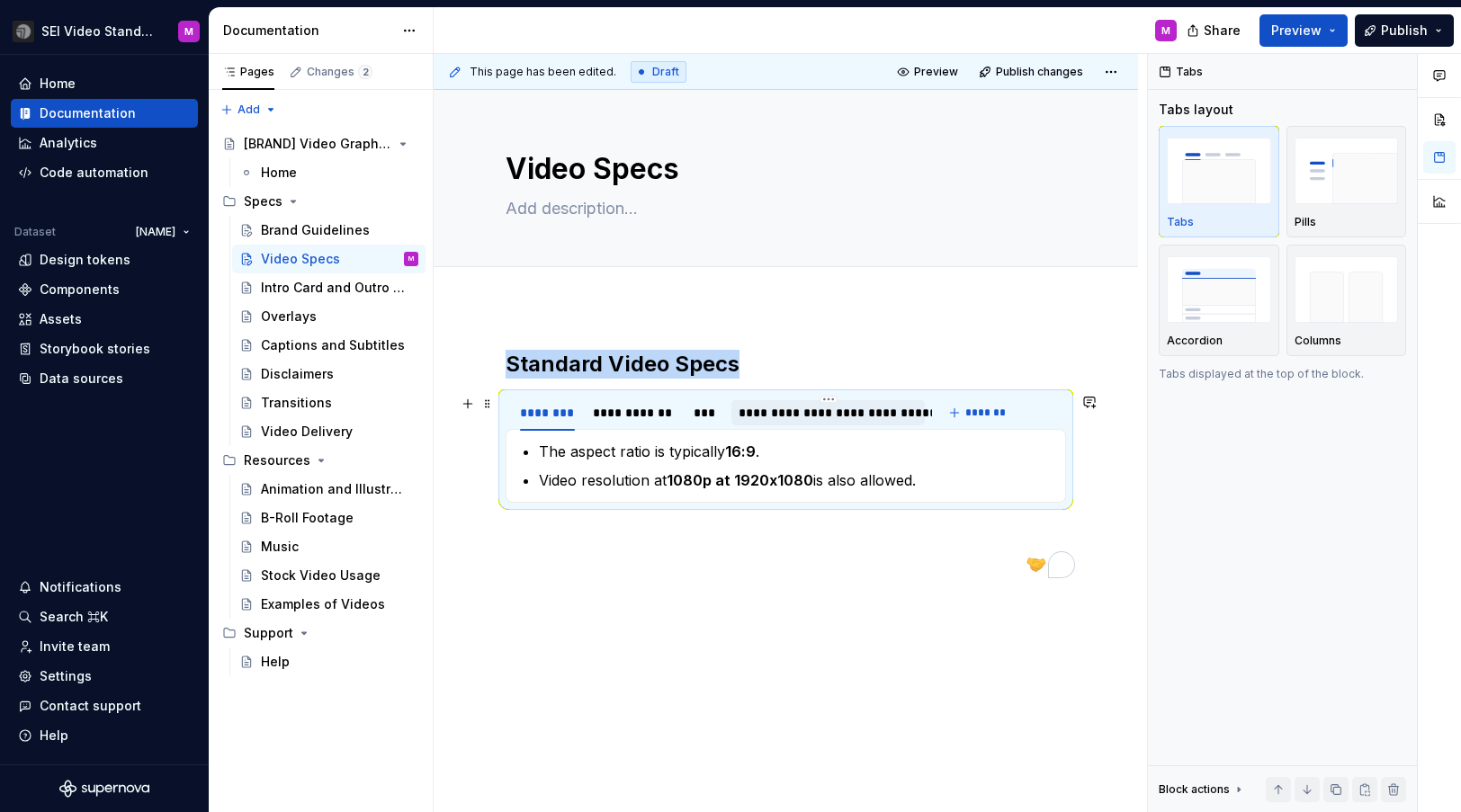 click on "**********" at bounding box center [828, 413] 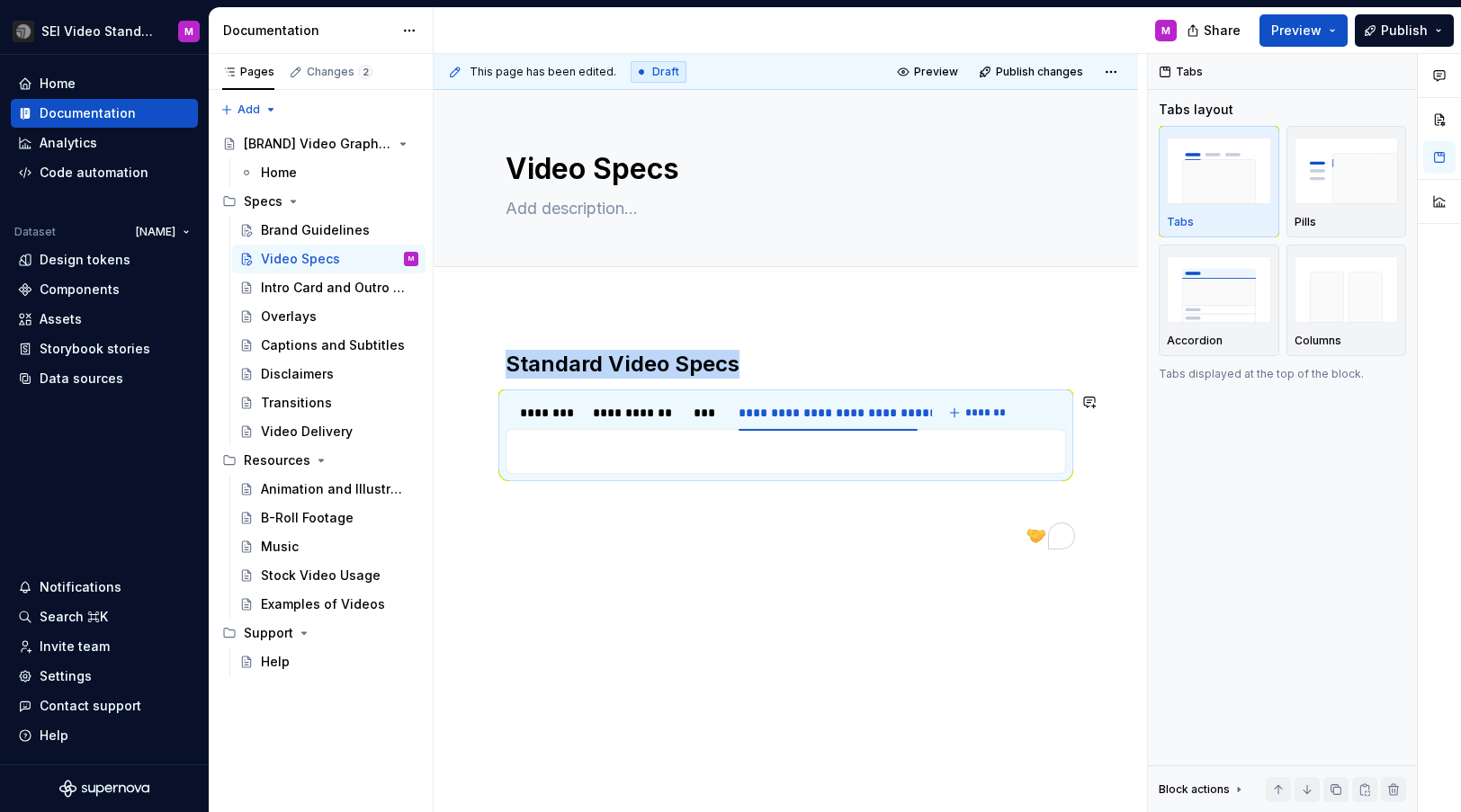 click on "The aspect ratio is typically 16:9 . Video resolution at 1080p at 1920x1080 is also allowed. For video publication use 4K resolution at 3840x2160 is preferred. The aspect ratio is typically 16:9 . The minimum resolution we recommend is 720p or higher. It is recommended to use mp4 video files." at bounding box center [785, 451] 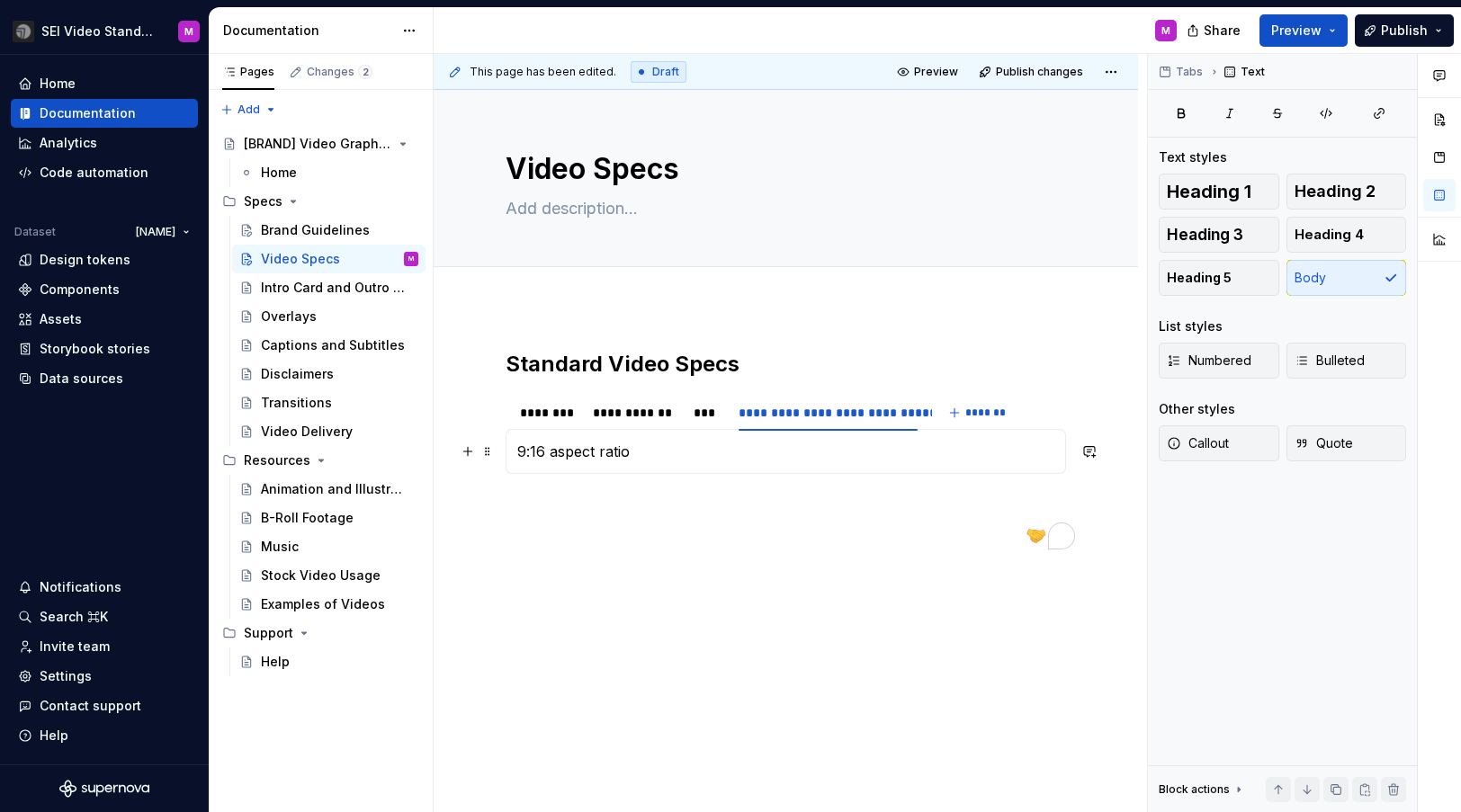 click on "The aspect ratio is typically  16:9 .  Video resolution at  1080p at 1920x1080  is also allowed.  For video publication use 4K resolution at  3840x2160  is preferred.  The aspect ratio is typically  16:9 .  The minimum resolution we recommend is  720p  or higher. It is recommended to use  mp4  video files. 9:16 aspect ratio" at bounding box center [785, 451] 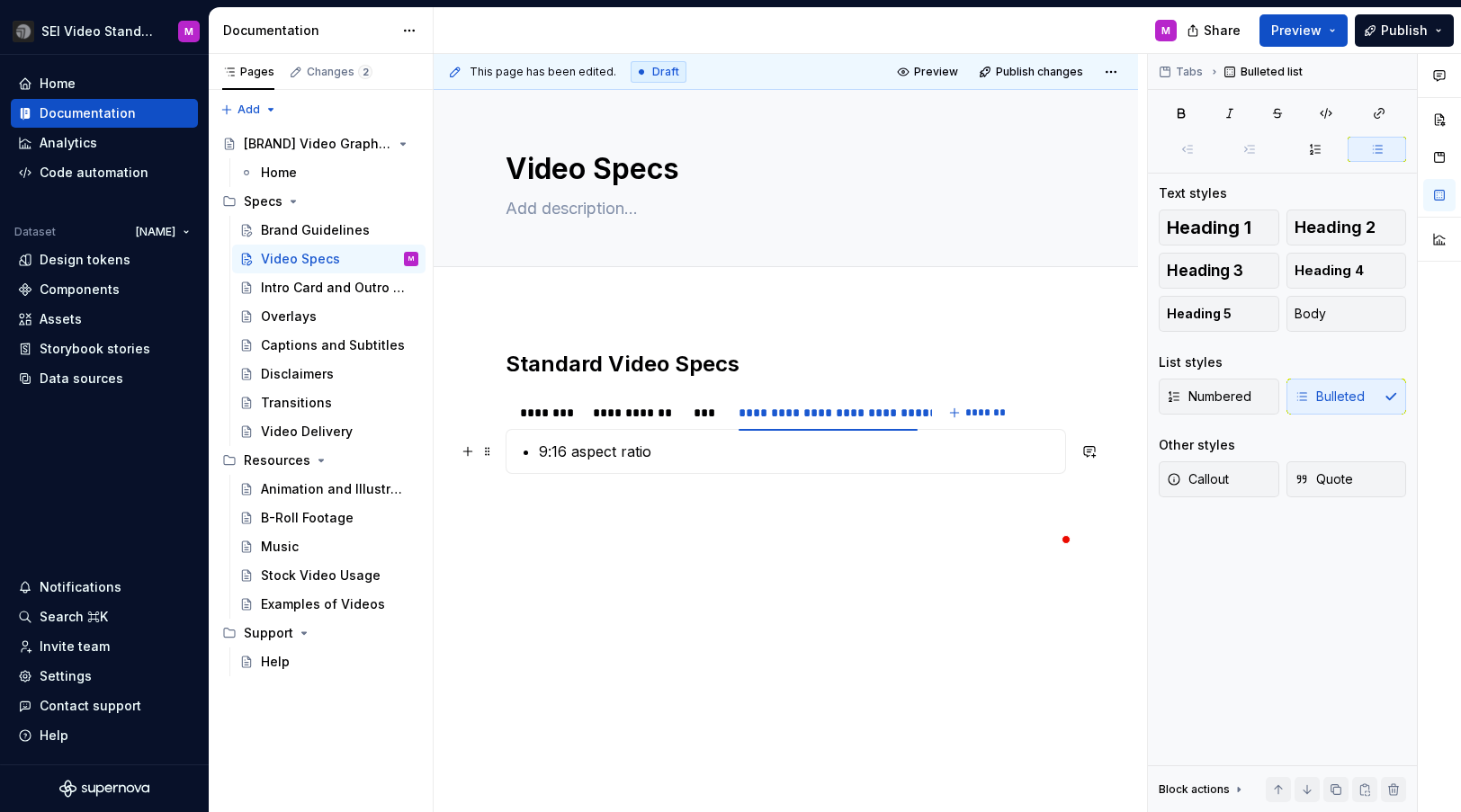 click on "9:16 aspect ratio" at bounding box center [796, 451] 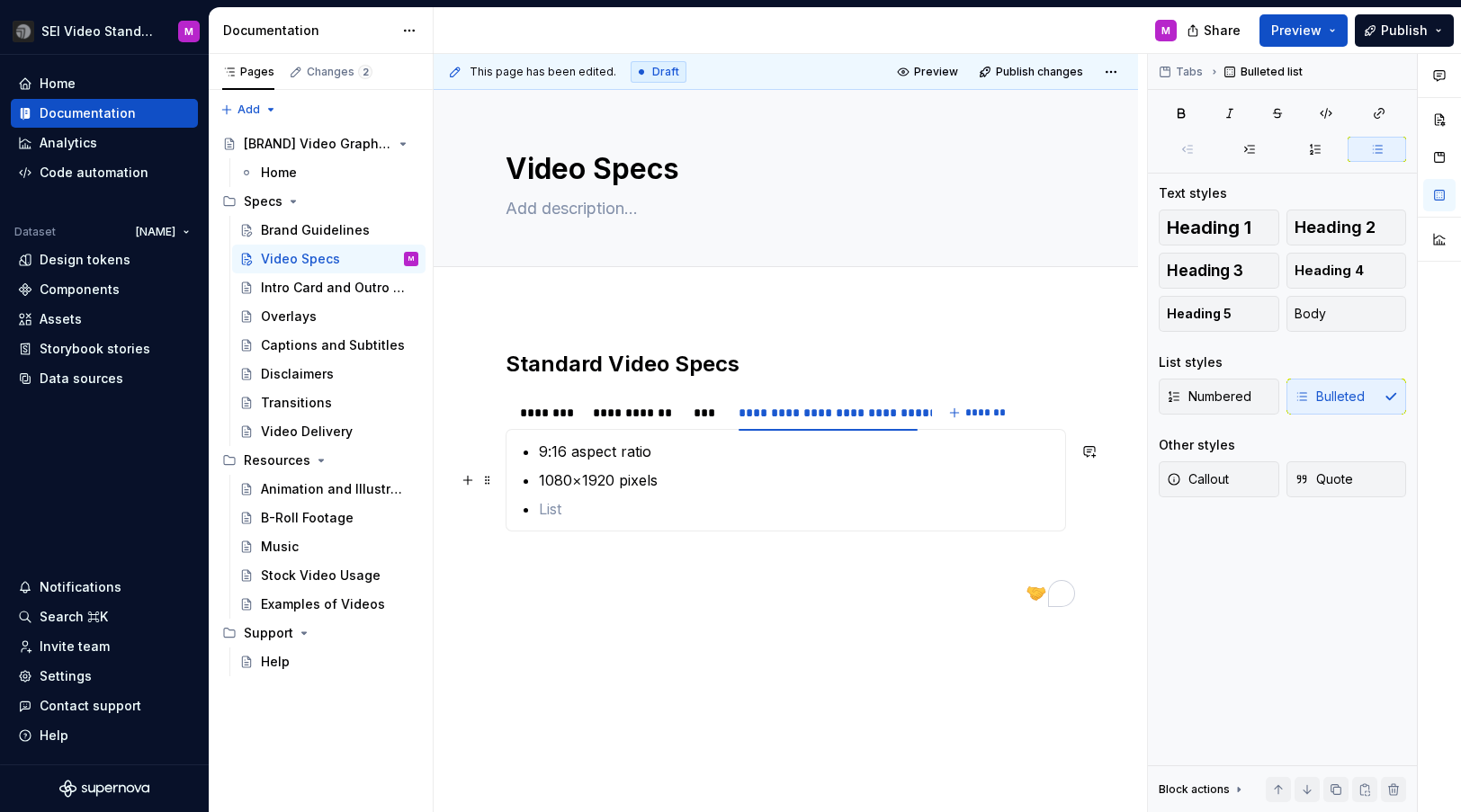 click on "1080×1920 pixels" at bounding box center [796, 480] 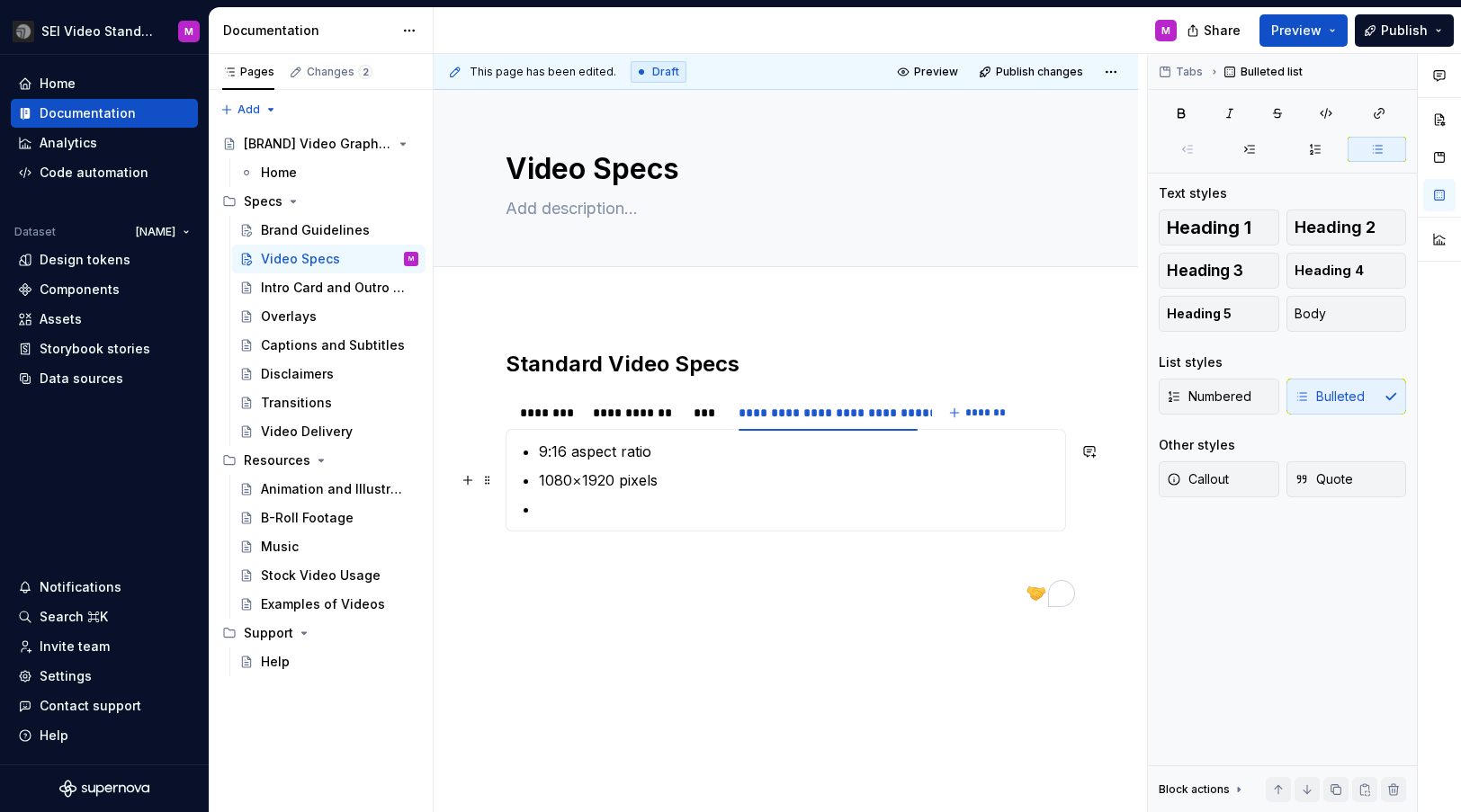 click on "1080×1920 pixels" at bounding box center [796, 480] 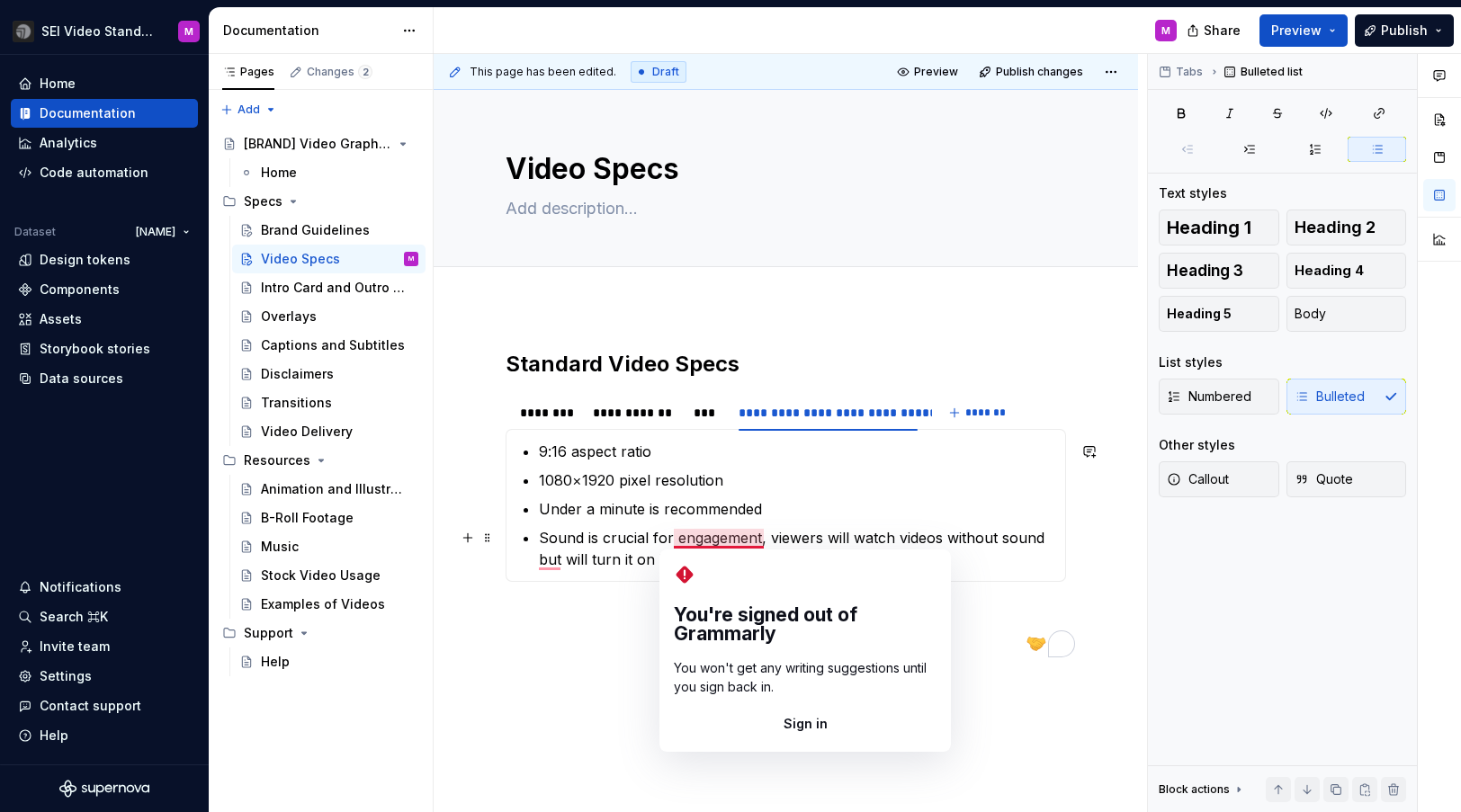 click on "Sound is crucial for engagement, viewers will watch videos without sound but will turn it on if the content in engaging." at bounding box center (796, 549) 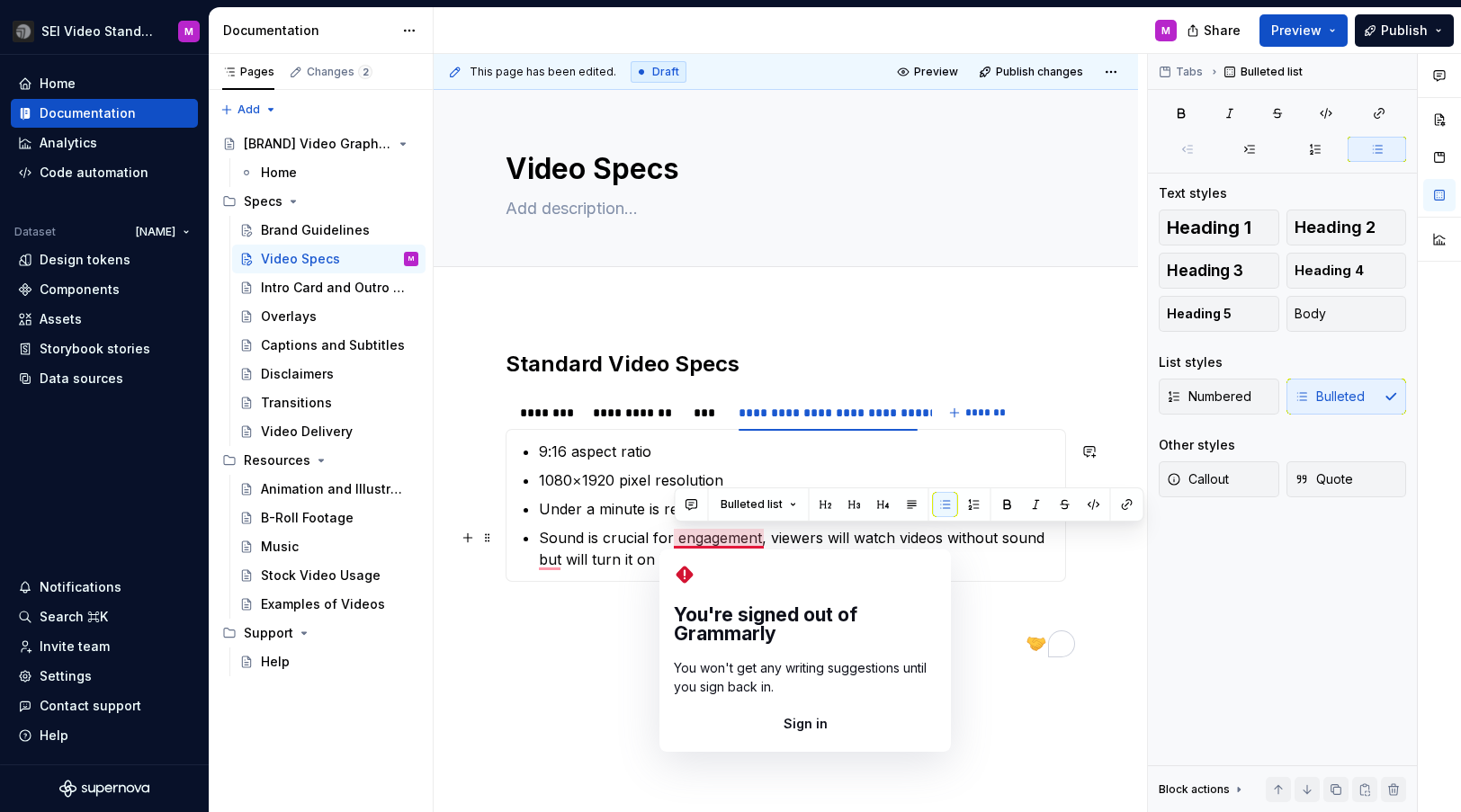 click on "Sound is crucial for engagement, viewers will watch videos without sound but will turn it on if the content in engaging." at bounding box center [796, 549] 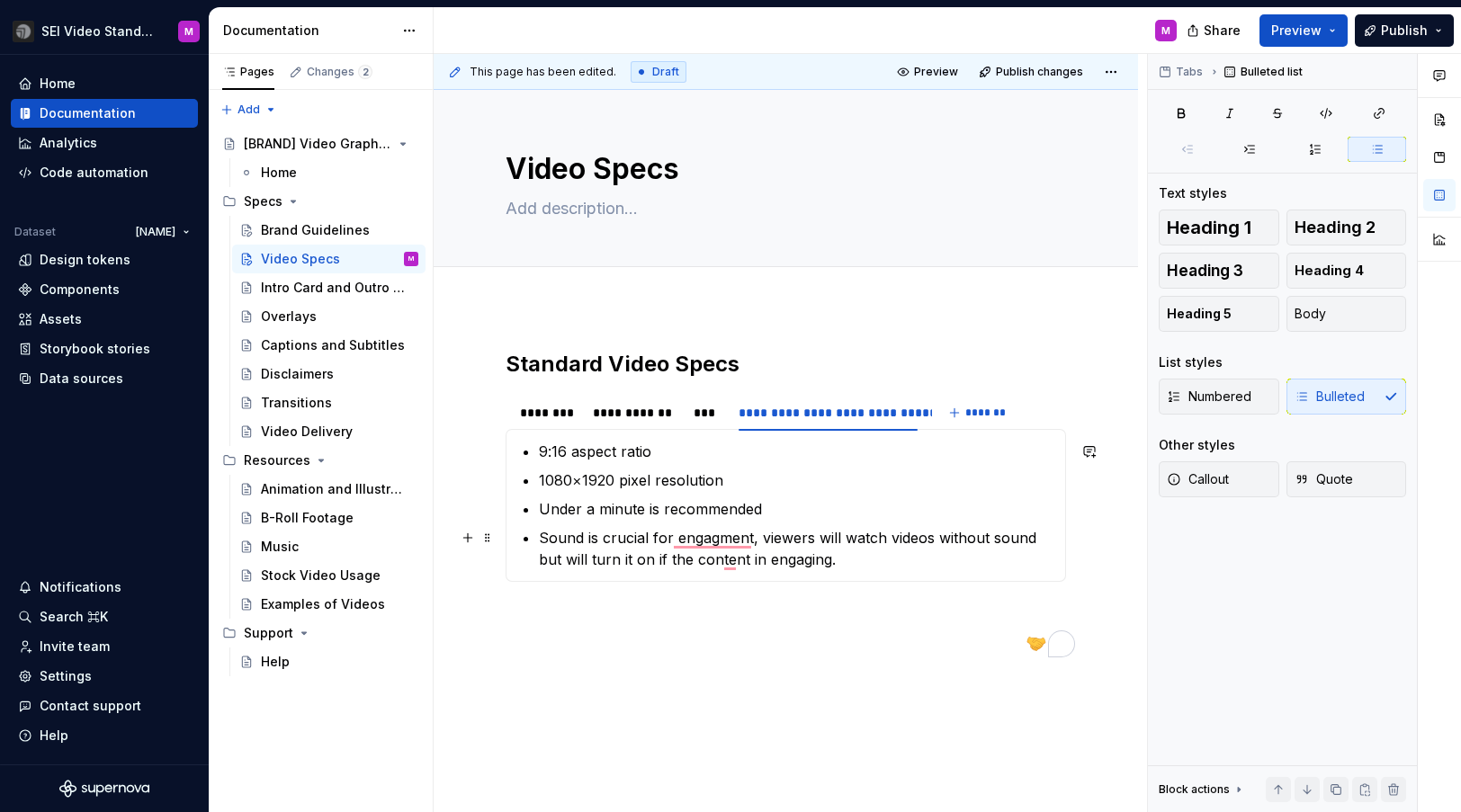 click on "Sound is crucial for engagment, viewers will watch videos without sound but will turn it on if the content in engaging." at bounding box center (796, 549) 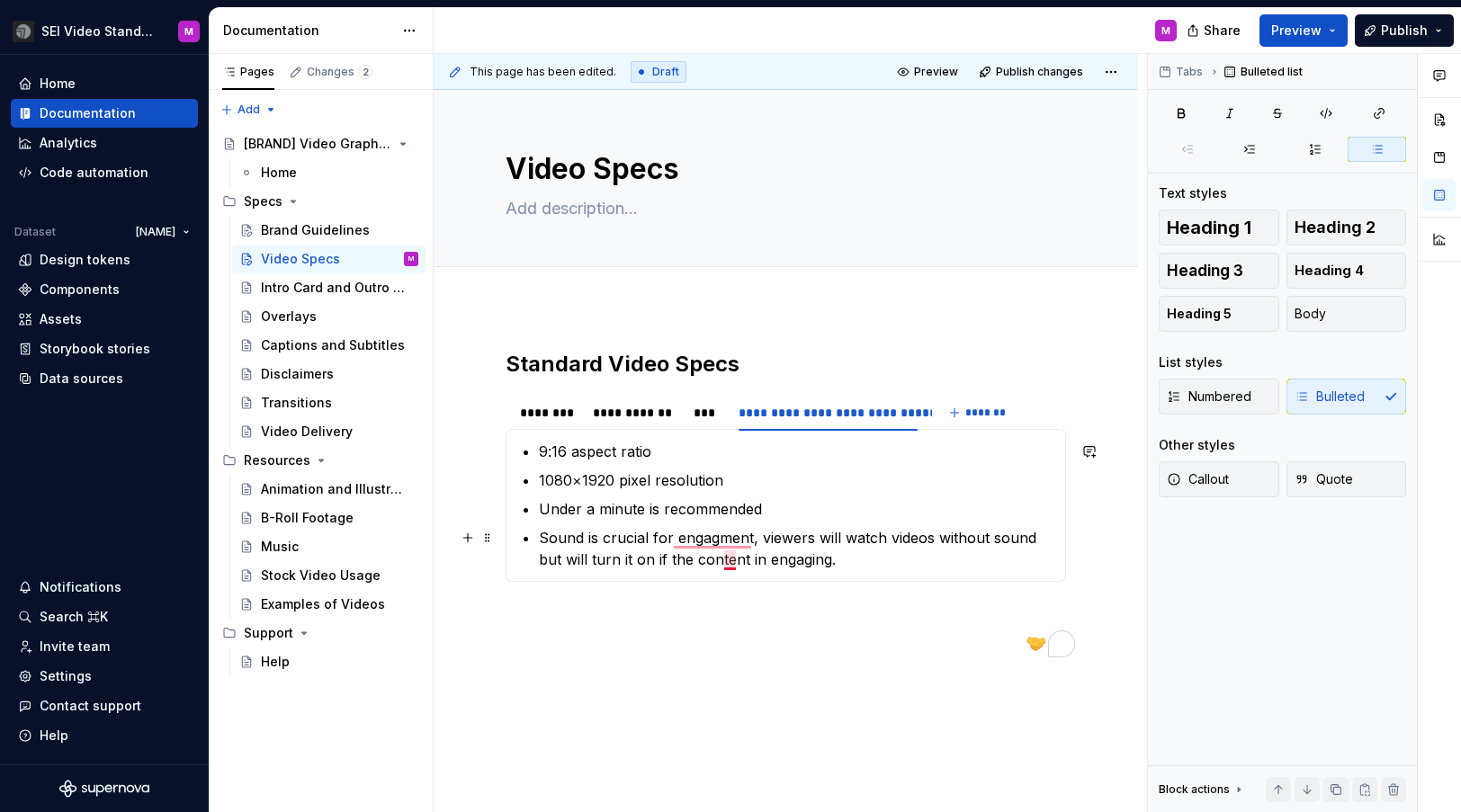 click on "Sound is crucial for engagment, viewers will watch videos without sound but will turn it on if the content in engaging." at bounding box center [796, 549] 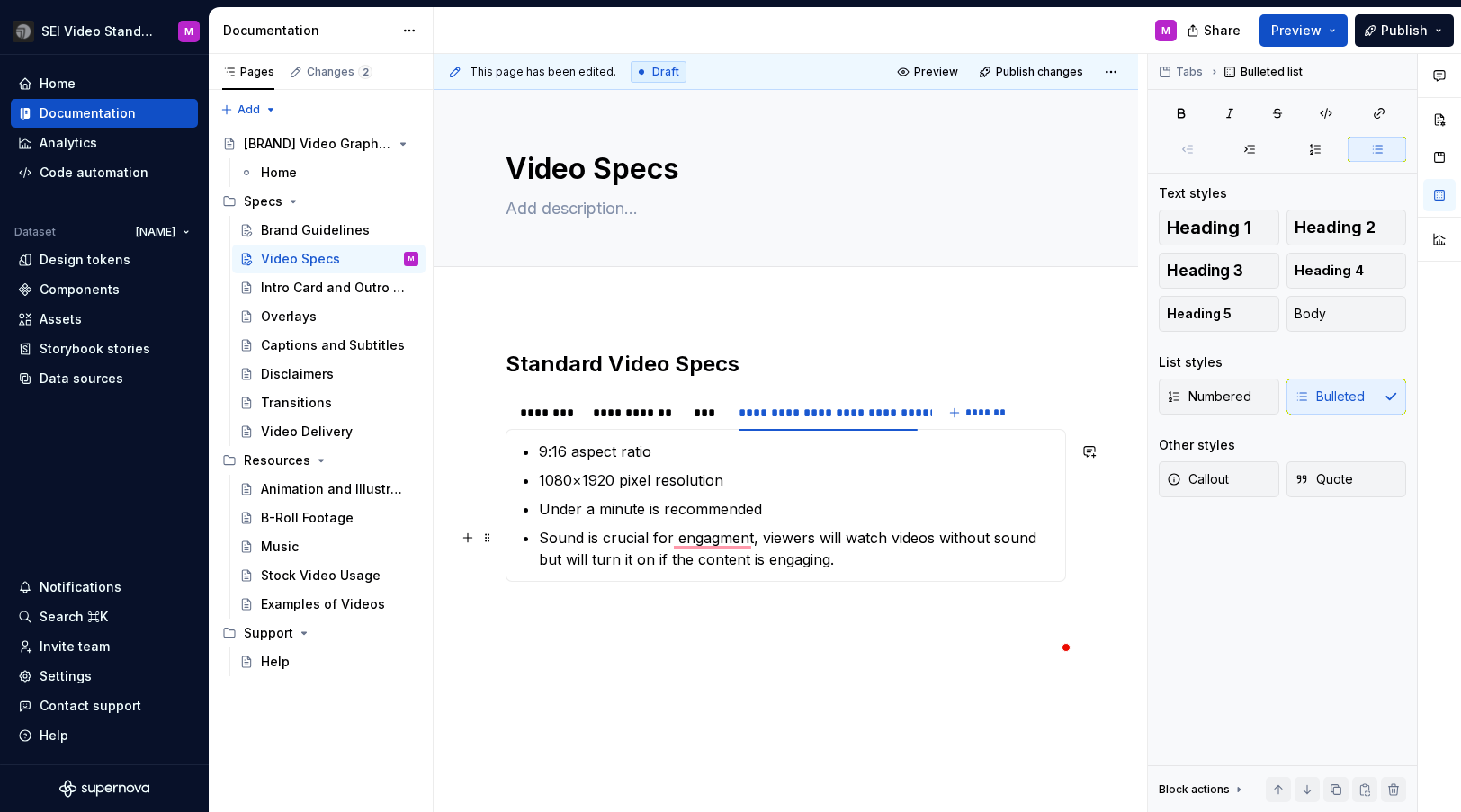 click on "Sound is crucial for engagment, viewers will watch videos without sound but will turn it on if the content is engaging." at bounding box center [796, 549] 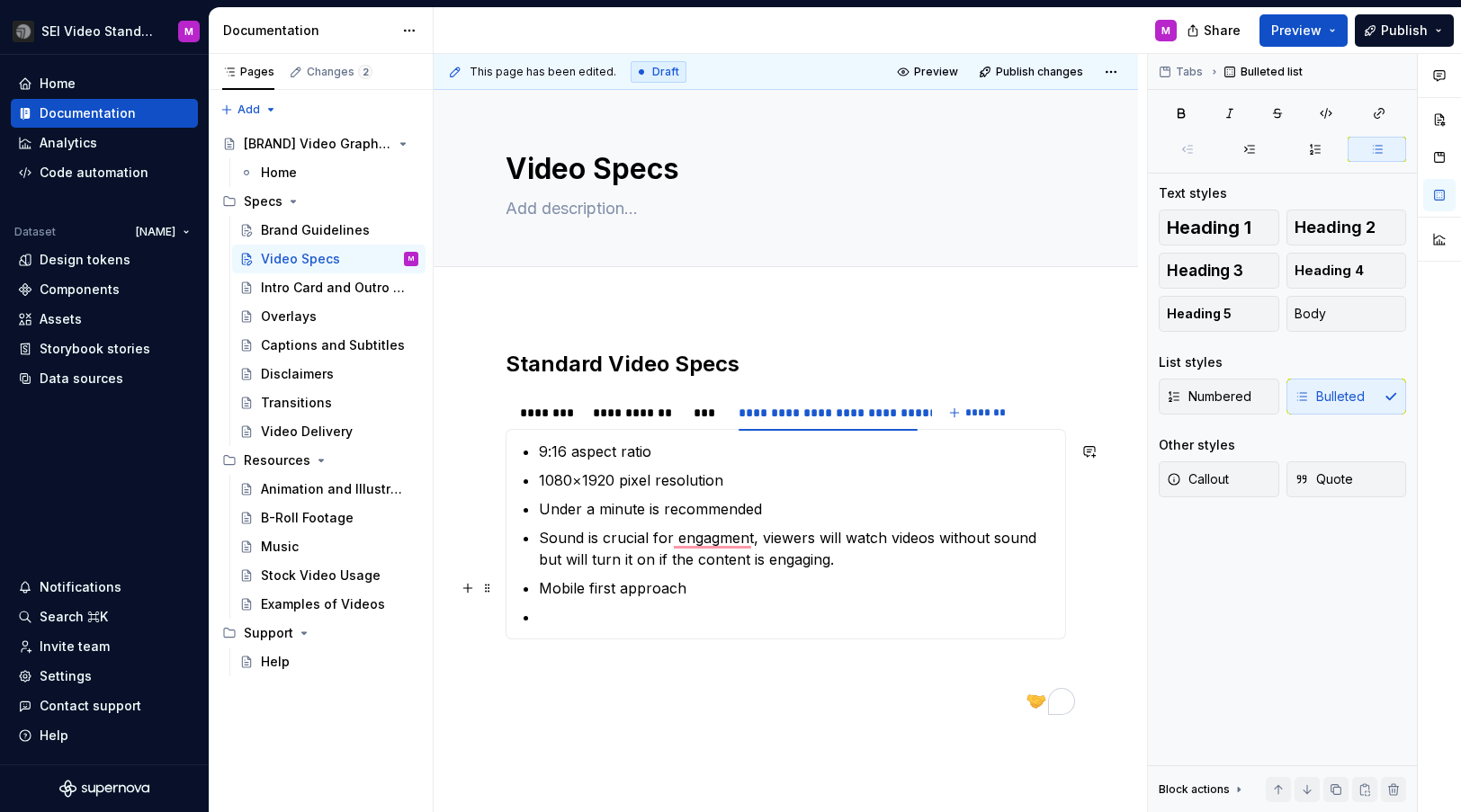 click on "Mobile first approach" at bounding box center (796, 588) 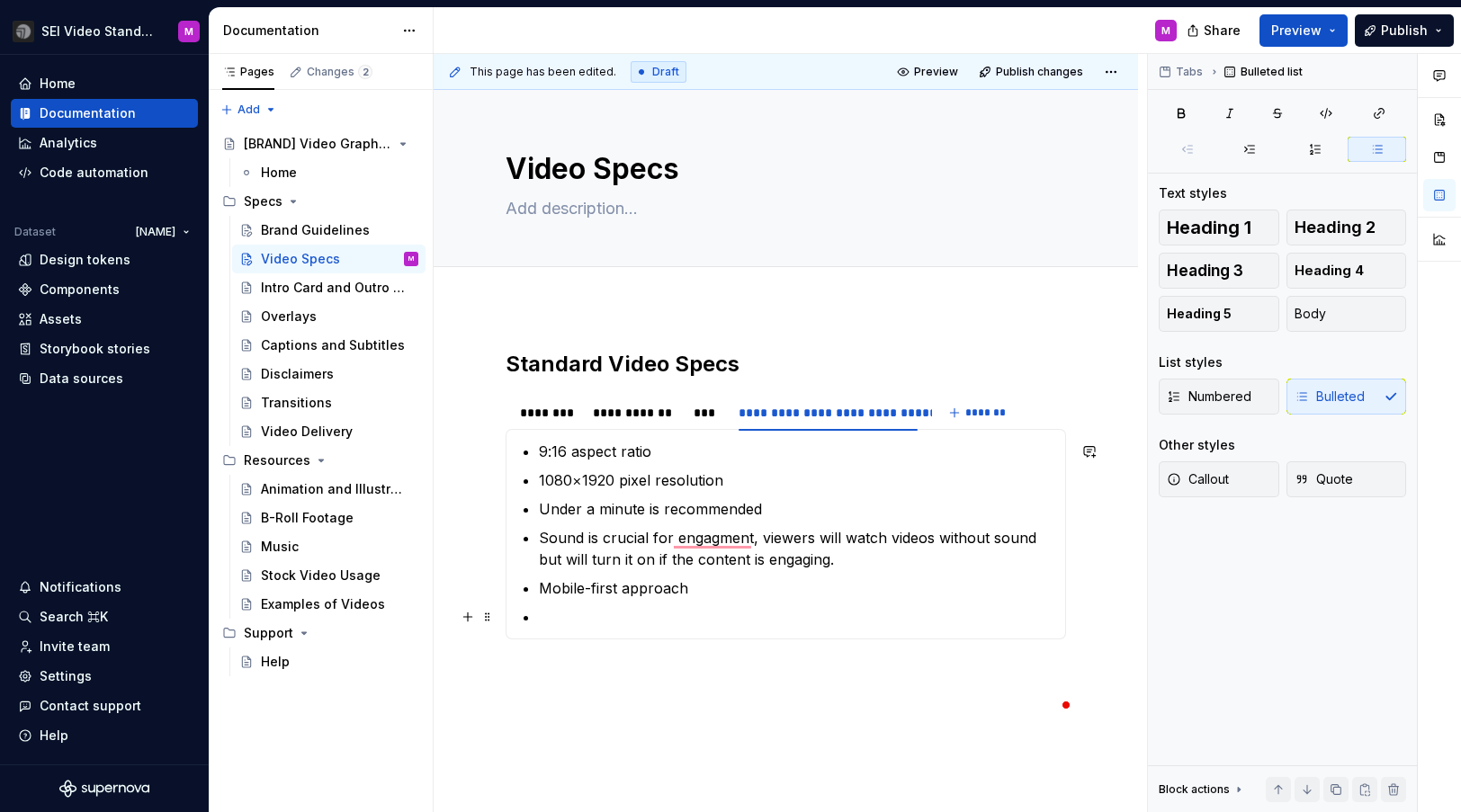 click at bounding box center (796, 617) 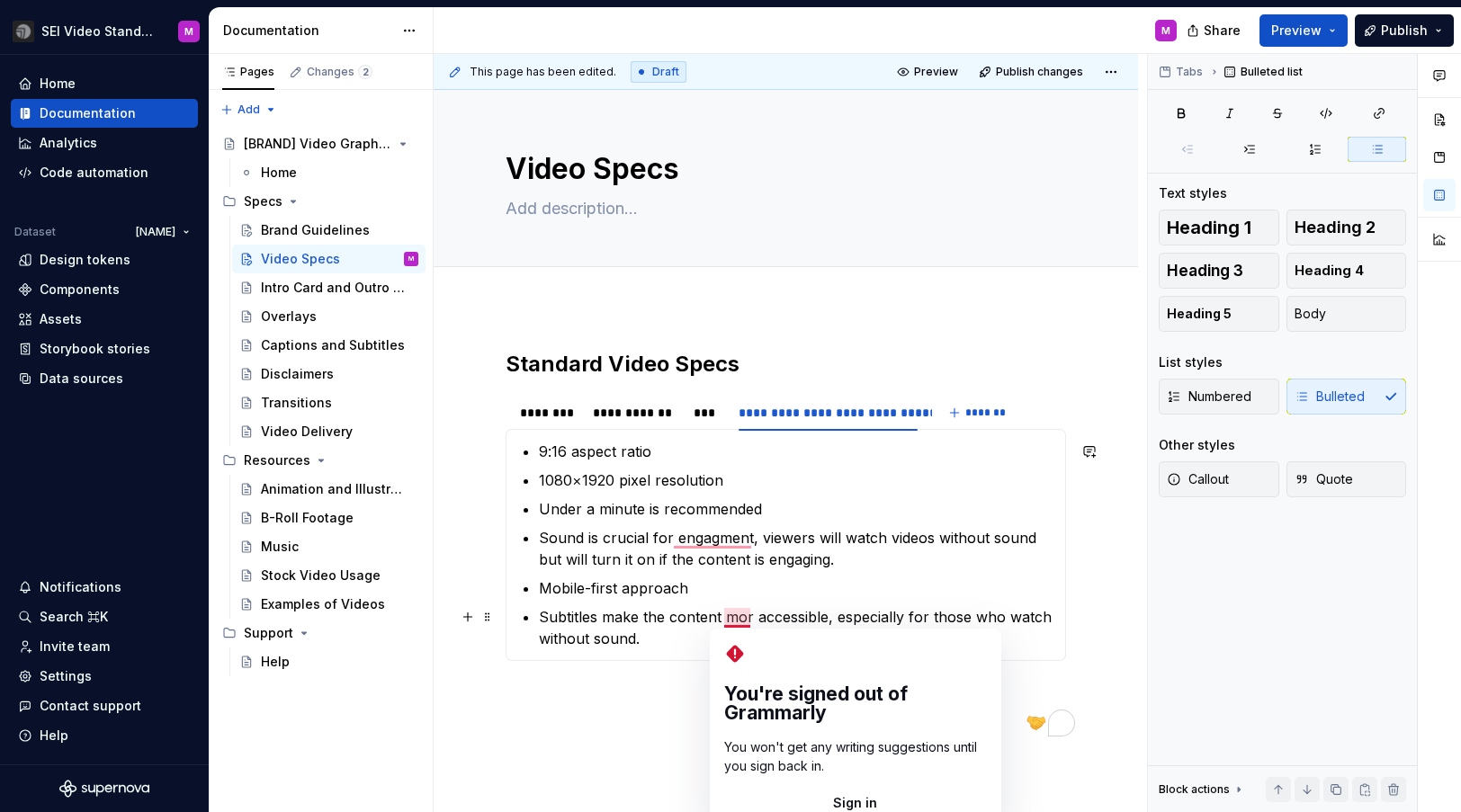 click on "Subtitles make the content mor accessible, especially for those who watch without sound." at bounding box center (796, 628) 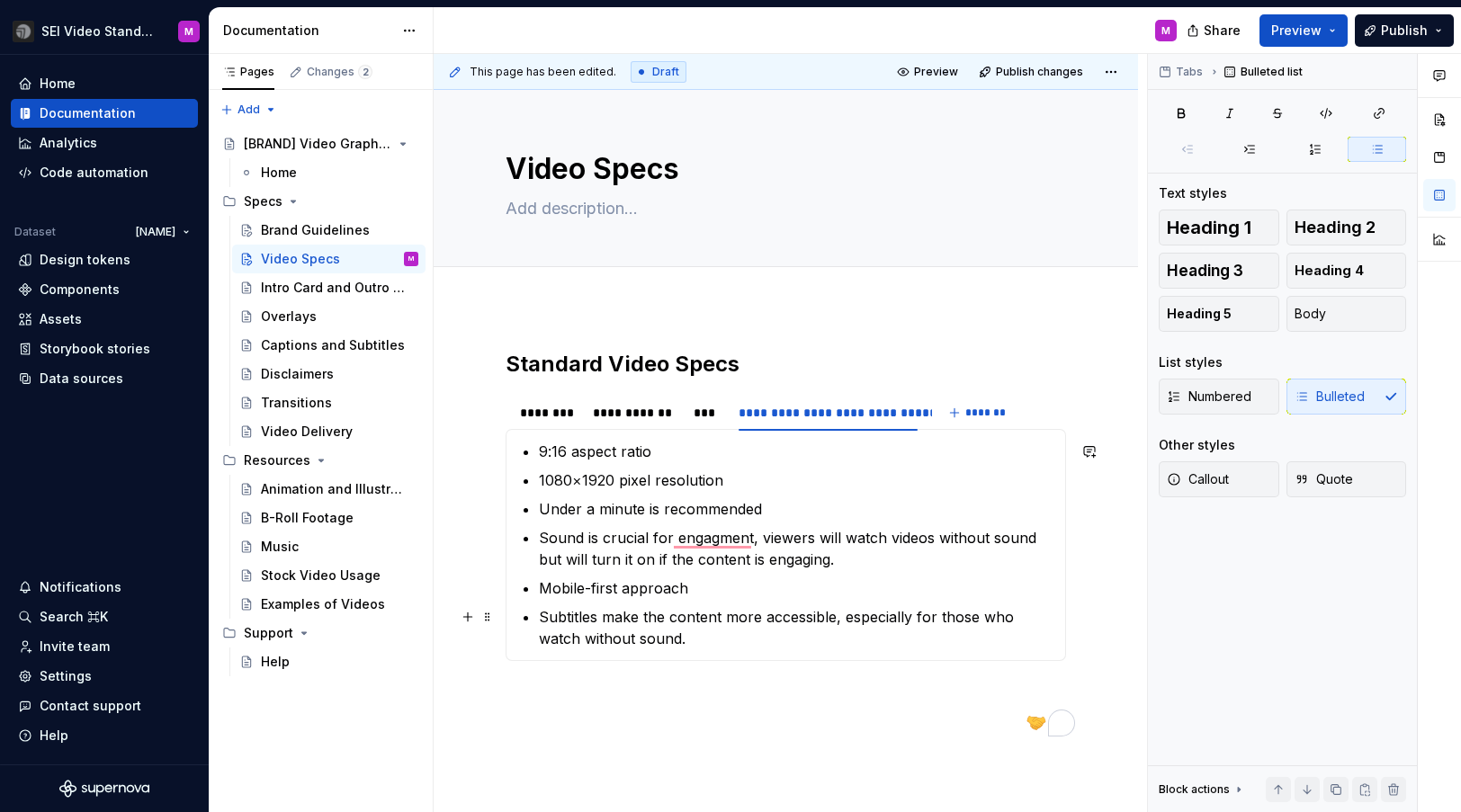click on "Subtitles make the content more accessible, especially for those who watch without sound." at bounding box center (796, 628) 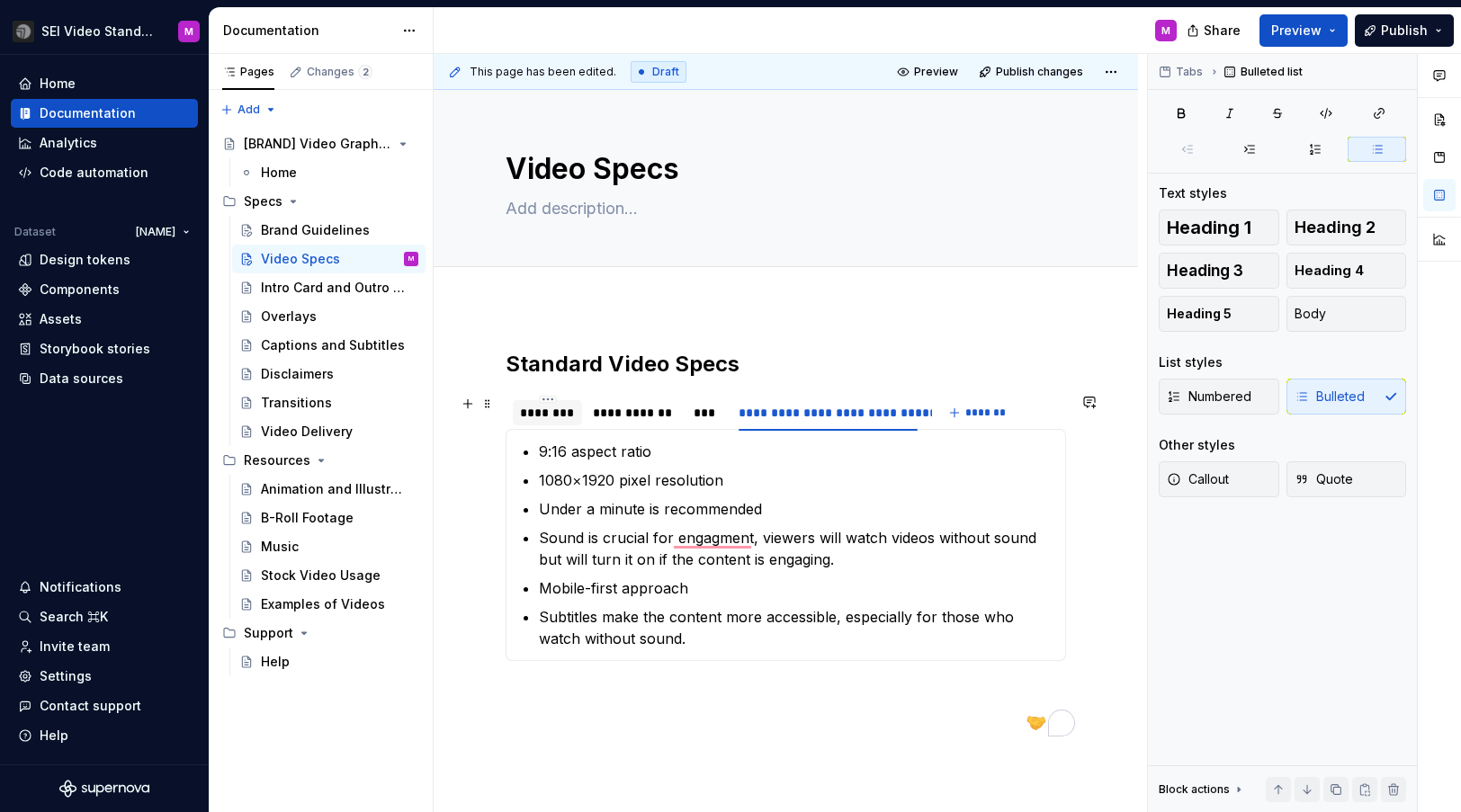 click on "********" at bounding box center [547, 413] 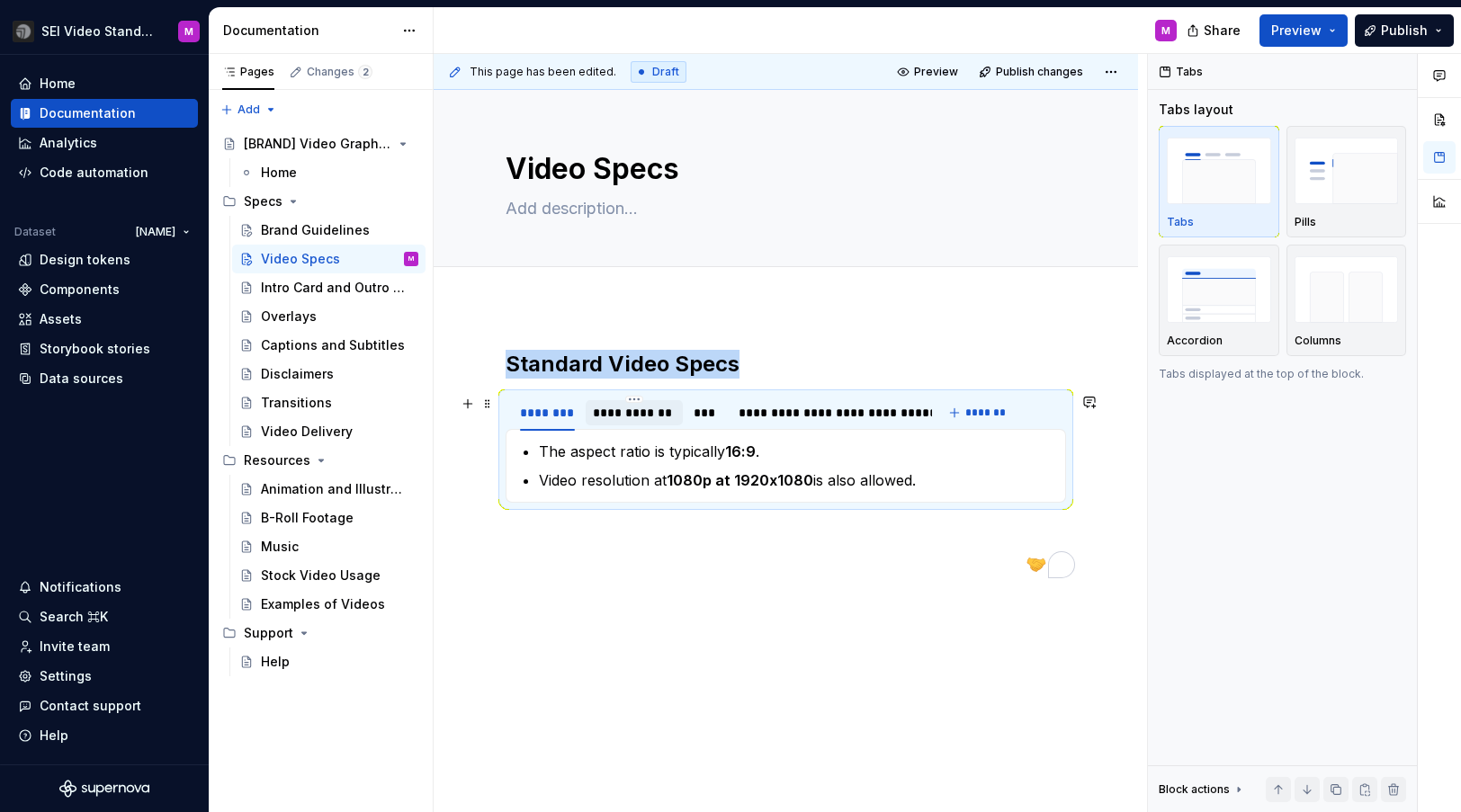 click on "**********" at bounding box center (634, 413) 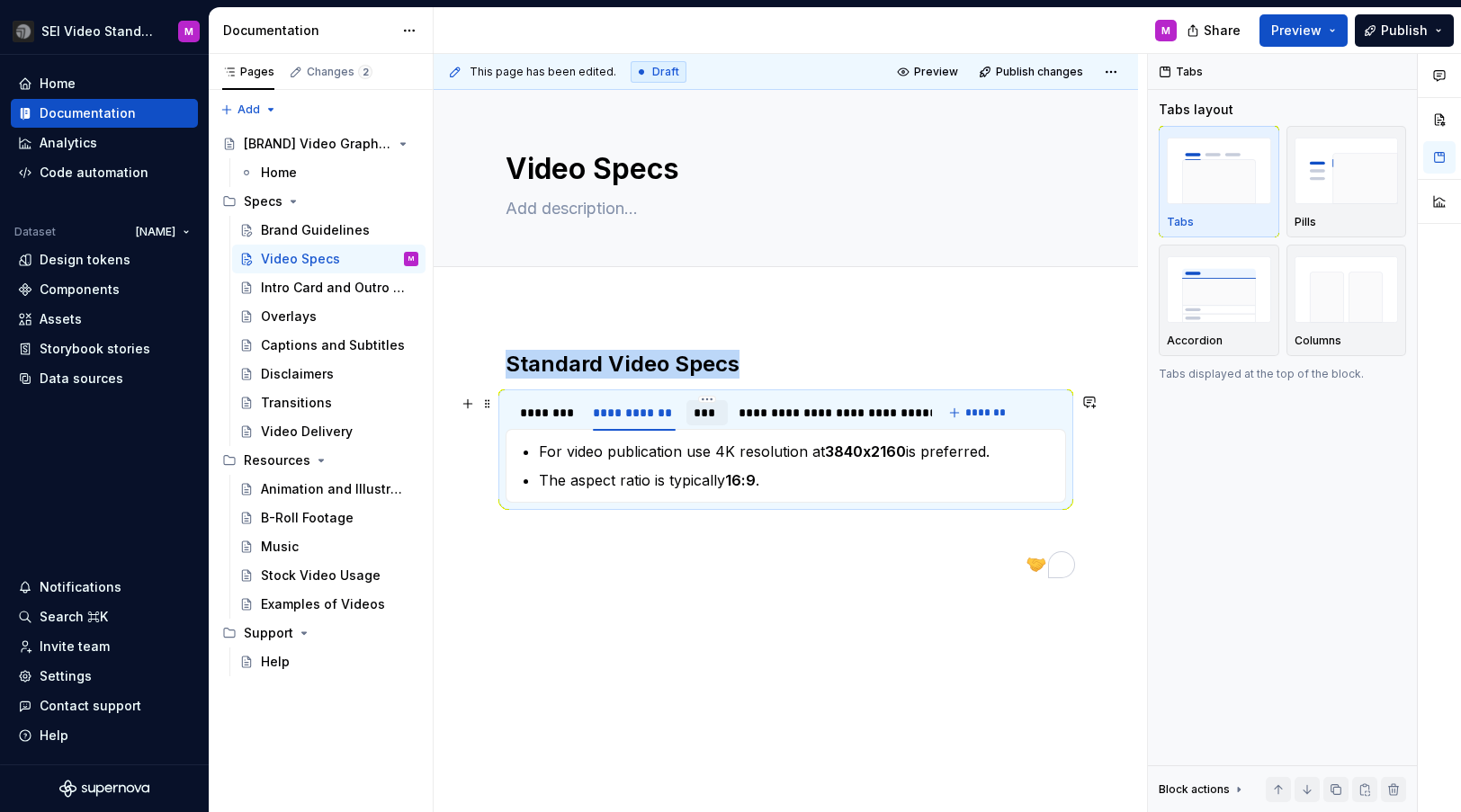 click on "***" at bounding box center (707, 413) 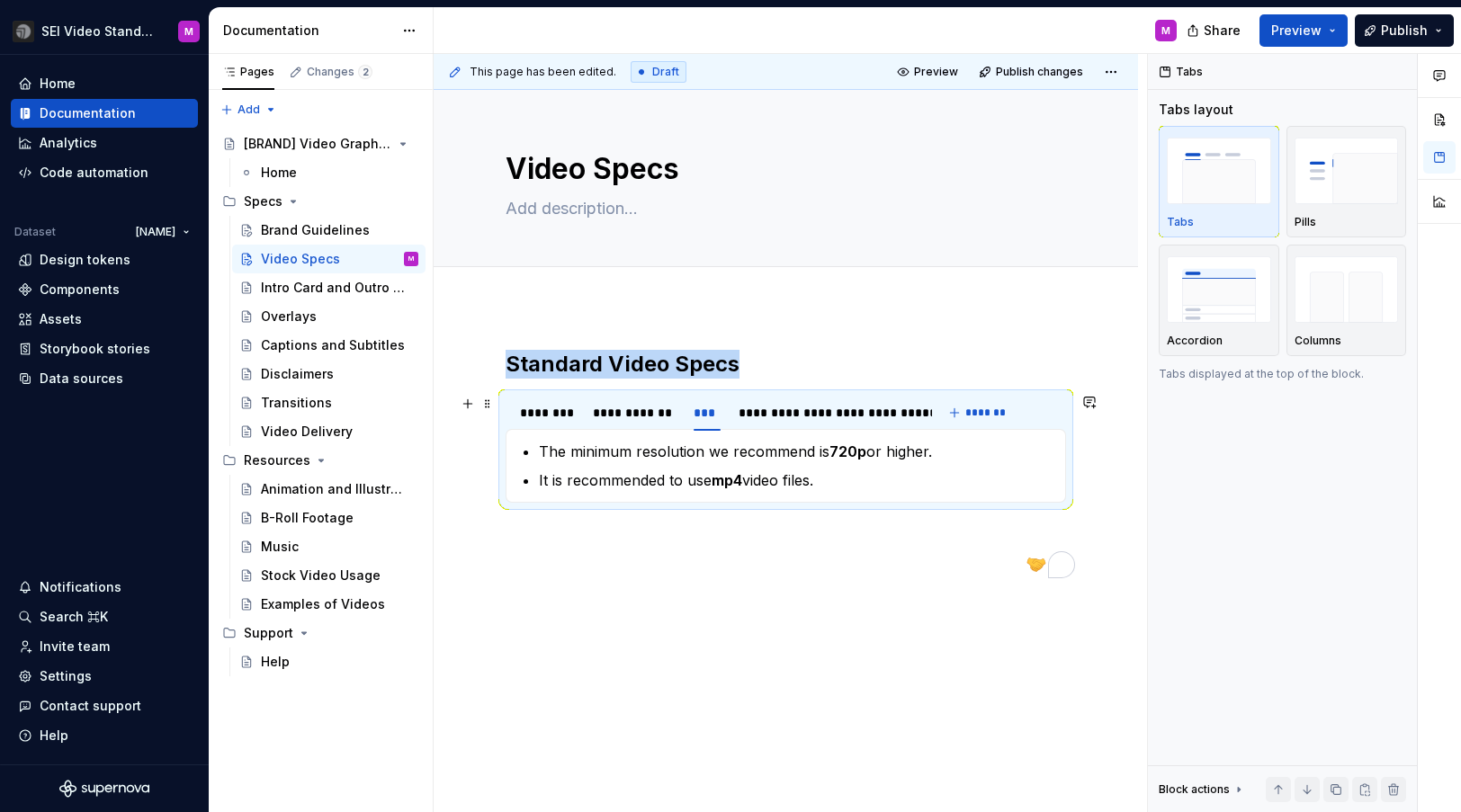 click on "**********" at bounding box center [719, 417] 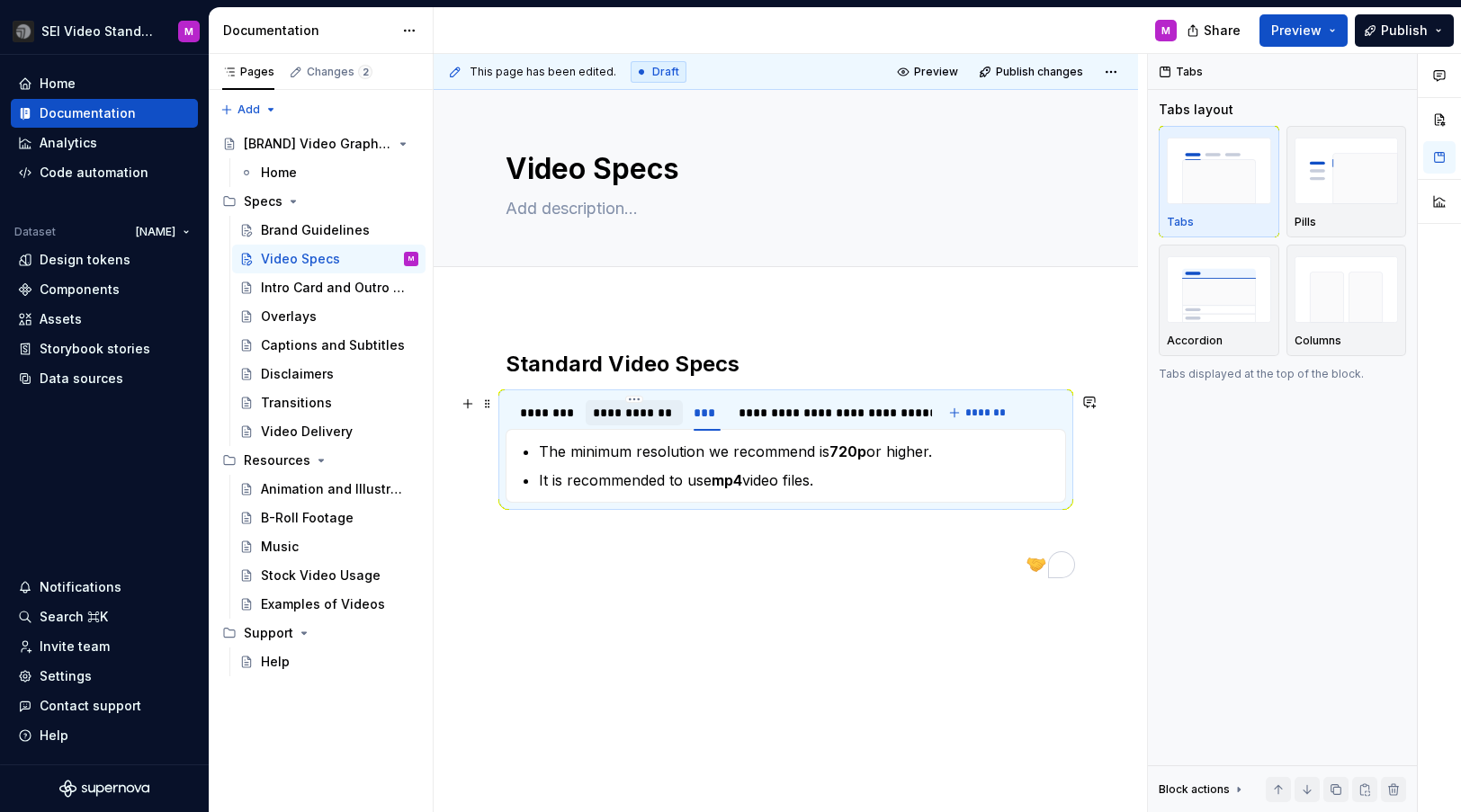 click on "**********" at bounding box center (634, 413) 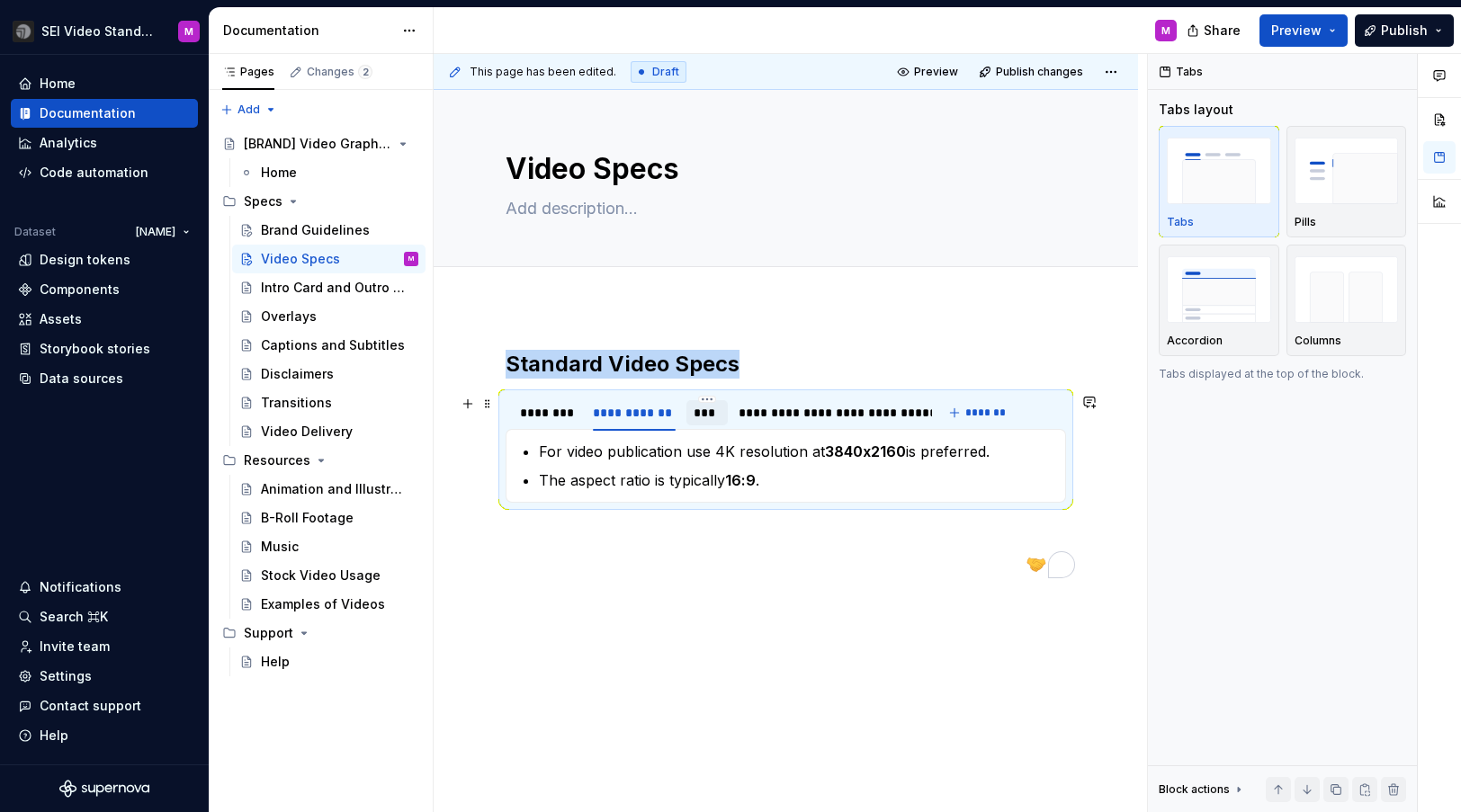 click on "***" at bounding box center (707, 413) 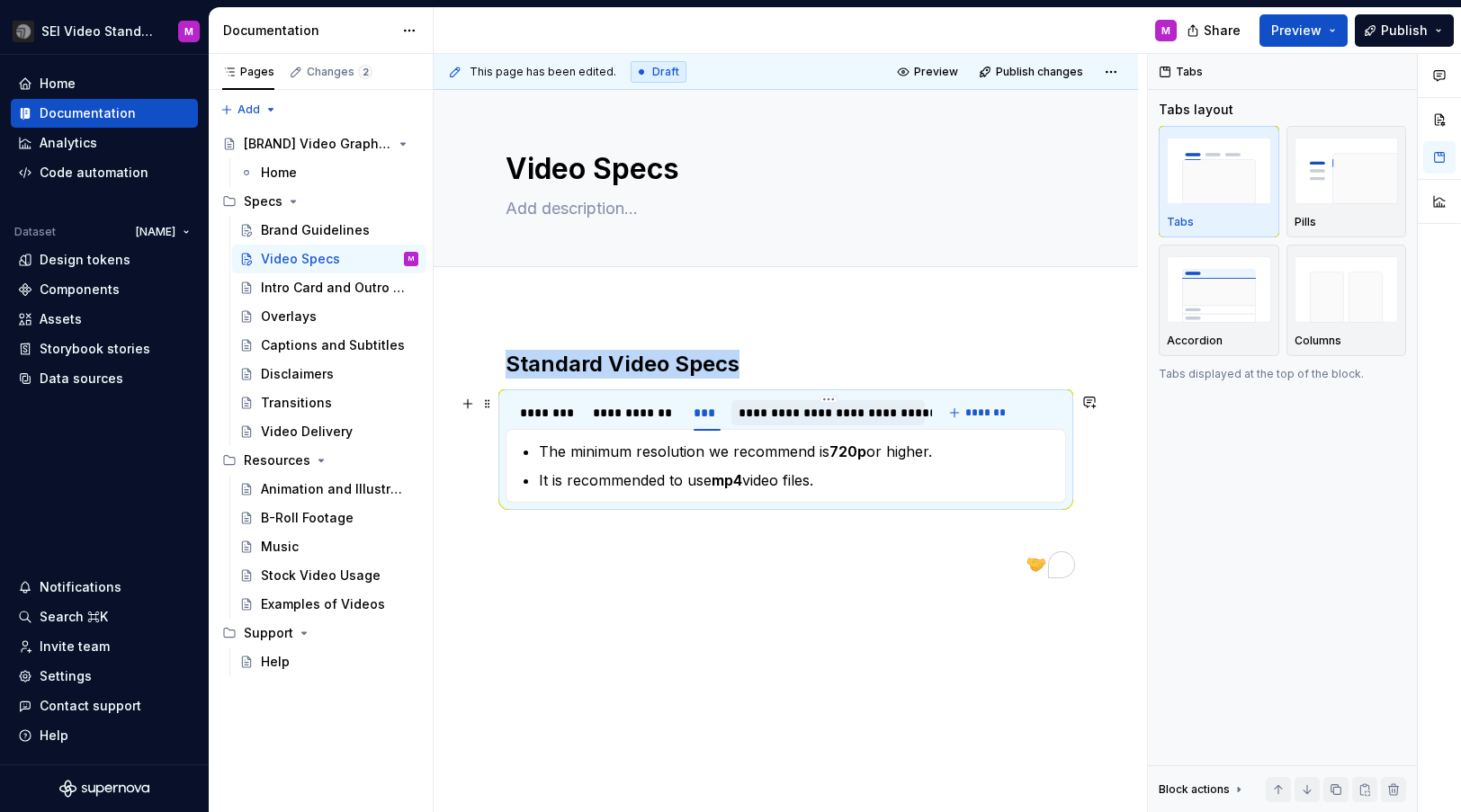click on "**********" at bounding box center [828, 413] 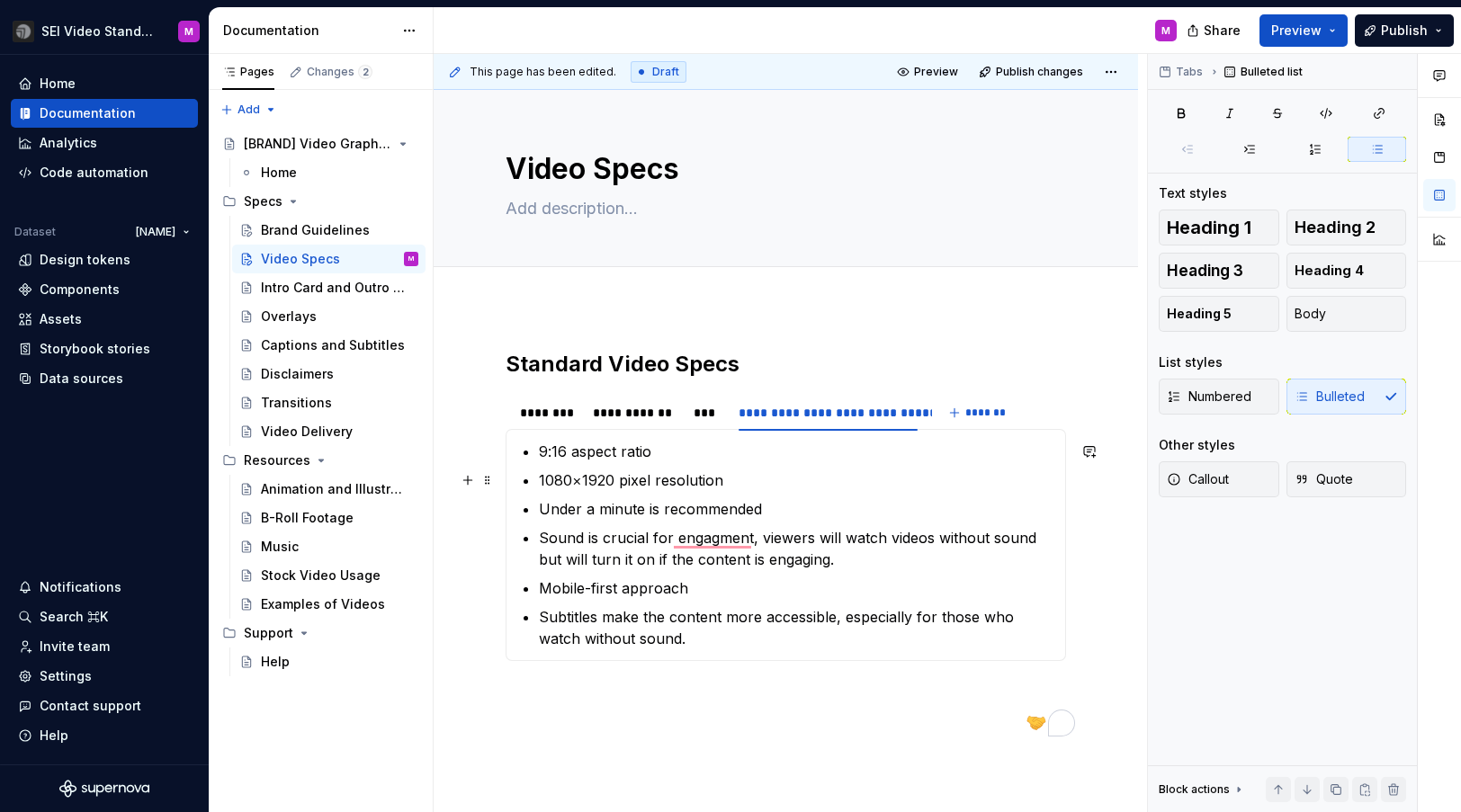 click on "1080×1920 pixel resolution" at bounding box center [796, 480] 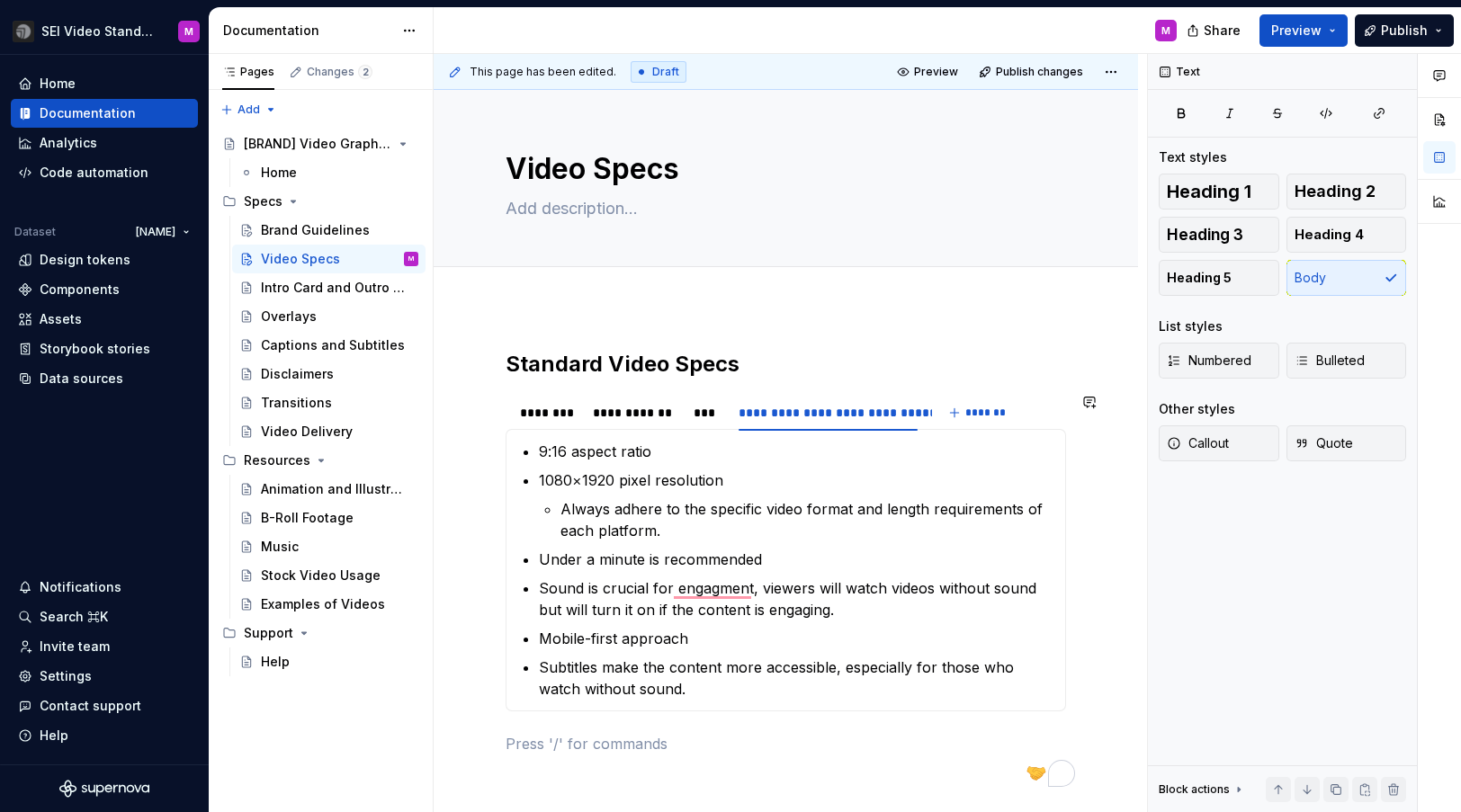 click on "**********" at bounding box center [785, 568] 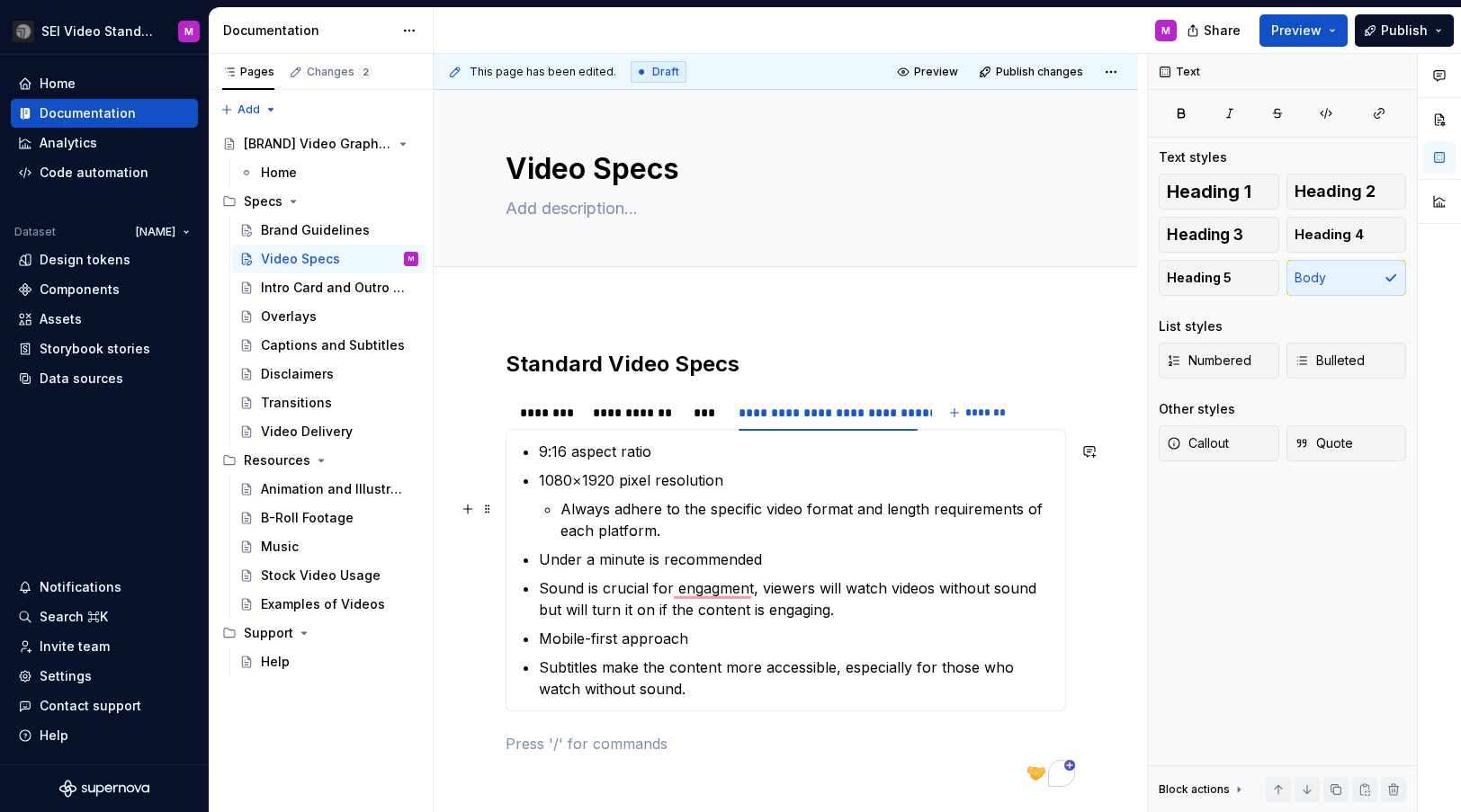 click on "Always adhere to the specific video format and length requirements of each platform." at bounding box center [807, 520] 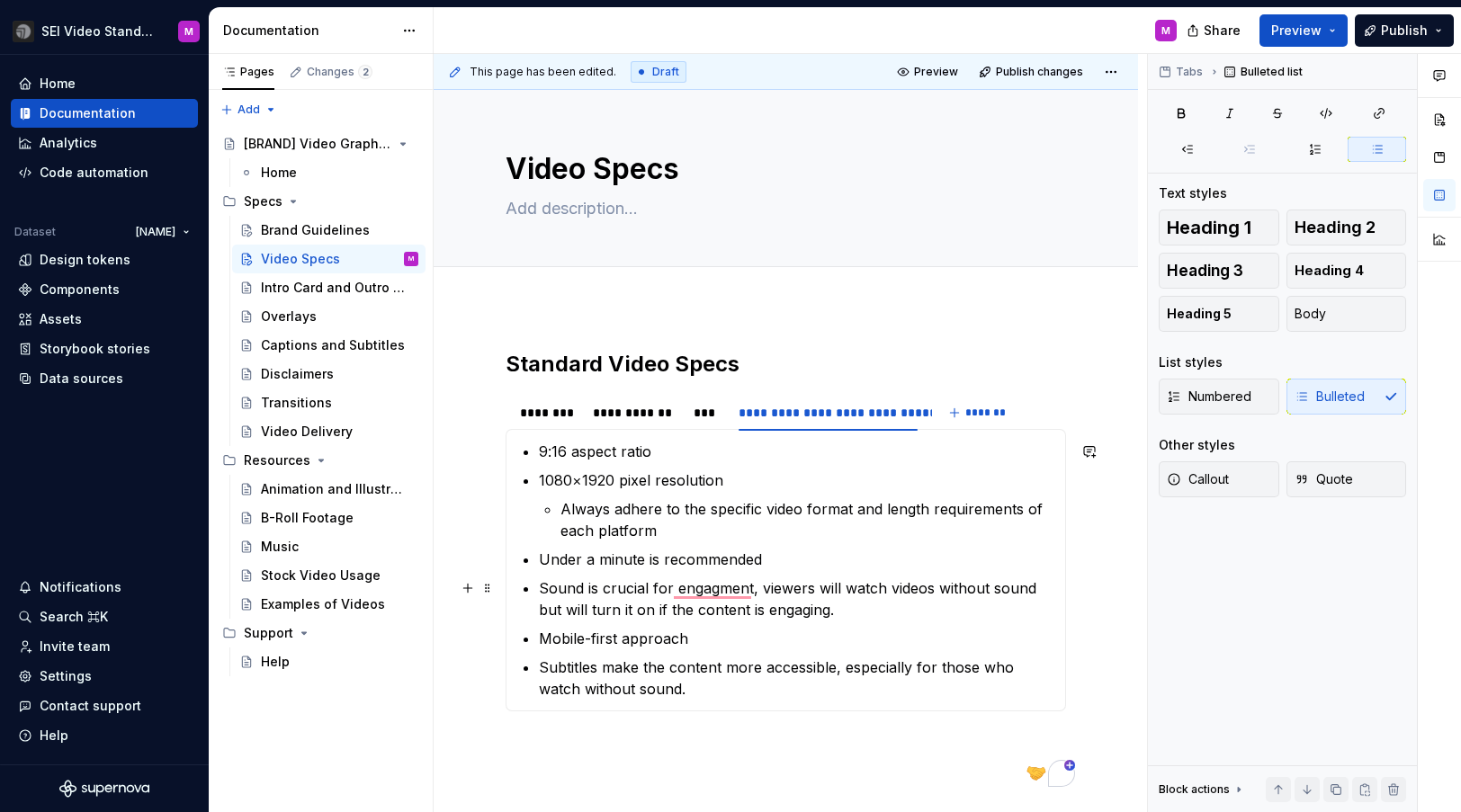 click on "Sound is crucial for engagment, viewers will watch videos without sound but will turn it on if the content is engaging." at bounding box center [796, 599] 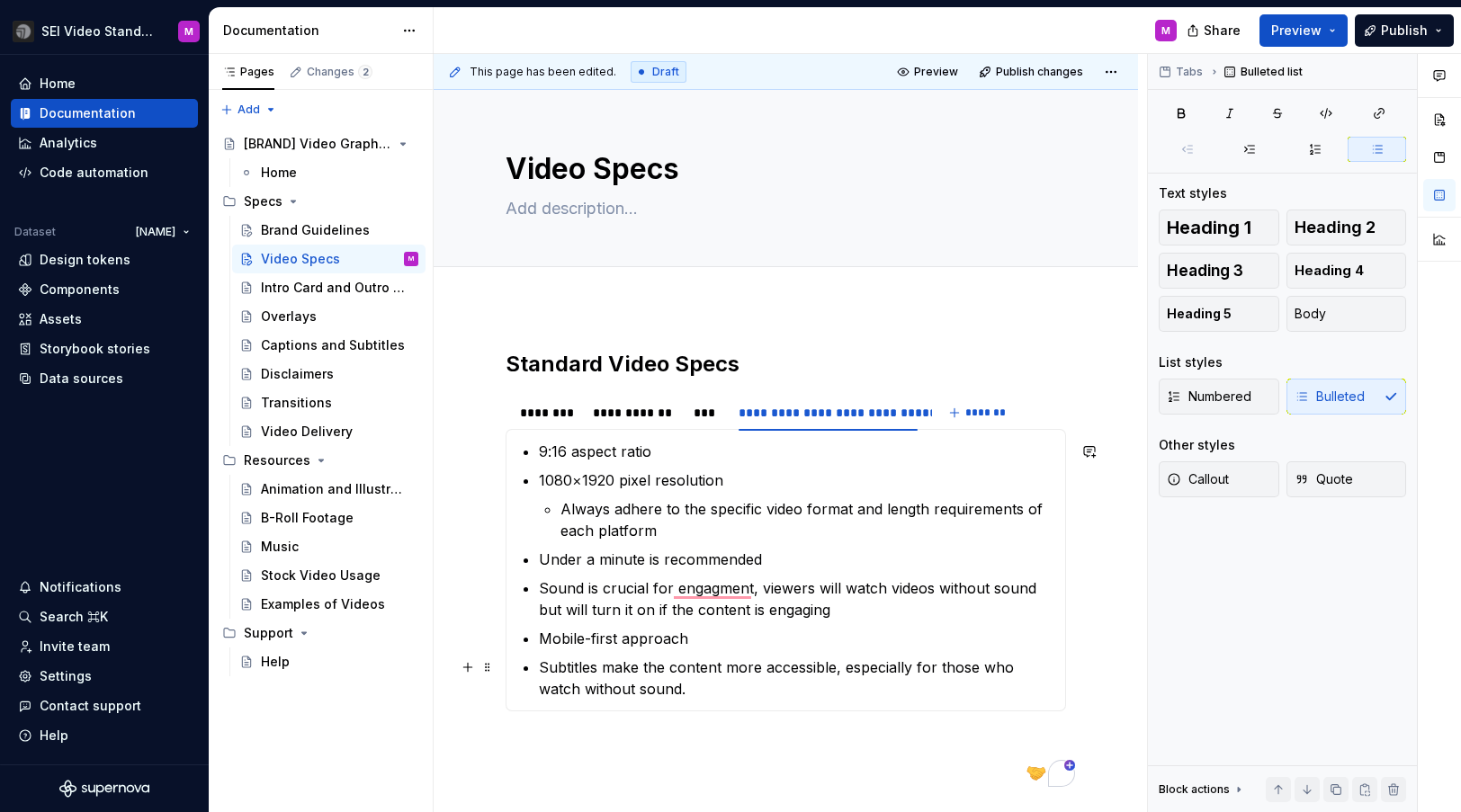 click on "Subtitles make the content more accessible, especially for those who watch without sound." at bounding box center [796, 678] 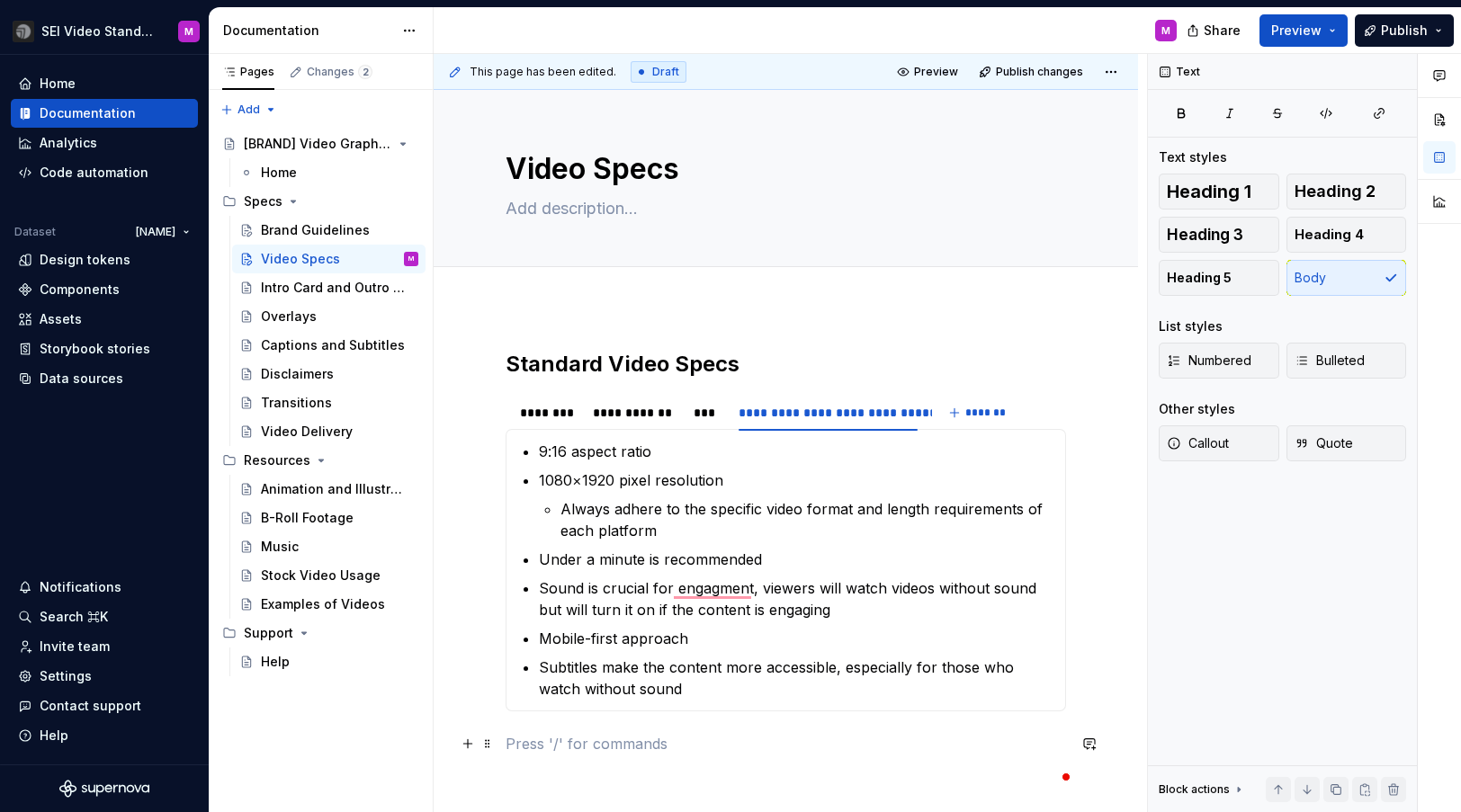 click at bounding box center (785, 744) 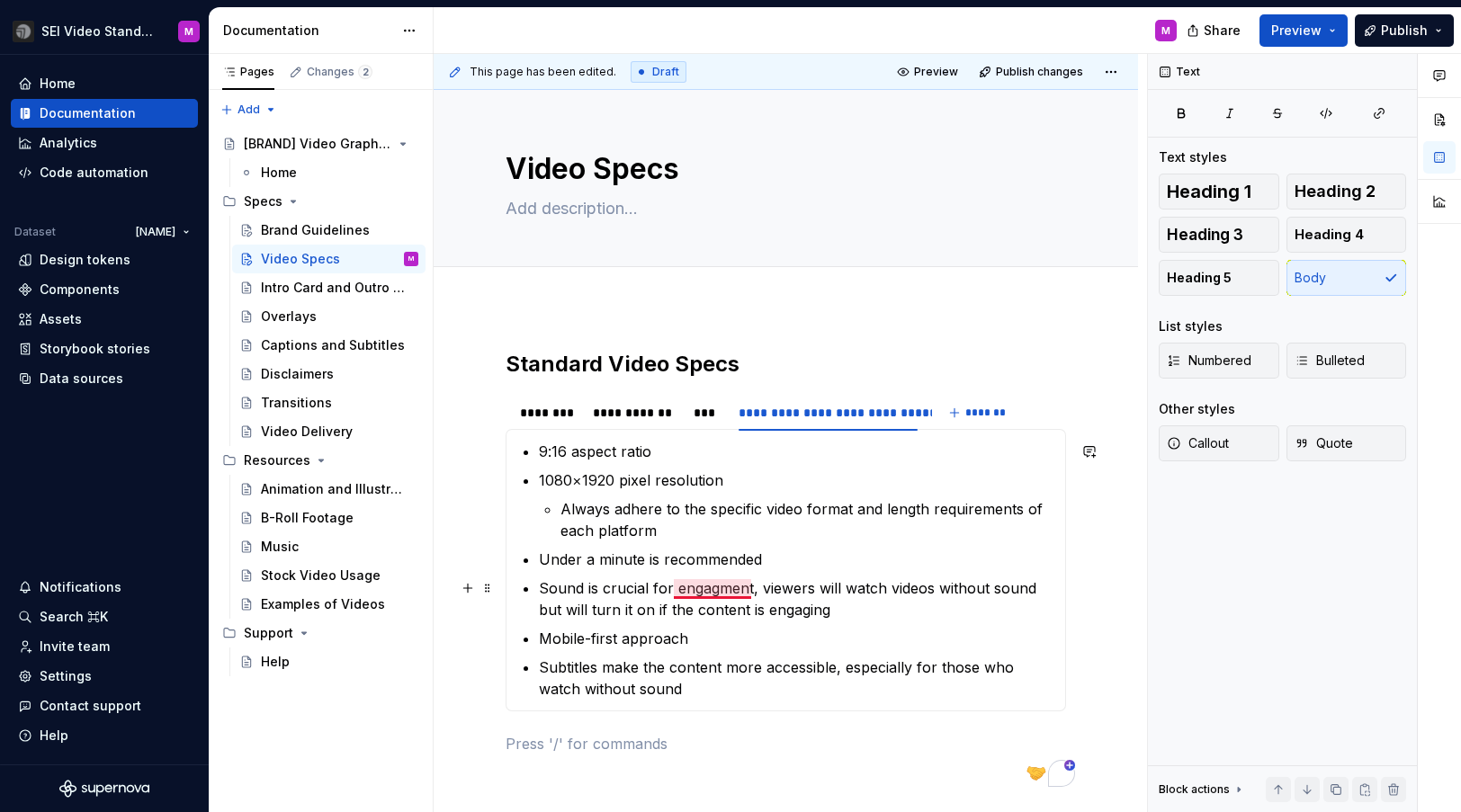 click on "Sound is crucial for engagment, viewers will watch videos without sound but will turn it on if the content is engaging" at bounding box center [796, 599] 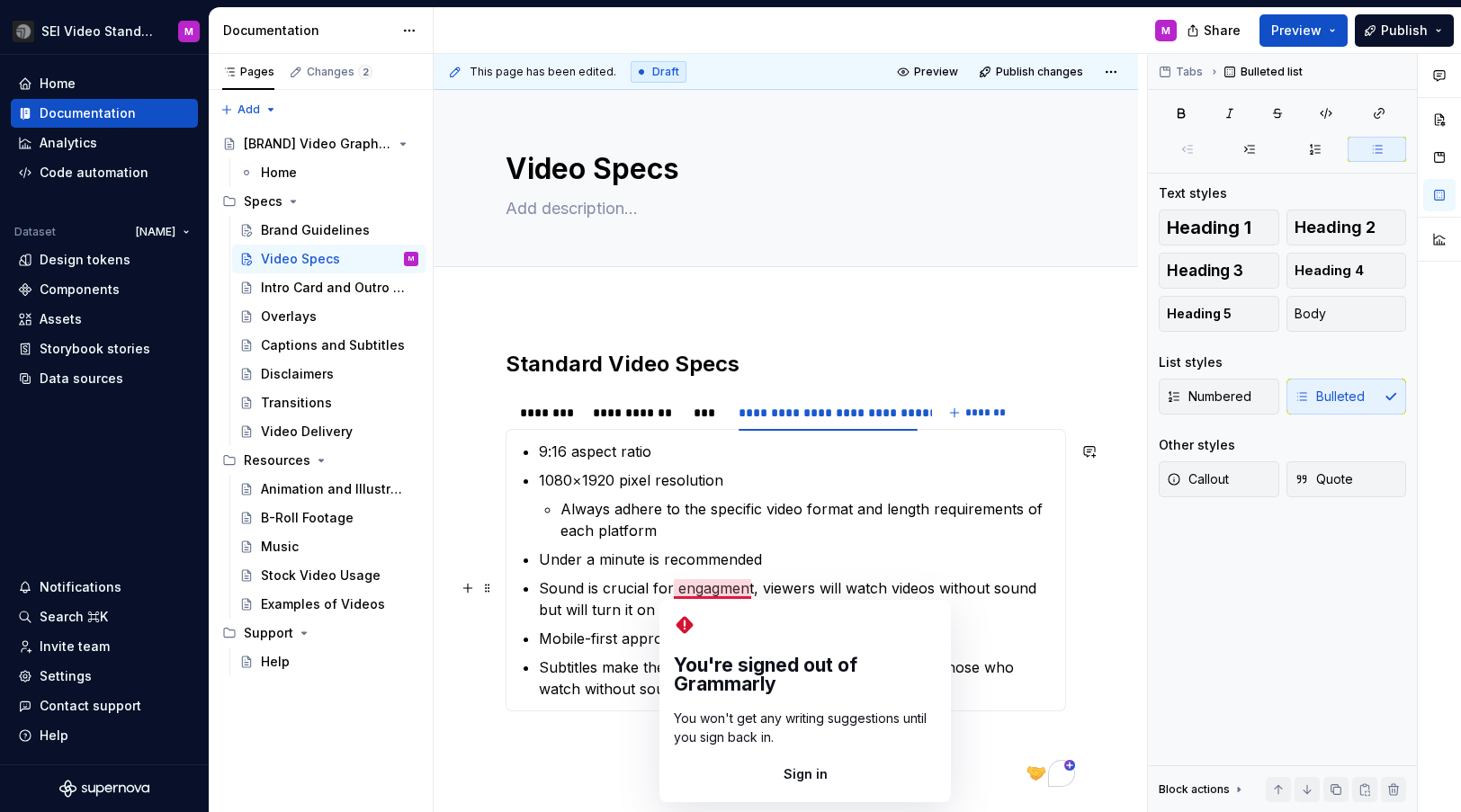 click on "Sound is crucial for engagment, viewers will watch videos without sound but will turn it on if the content is engaging" at bounding box center [796, 599] 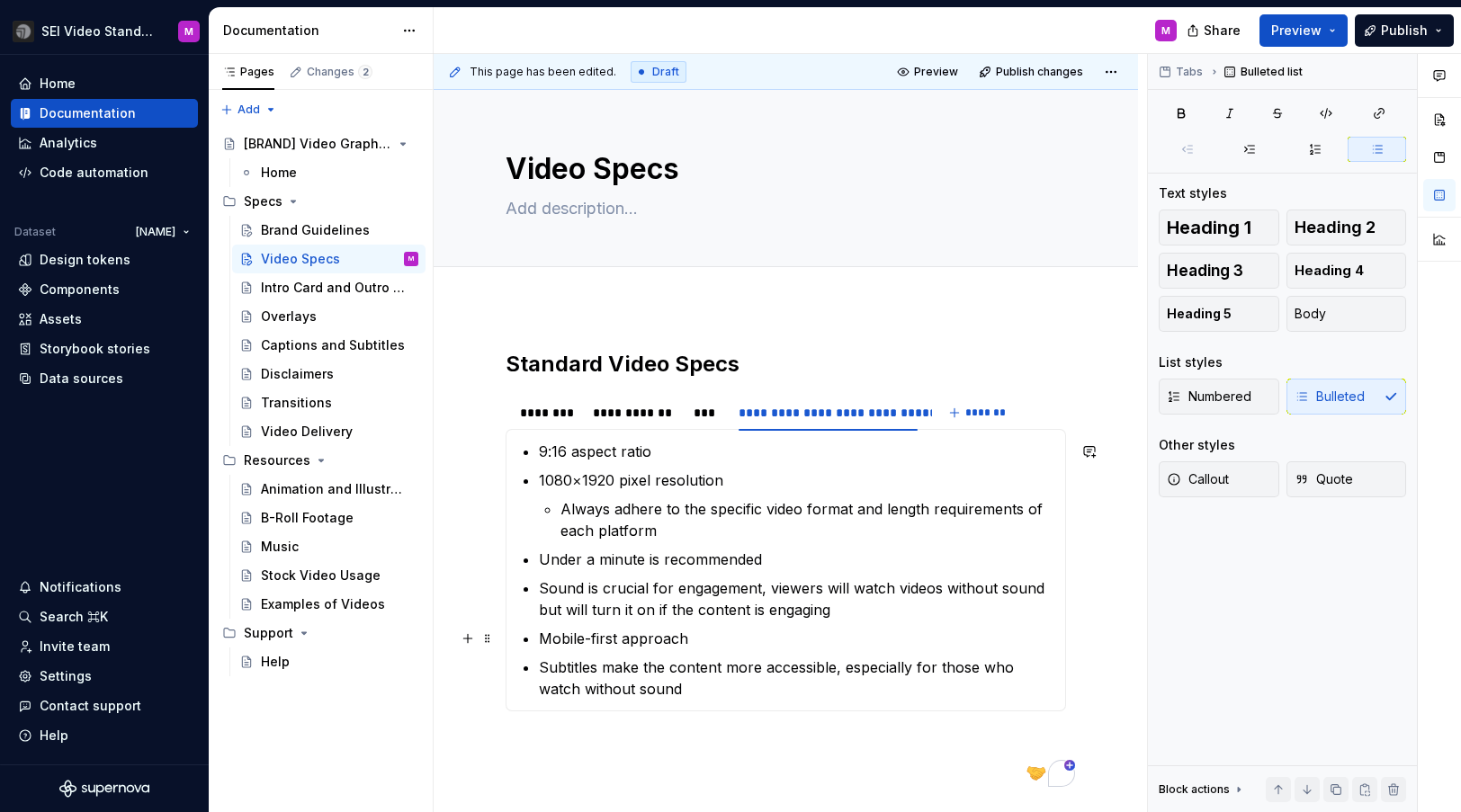 click on "Mobile-first approach" at bounding box center (796, 638) 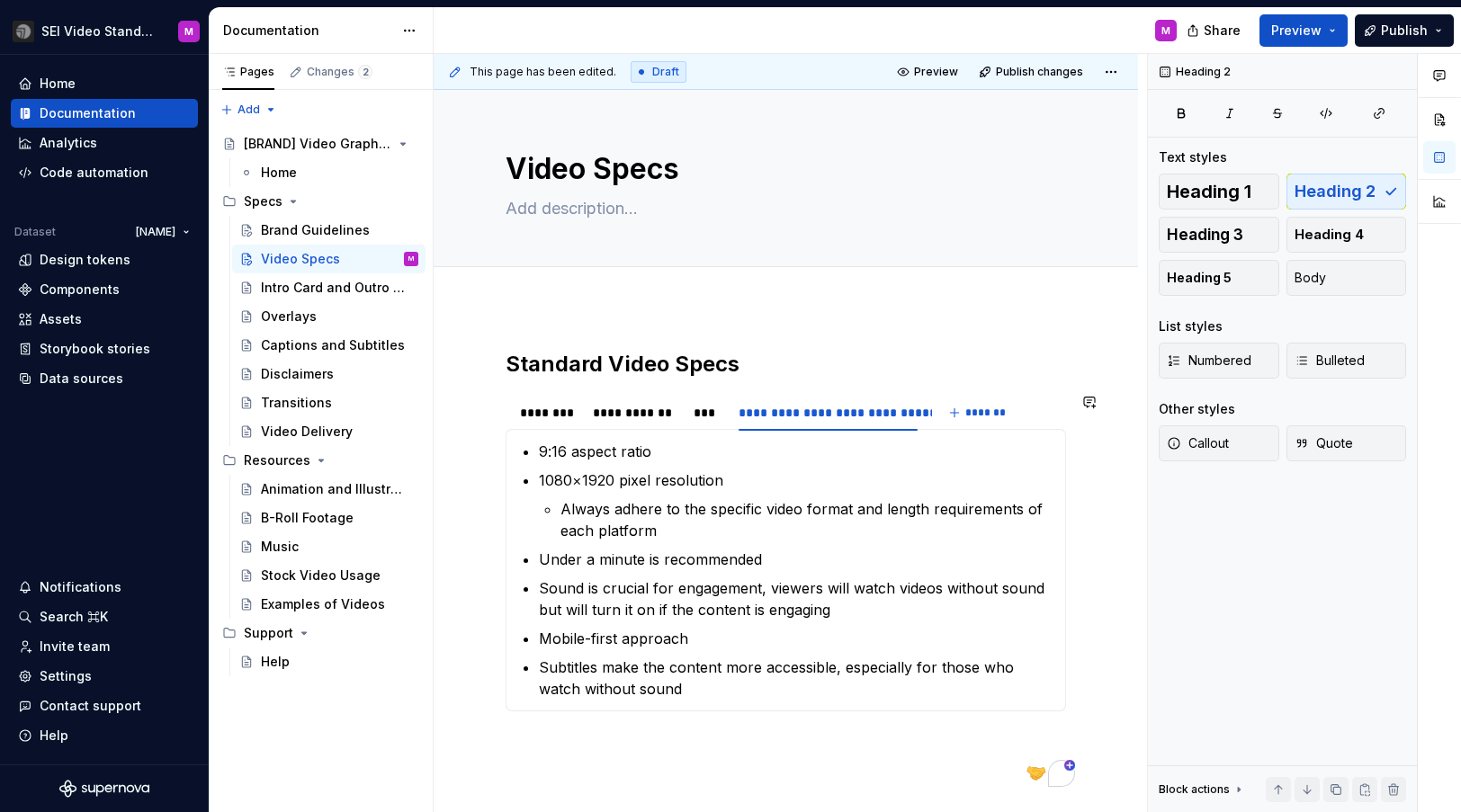 click on "The aspect ratio is typically  16:9 .  Video resolution at  1080p at 1920x1080  is also allowed.  For video publication use 4K resolution at  3840x2160  is preferred.  The aspect ratio is typically  16:9 .  The minimum resolution we recommend is  720p  or higher. It is recommended to use  mp4  video files. 9:16 aspect ratio 1080×1920 pixel resolution Always adhere to the specific video format and length requirements of each platform Under a minute is recommended  Sound is crucial for engagement, viewers will watch videos without sound but will turn it on if the content is engaging Mobile-first approach Subtitles make the content more accessible, especially for those who watch without sound" at bounding box center (785, 552) 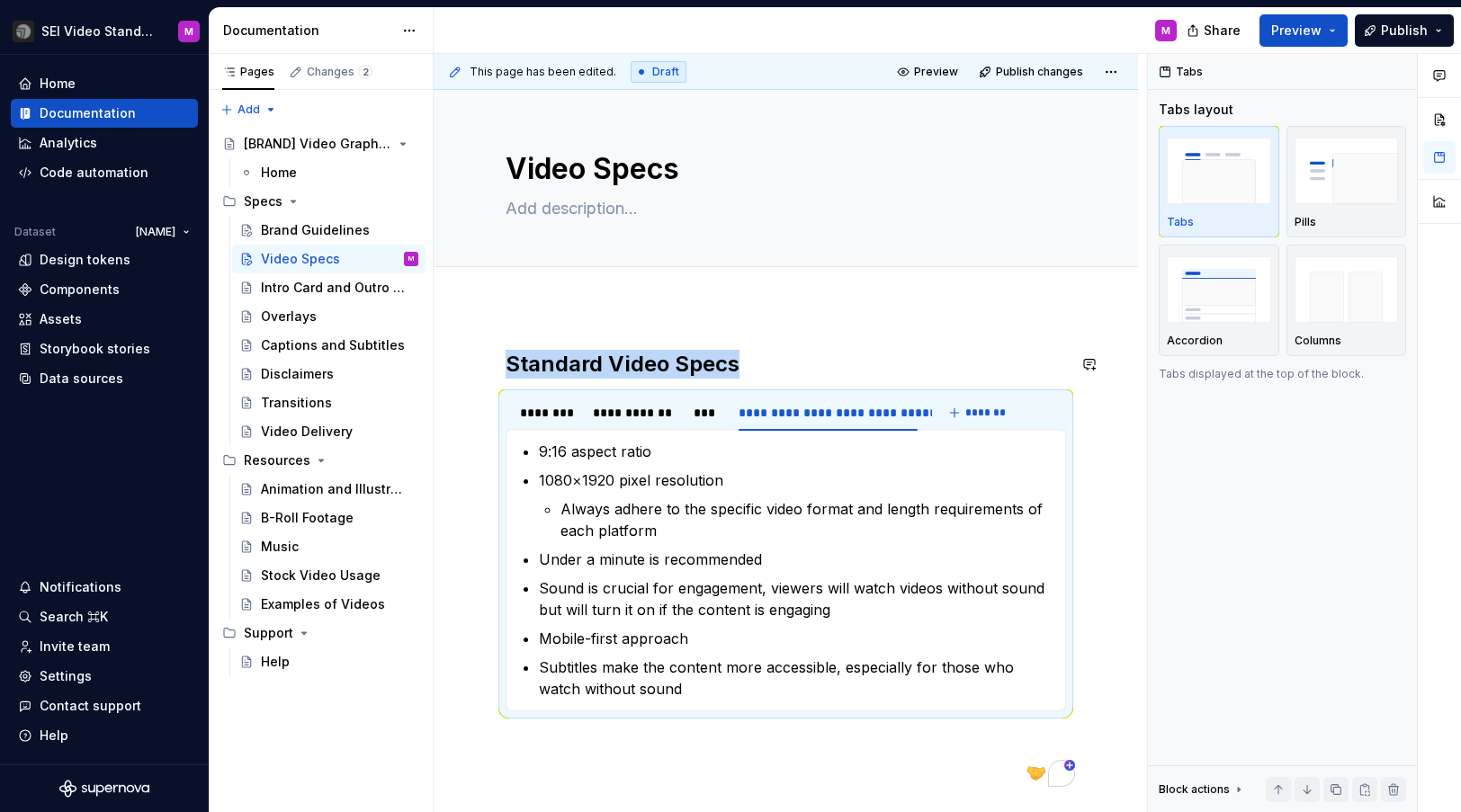 click on "**********" at bounding box center [785, 679] 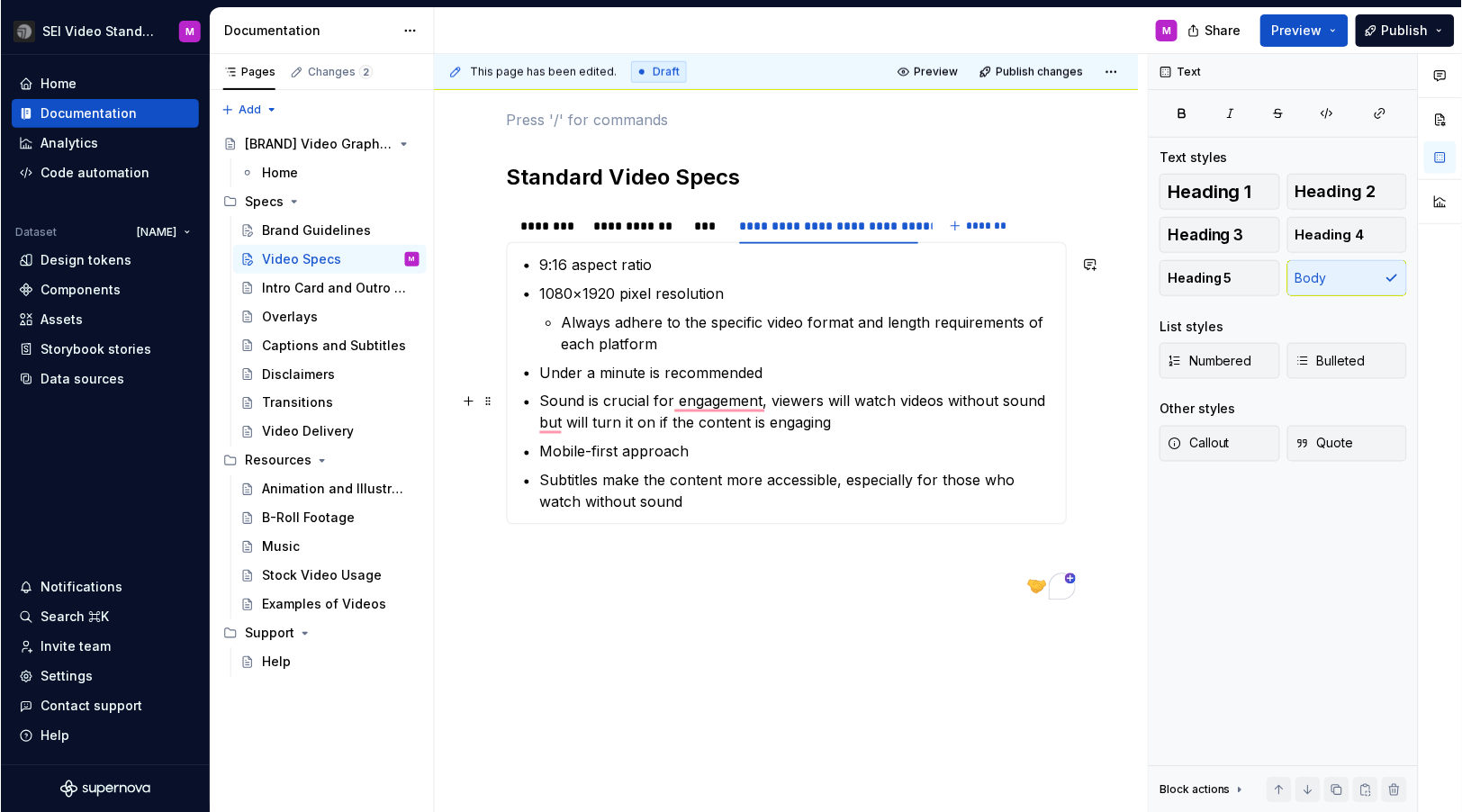scroll, scrollTop: 294, scrollLeft: 0, axis: vertical 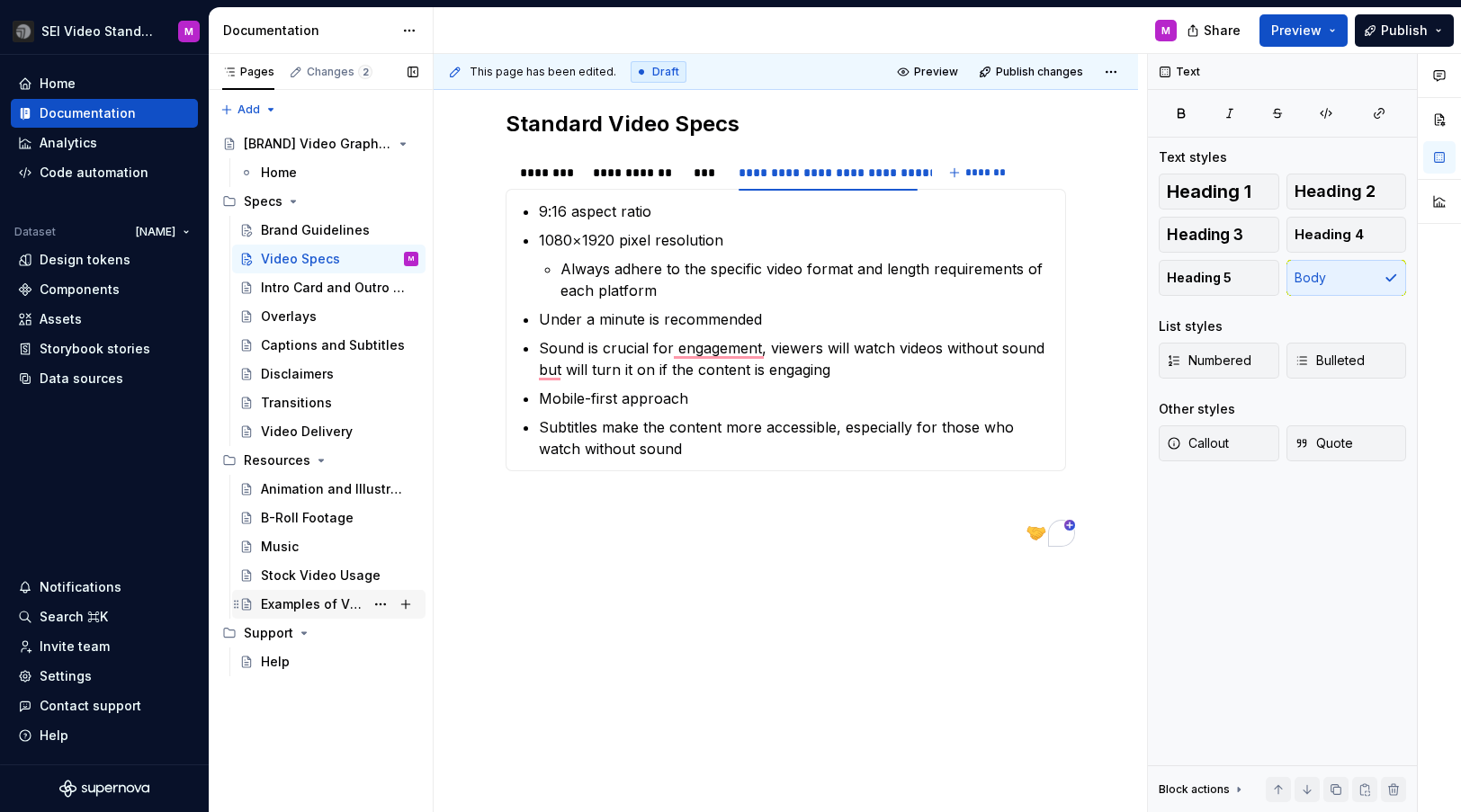 click on "Examples of Videos" at bounding box center [312, 604] 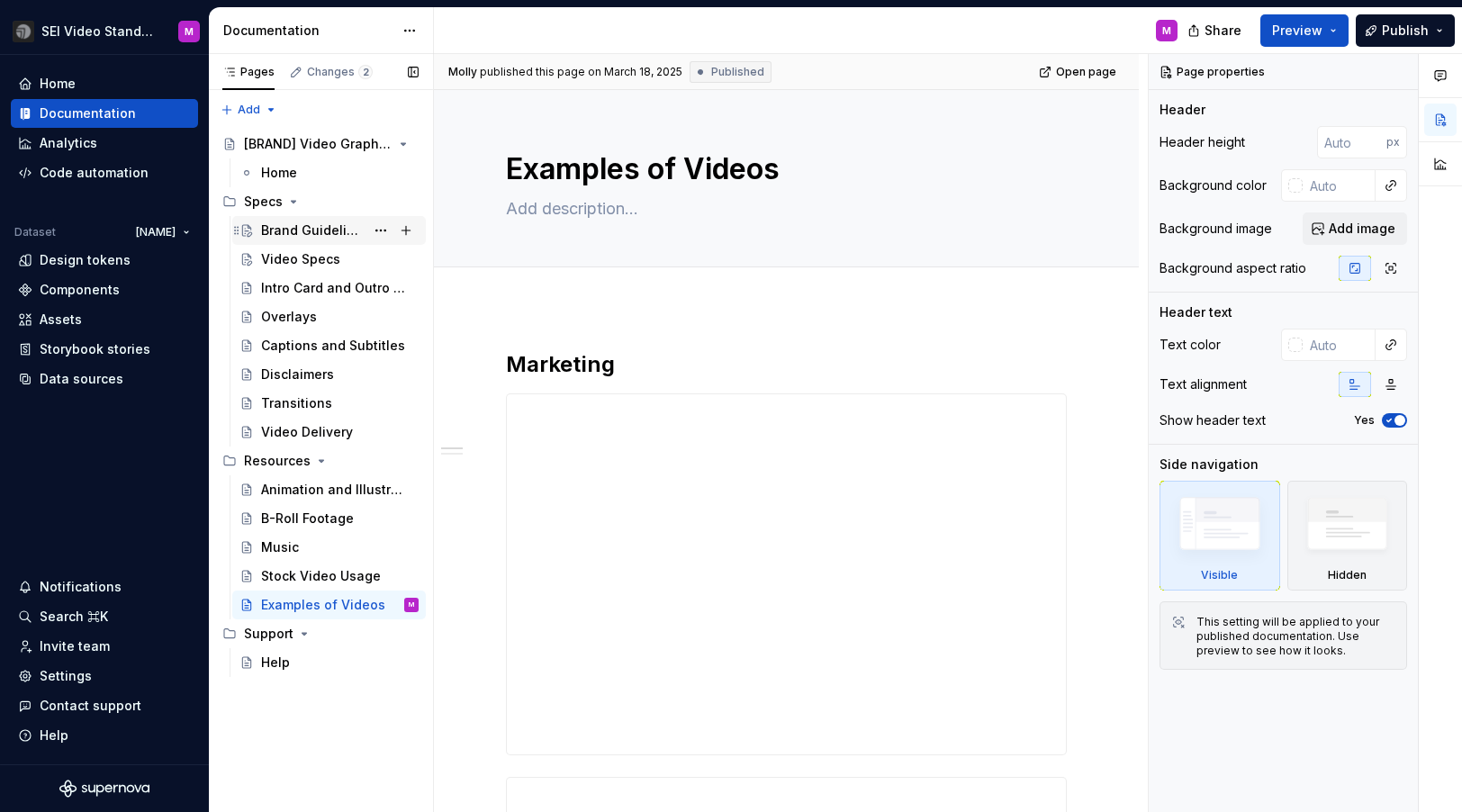 click on "Brand Guidelines" at bounding box center (312, 230) 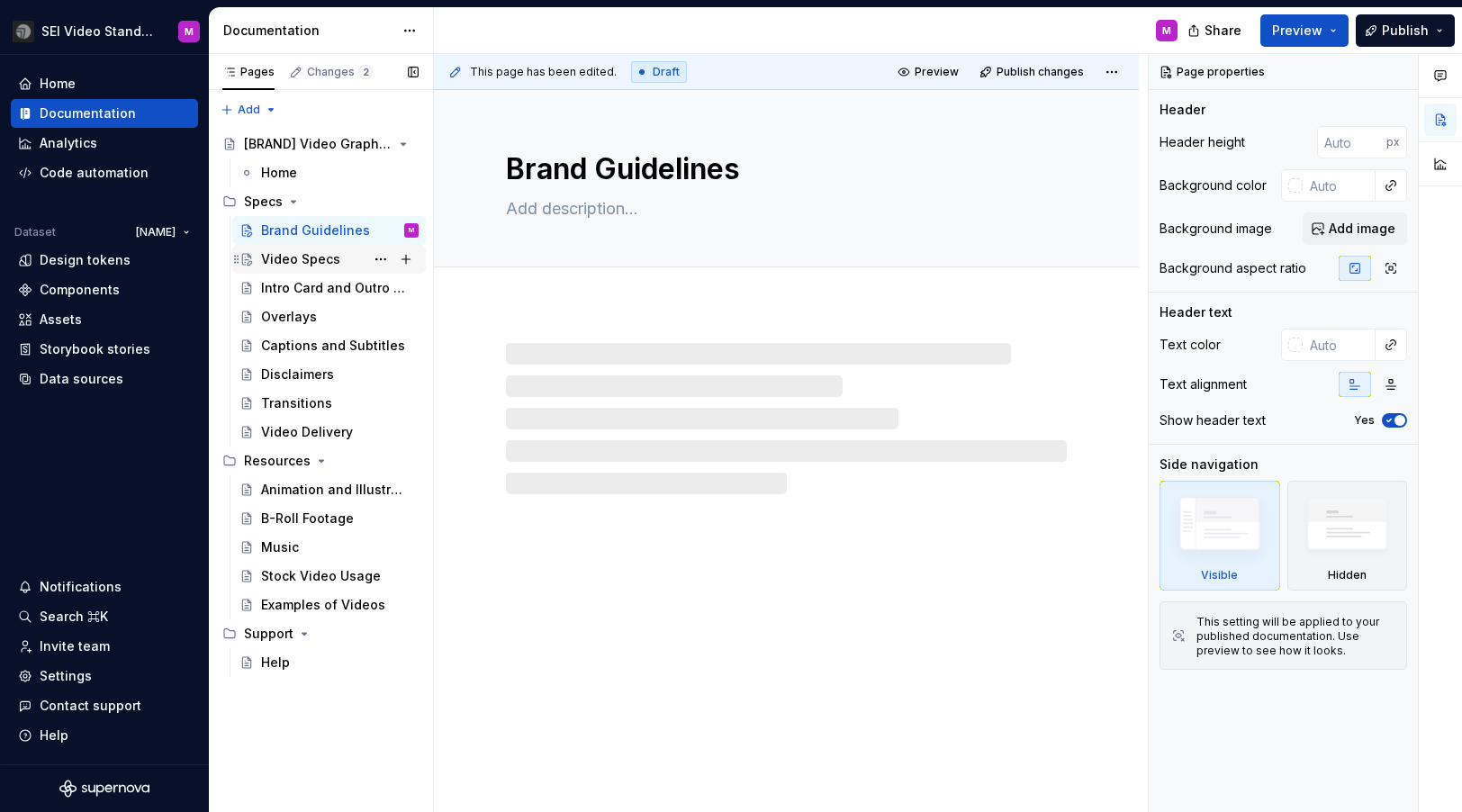 click on "Video Specs" at bounding box center (339, 259) 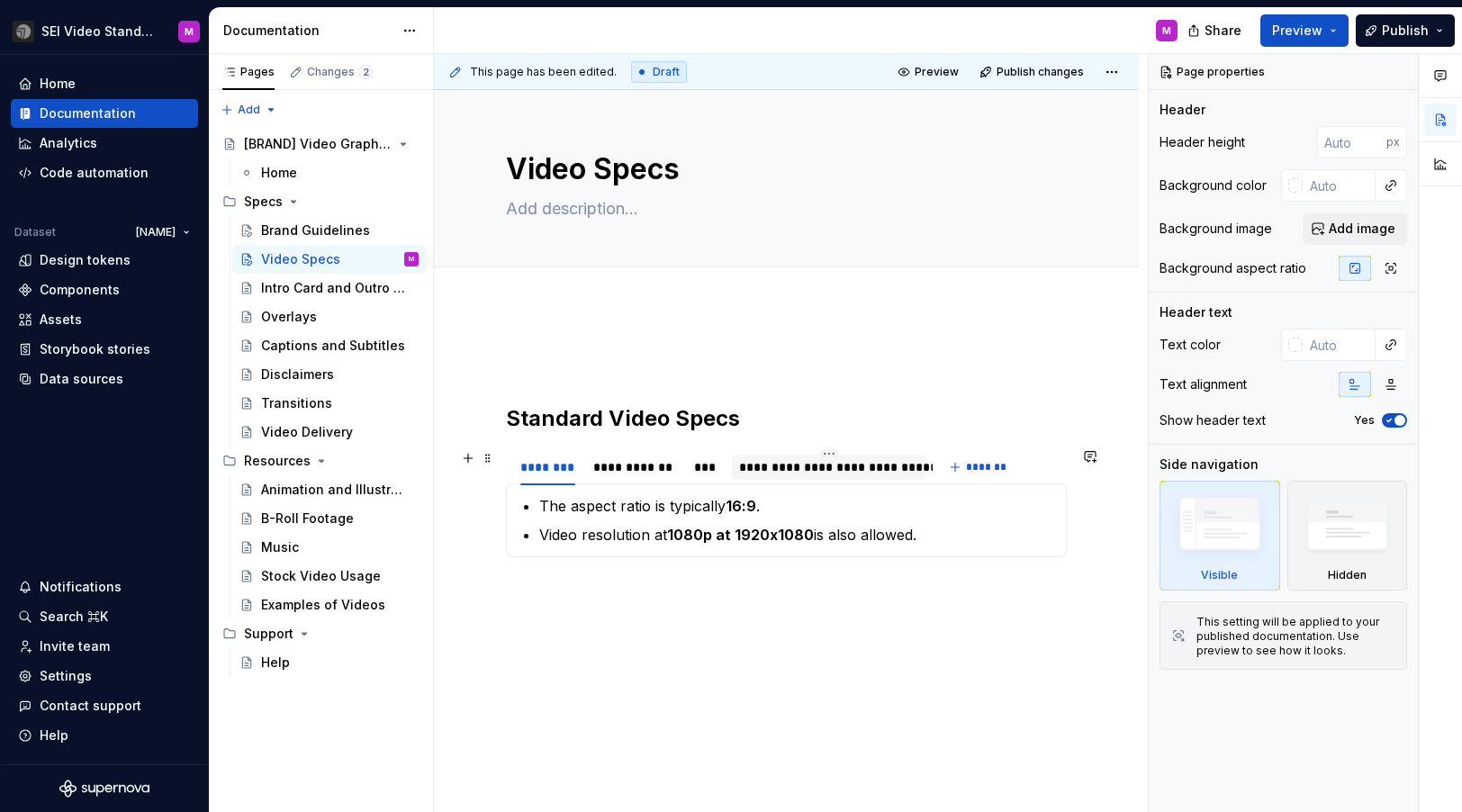 click on "**********" at bounding box center (828, 467) 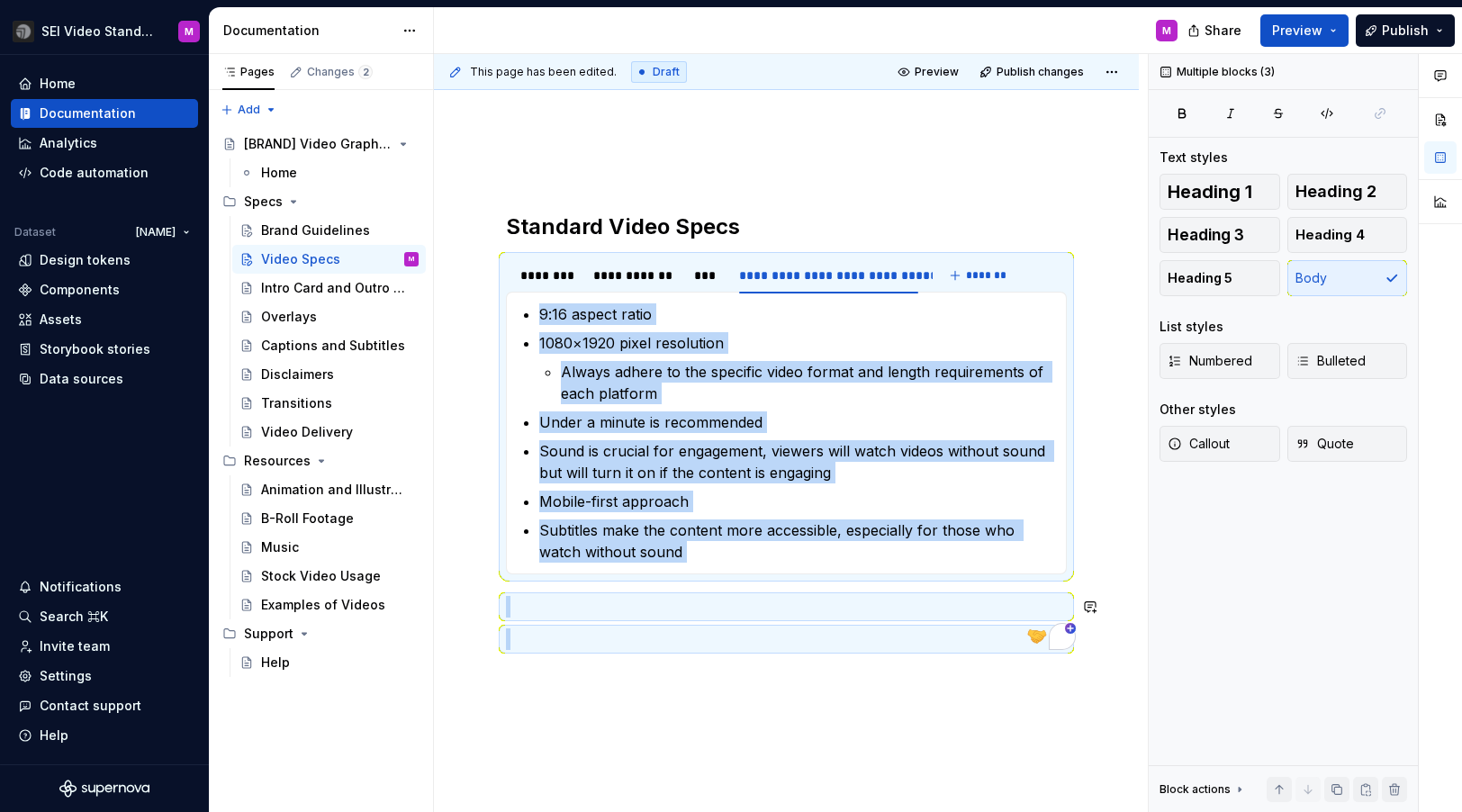 scroll, scrollTop: 294, scrollLeft: 0, axis: vertical 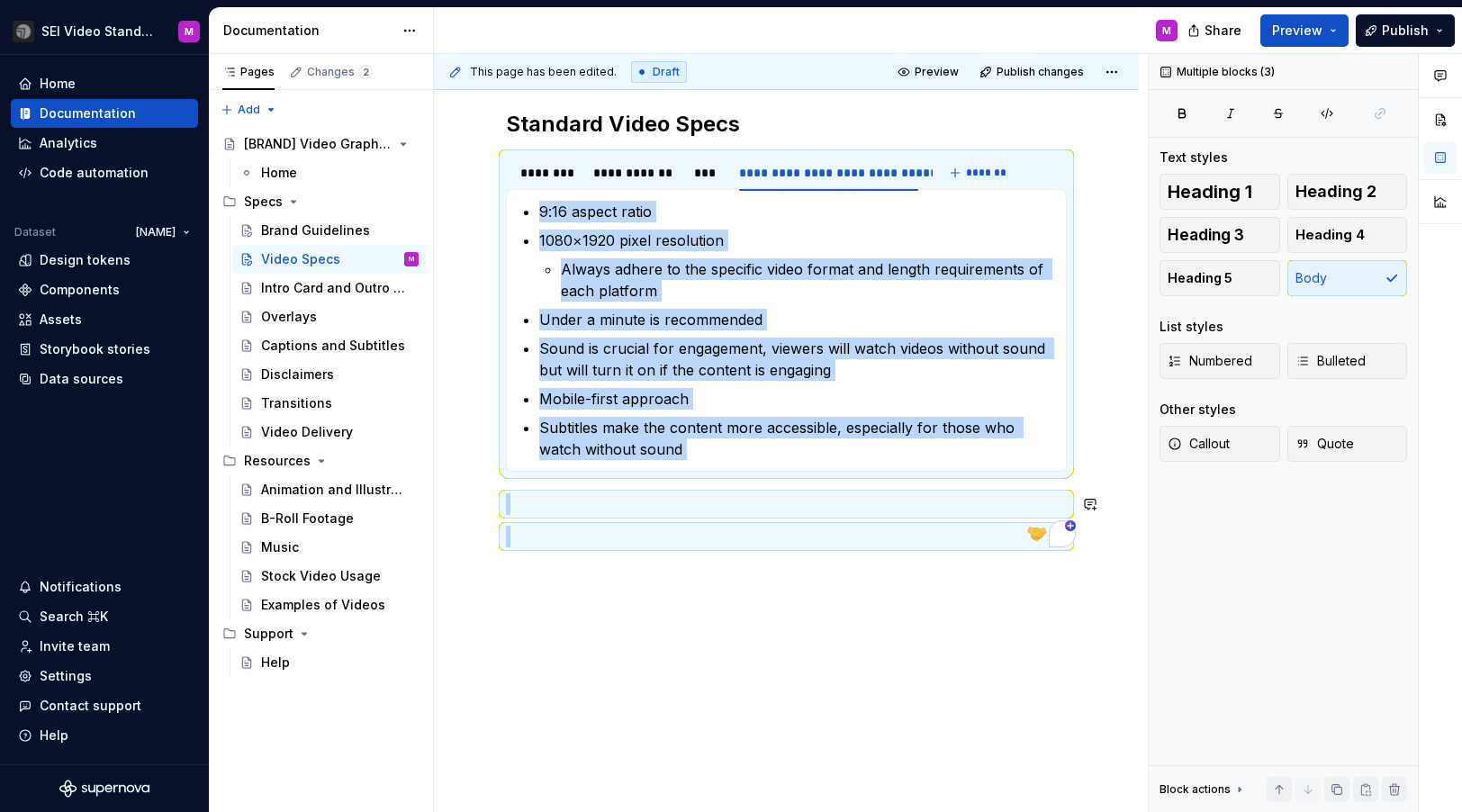 drag, startPoint x: 527, startPoint y: 505, endPoint x: 782, endPoint y: 752, distance: 355.01268 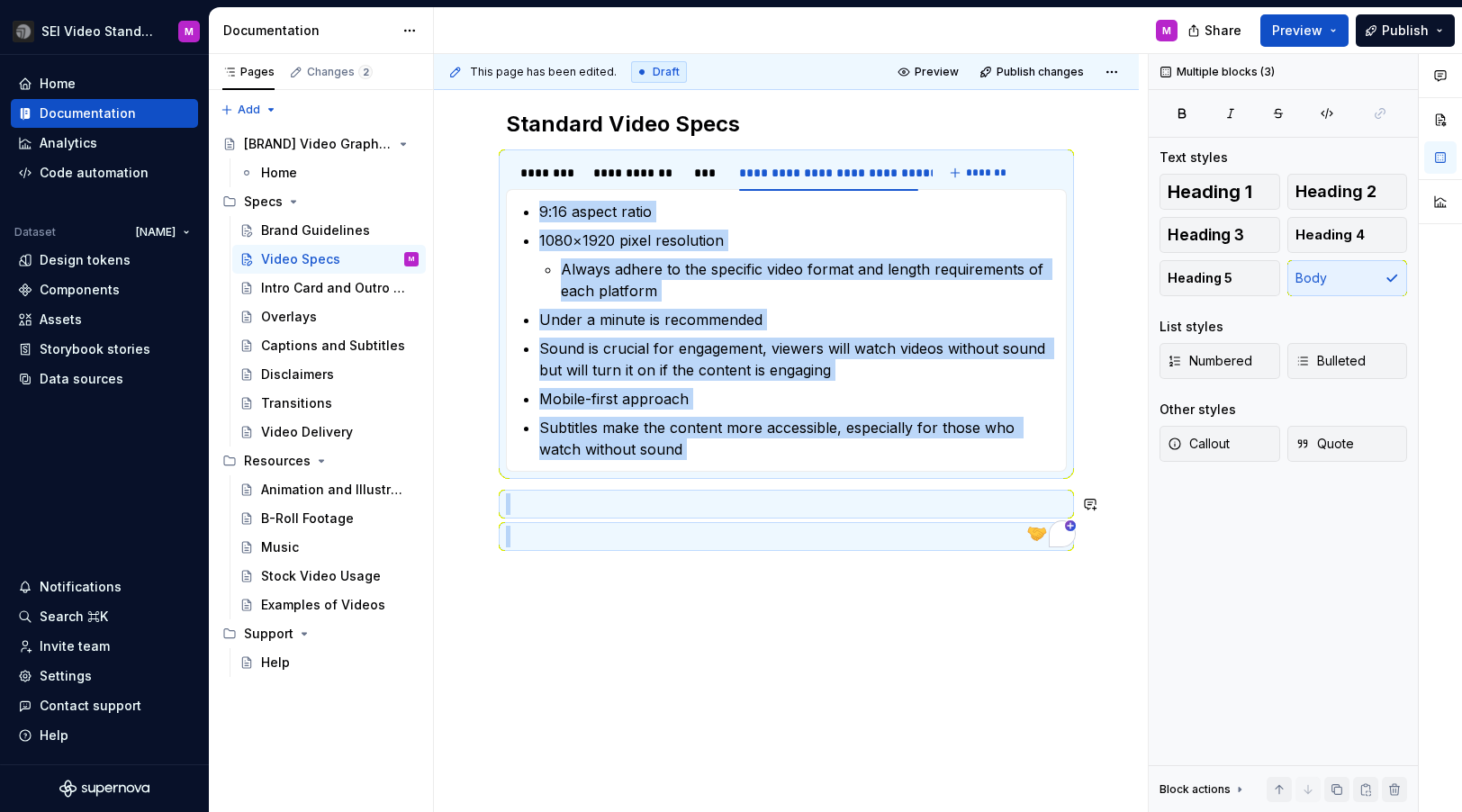 click on "**********" at bounding box center [786, 412] 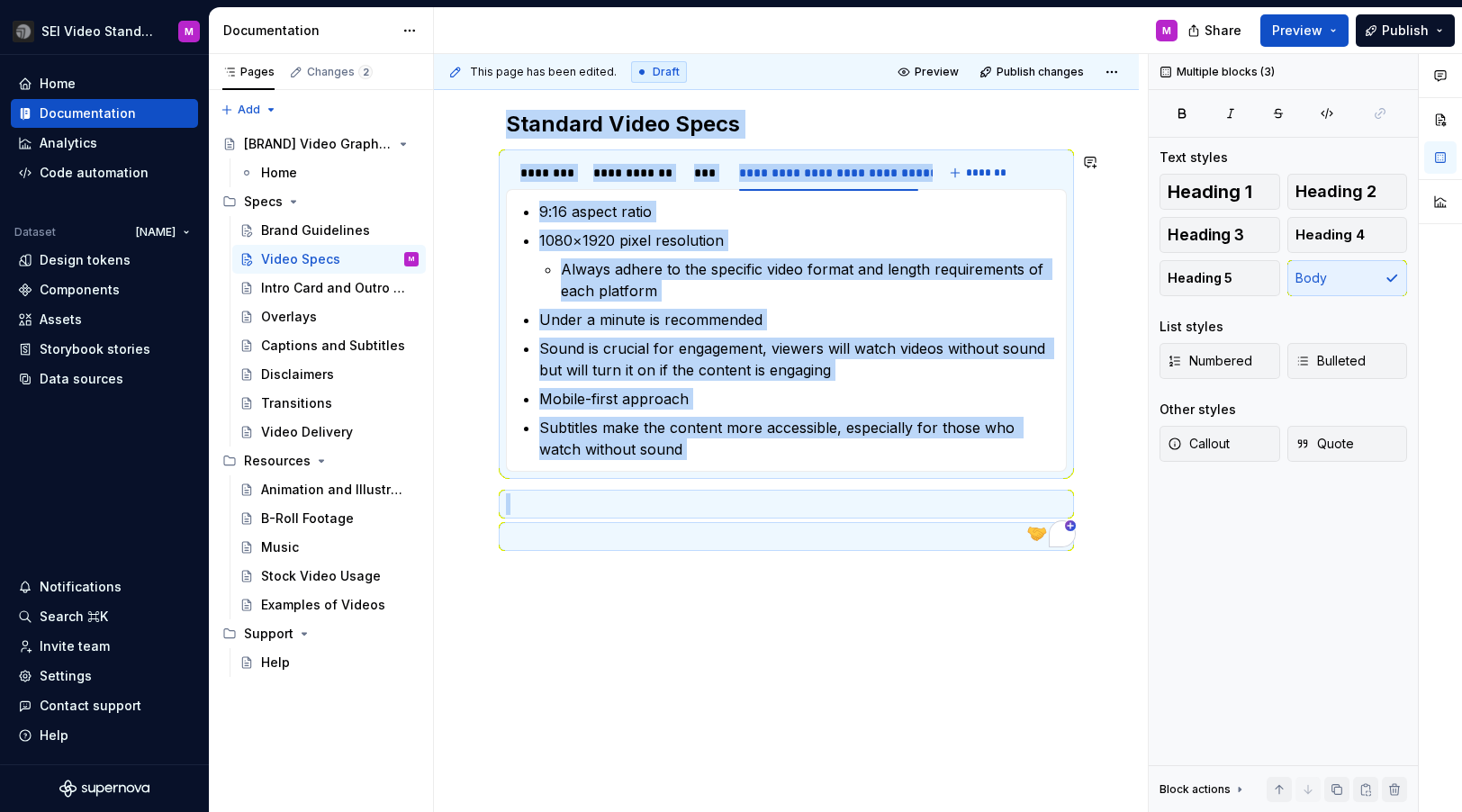 click on "The aspect ratio is typically 16:9 . Video resolution at 1080p at 1920x1080 is also allowed. For video publication use 4K resolution at 3840x2160 is preferred. The aspect ratio is typically 16:9 . The minimum resolution we recommend is 720p or higher. It is recommended to use mp4 video files. 9:16 aspect ratio 1080×1920 pixel resolution Always adhere to the specific video format and length requirements of each platform Under a minute is recommended Sound is crucial for engagement, viewers will watch videos without sound but will turn it on if the content is engaging Mobile-first approach Subtitles make the content more accessible, especially for those who watch without sound" at bounding box center (786, 330) 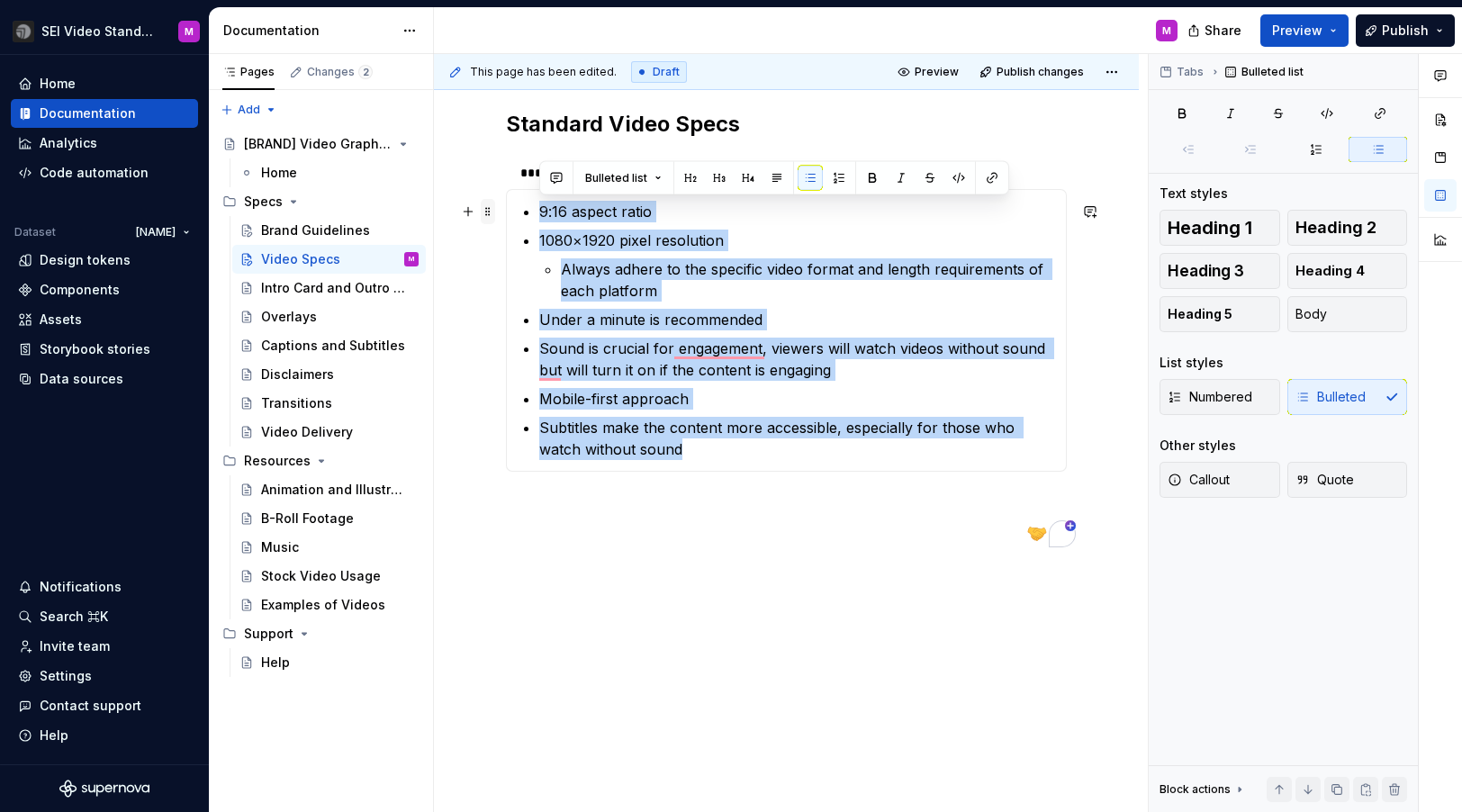 drag, startPoint x: 656, startPoint y: 450, endPoint x: 489, endPoint y: 206, distance: 295.67719 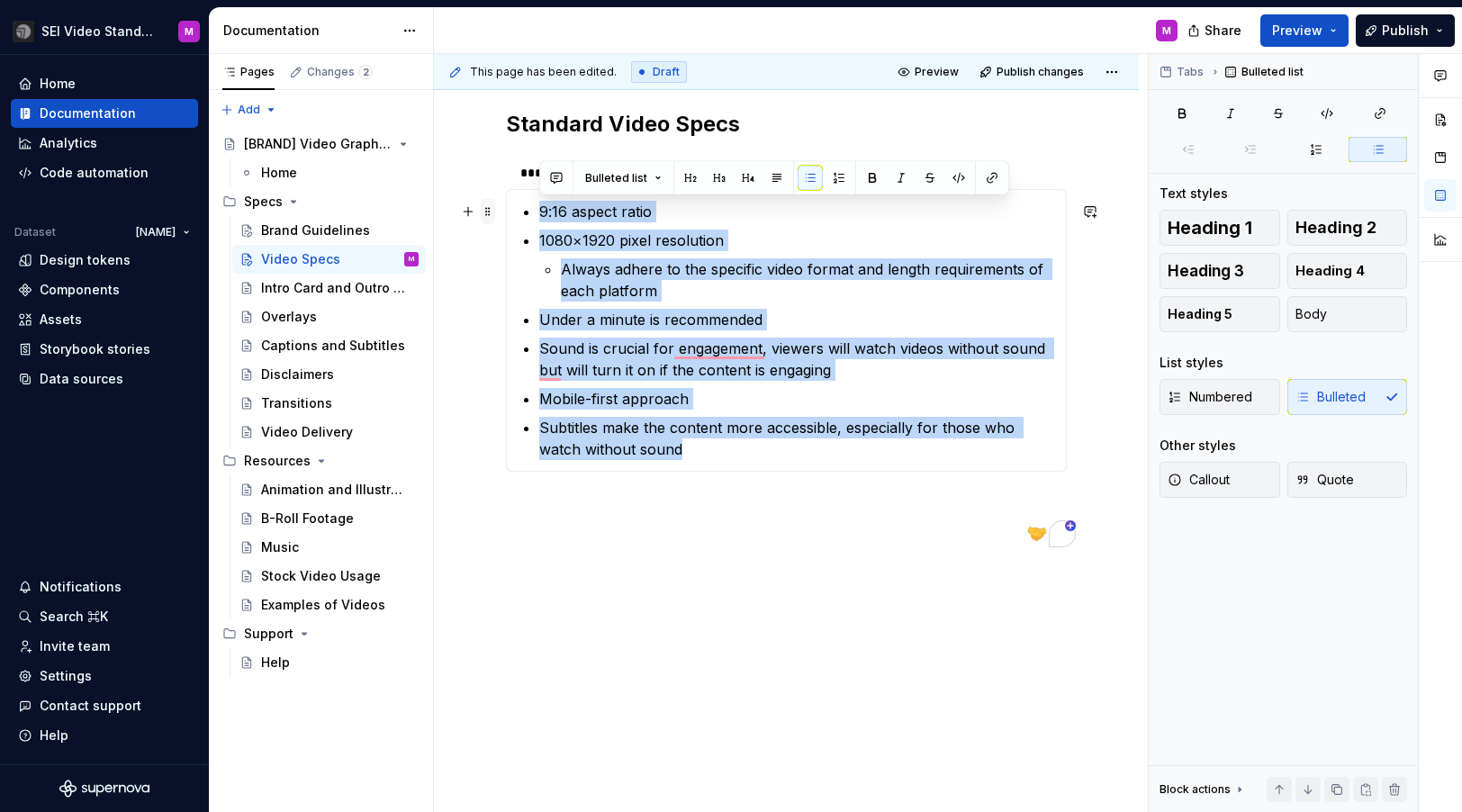 click on "**********" at bounding box center (786, 312) 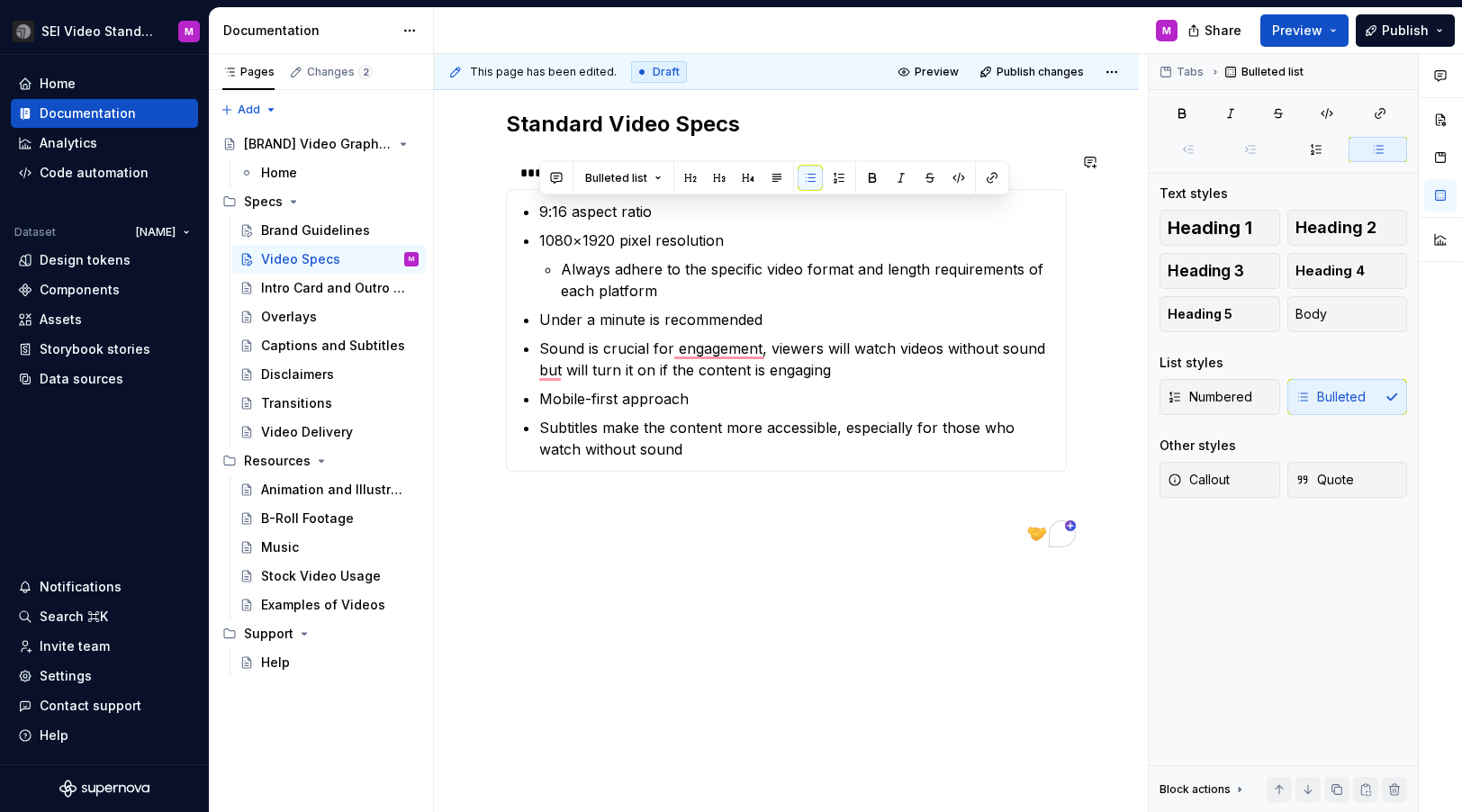 click on "The aspect ratio is typically 16:9 . Video resolution at 1080p at 1920x1080 is also allowed. For video publication use 4K resolution at 3840x2160 is preferred. The aspect ratio is typically 16:9 . The minimum resolution we recommend is 720p or higher. It is recommended to use mp4 video files. 9:16 aspect ratio 1080×1920 pixel resolution Always adhere to the specific video format and length requirements of each platform Under a minute is recommended Sound is crucial for engagement, viewers will watch videos without sound but will turn it on if the content is engaging Mobile-first approach Subtitles make the content more accessible, especially for those who watch without sound" at bounding box center [786, 330] 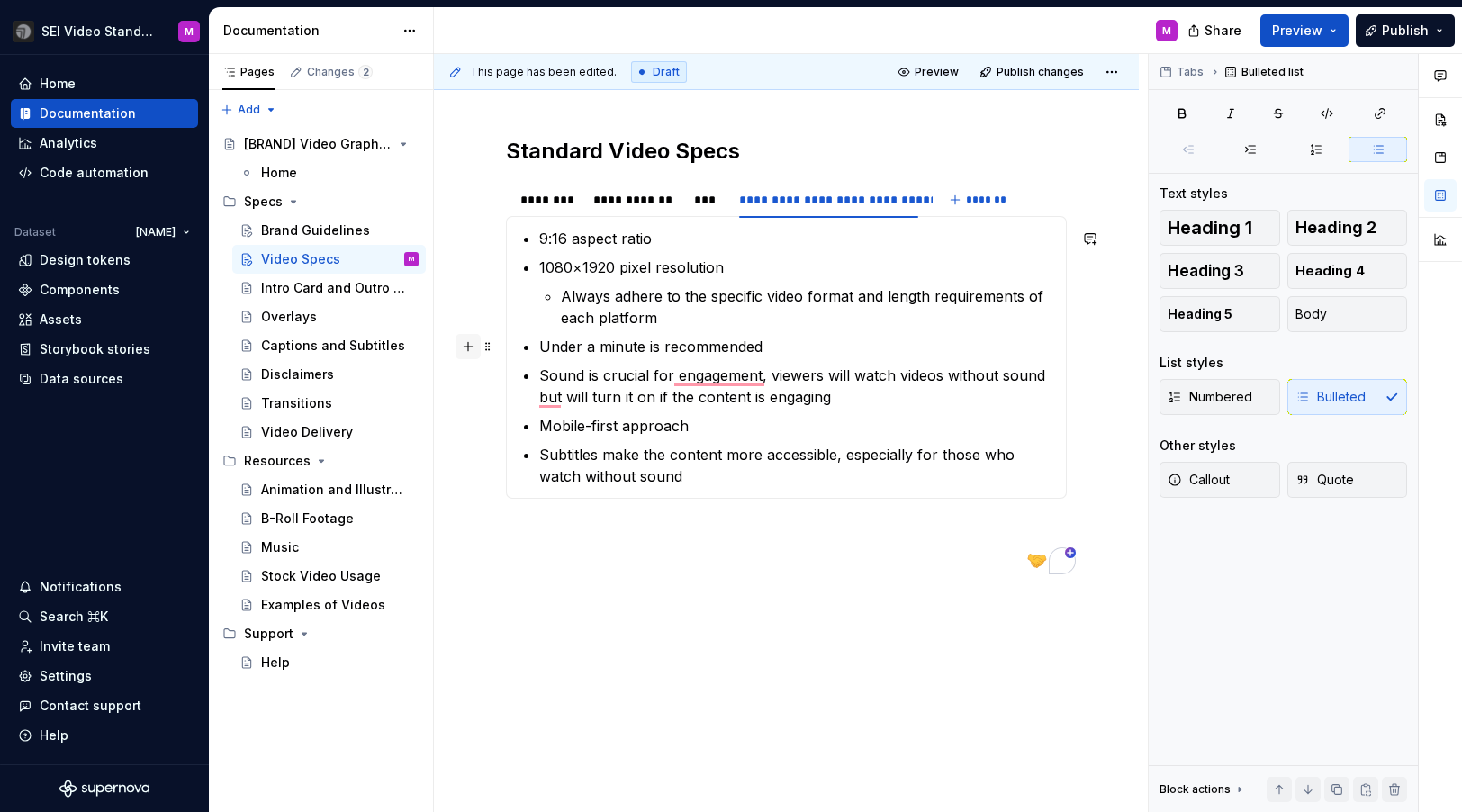 scroll, scrollTop: 260, scrollLeft: 0, axis: vertical 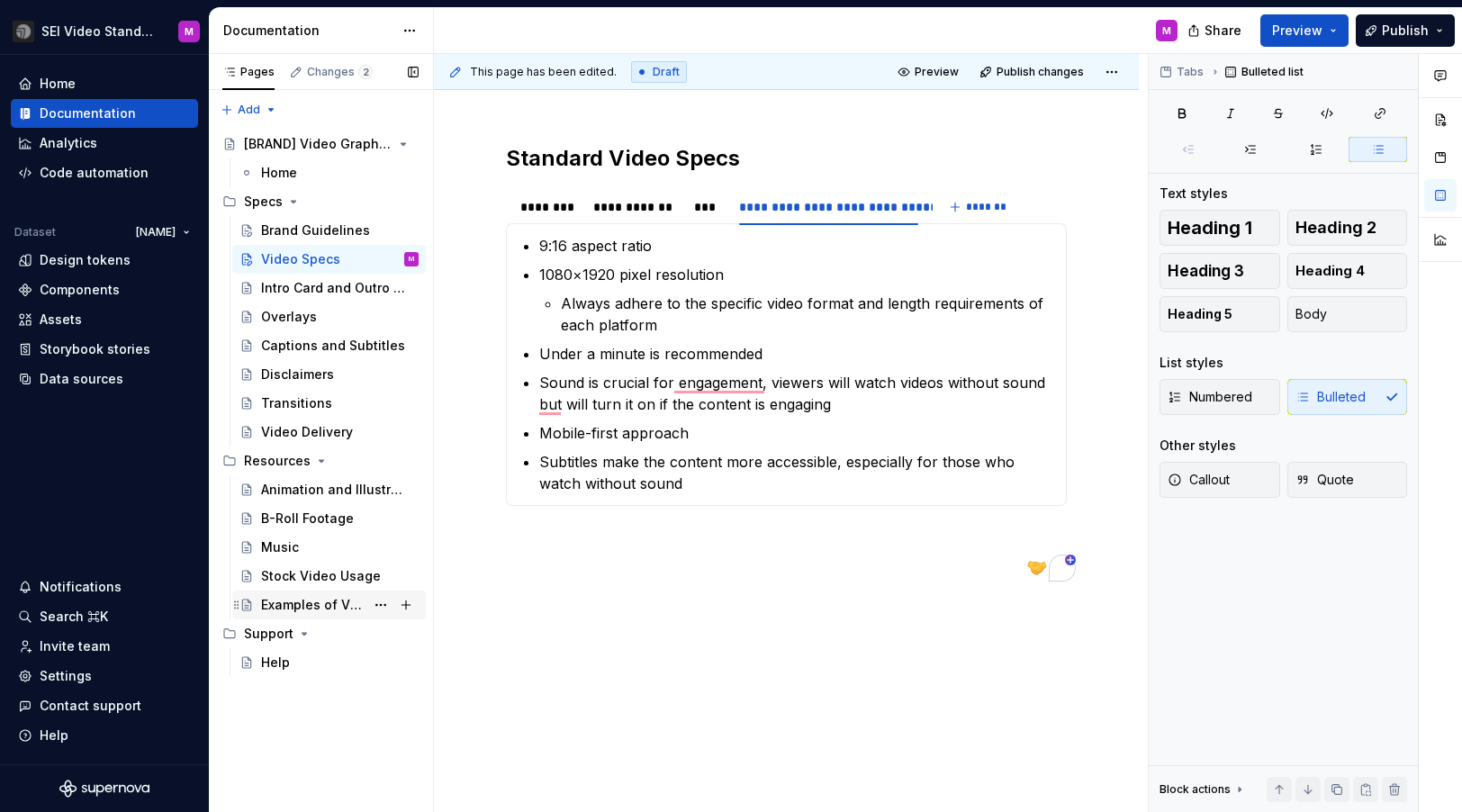 click on "Examples of Videos" at bounding box center [312, 605] 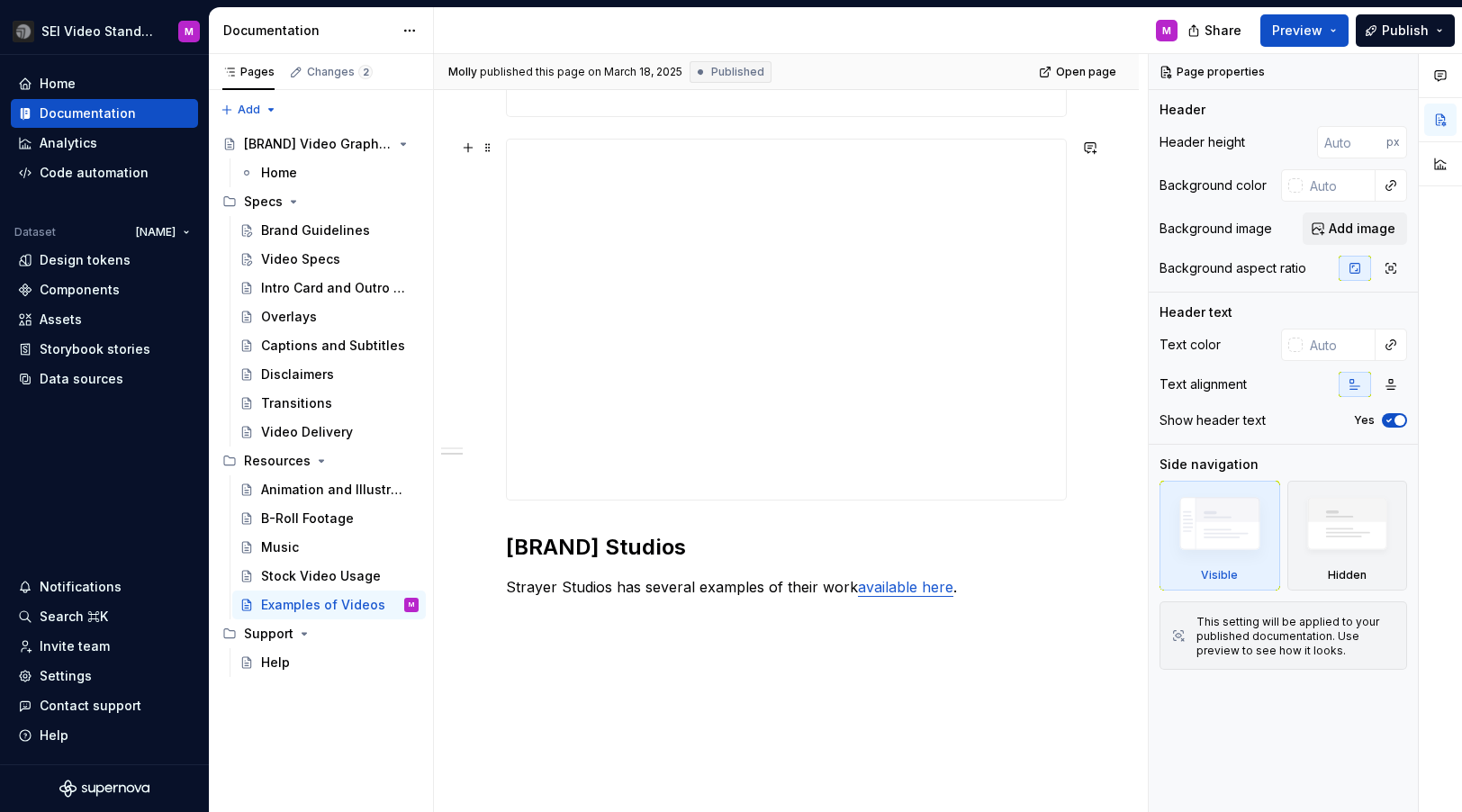 scroll, scrollTop: 689, scrollLeft: 0, axis: vertical 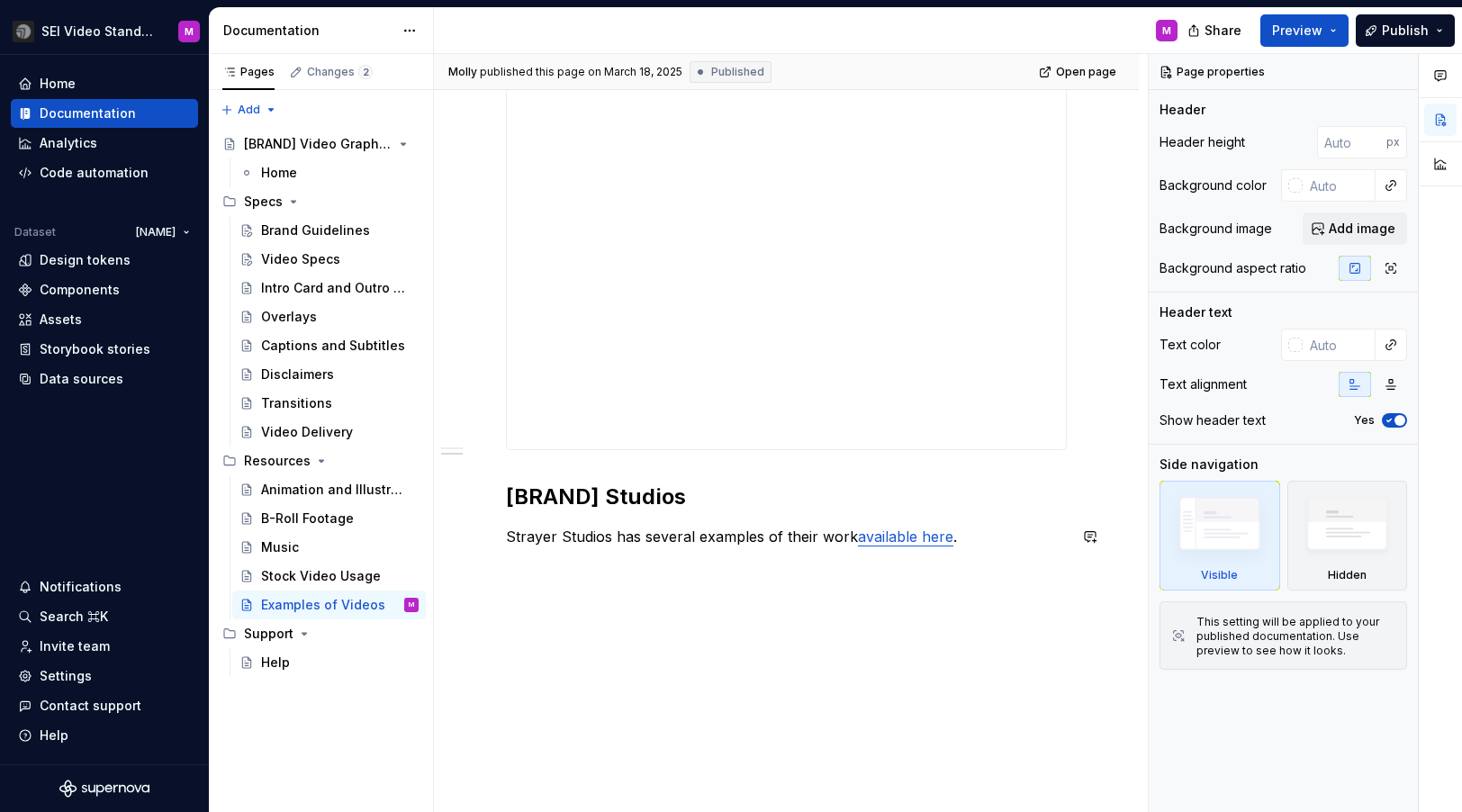 click on "**********" at bounding box center [786, 115] 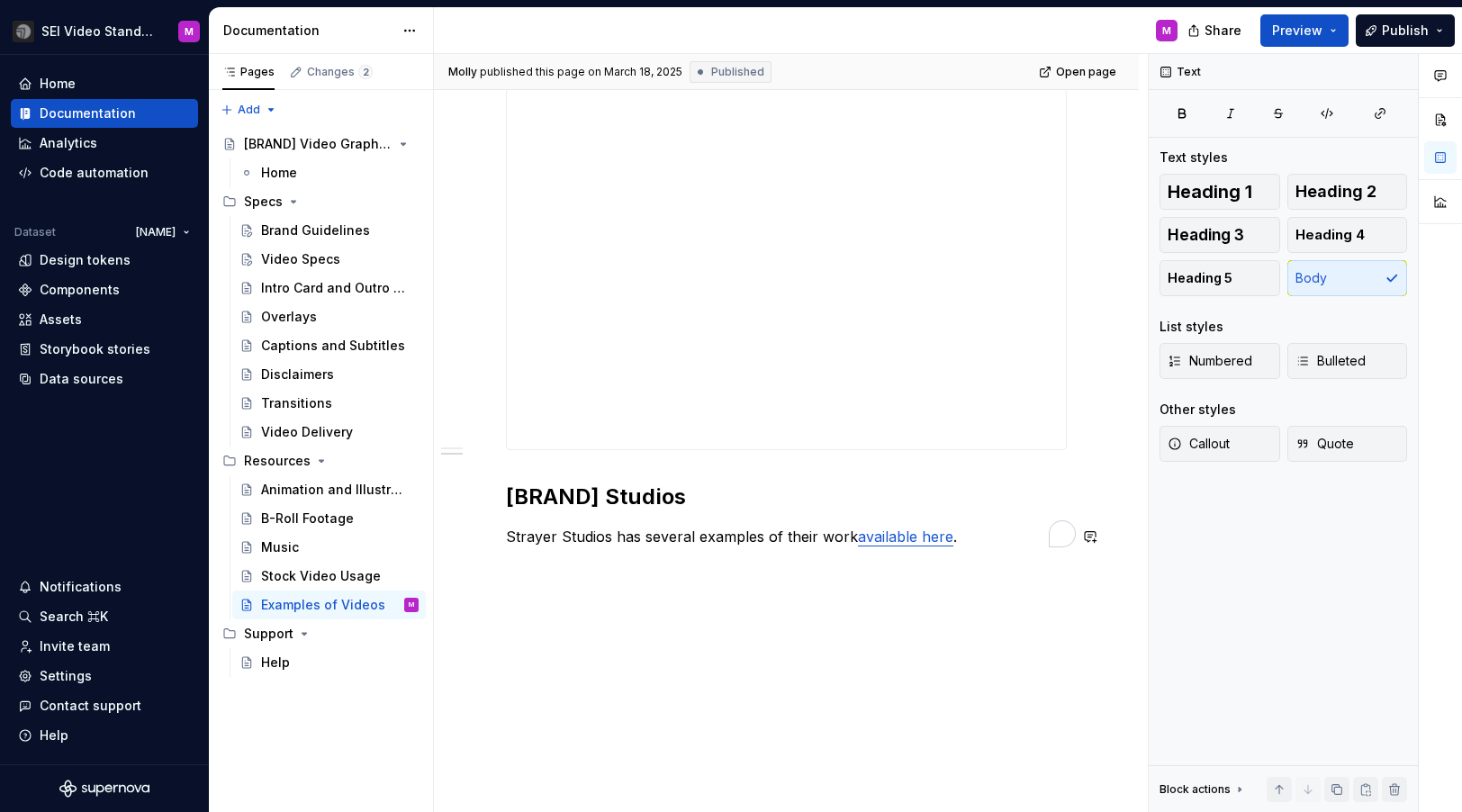 type on "*" 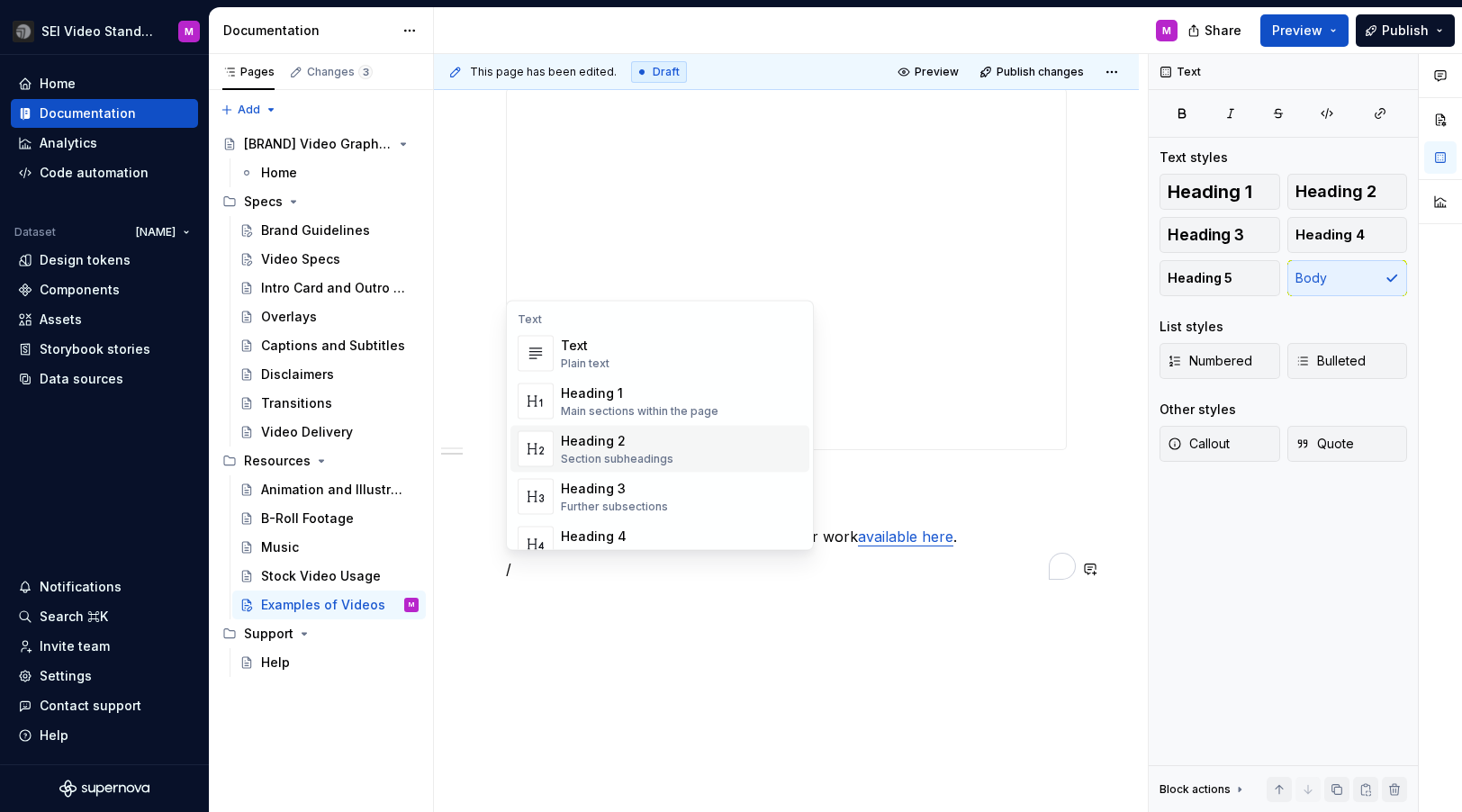 click on "Heading 2" at bounding box center [617, 441] 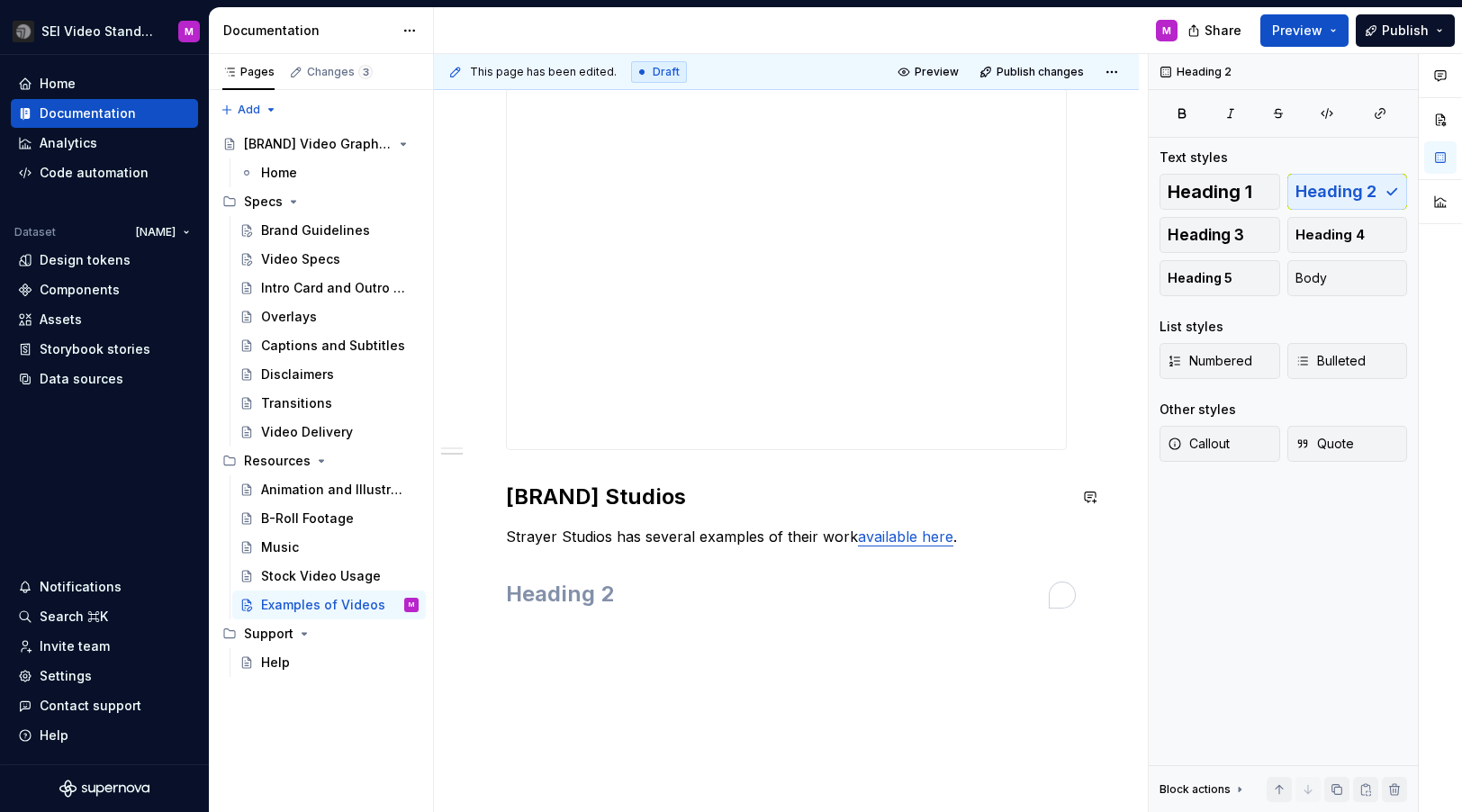 type 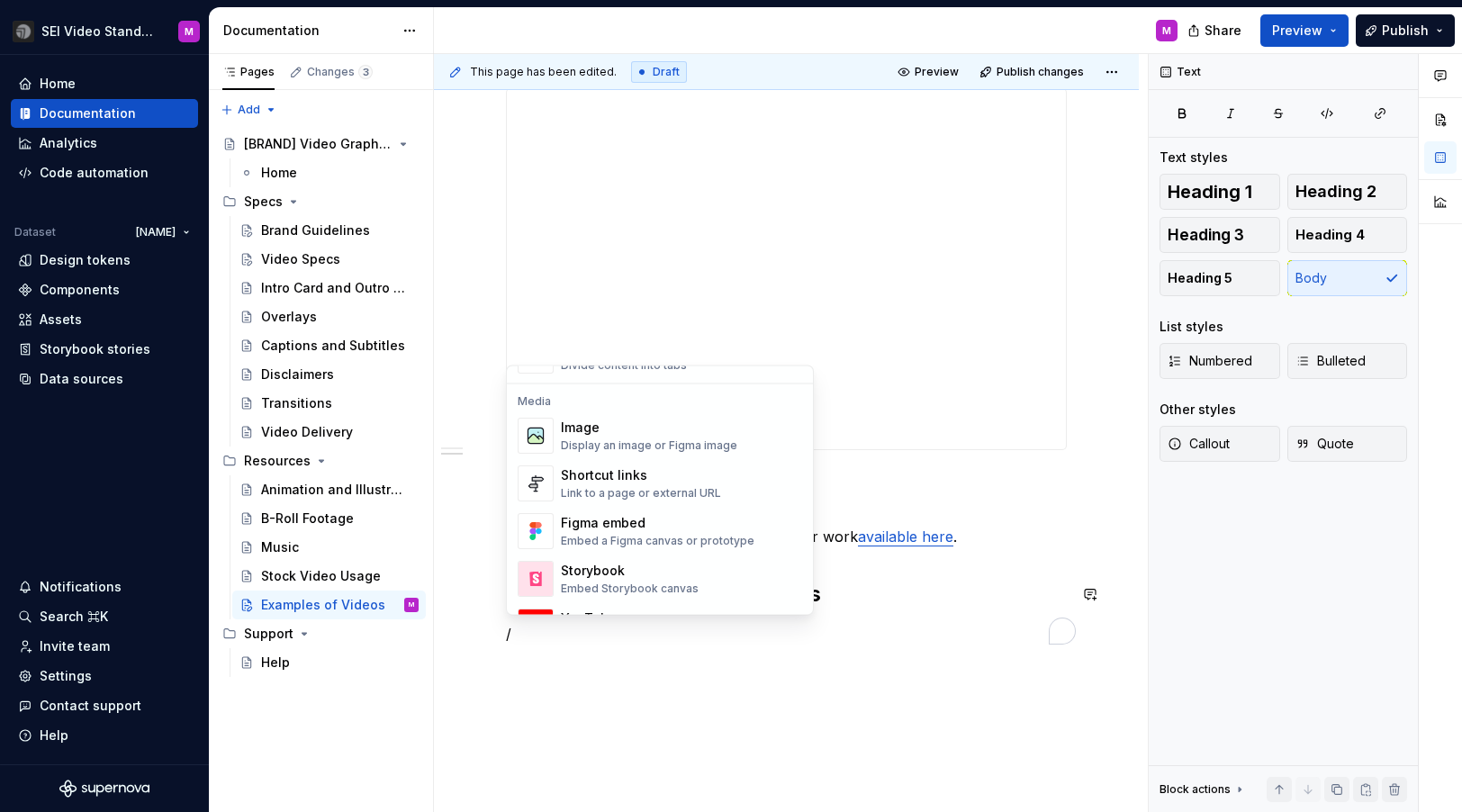 scroll, scrollTop: 741, scrollLeft: 0, axis: vertical 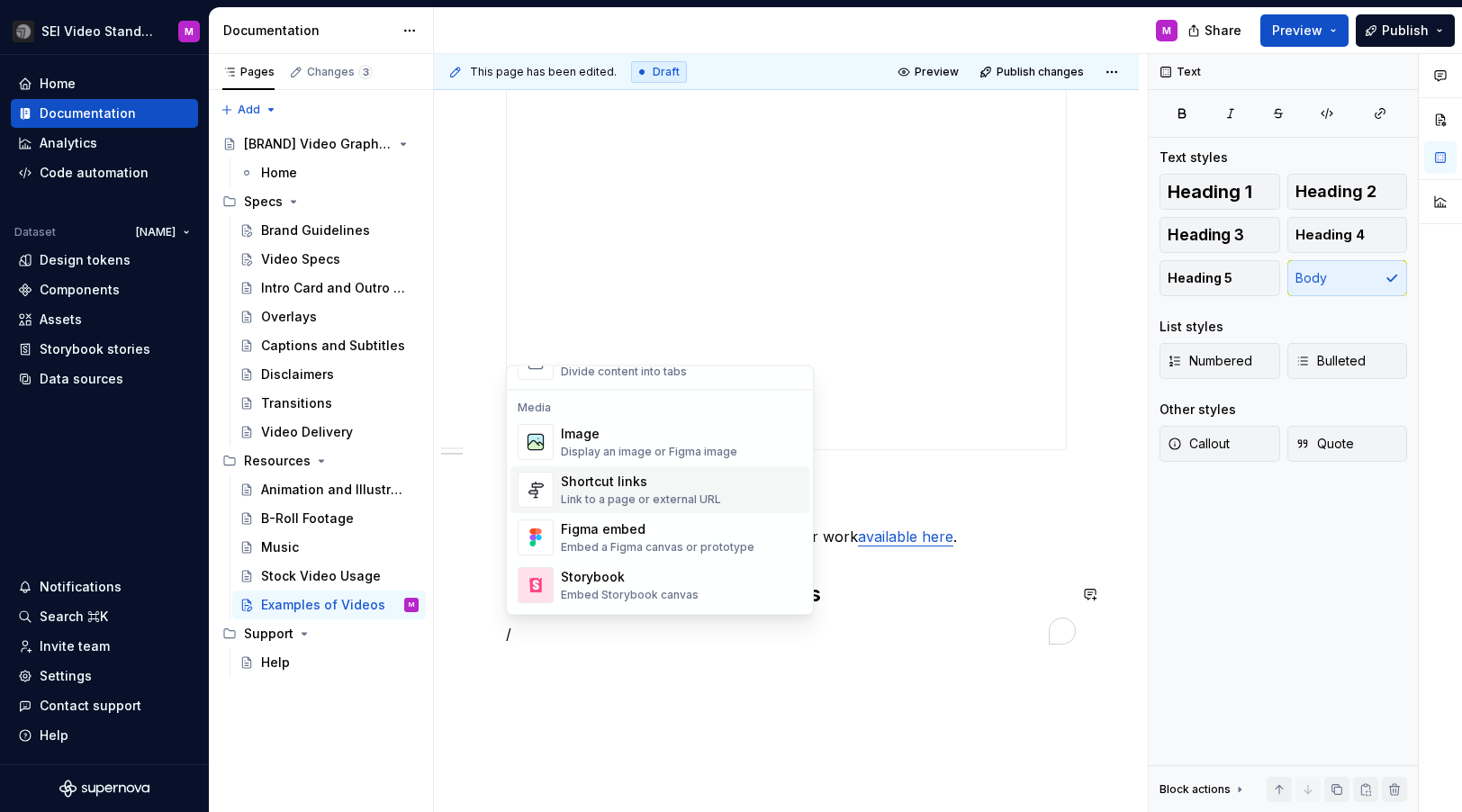 click on "Shortcut links" at bounding box center [641, 483] 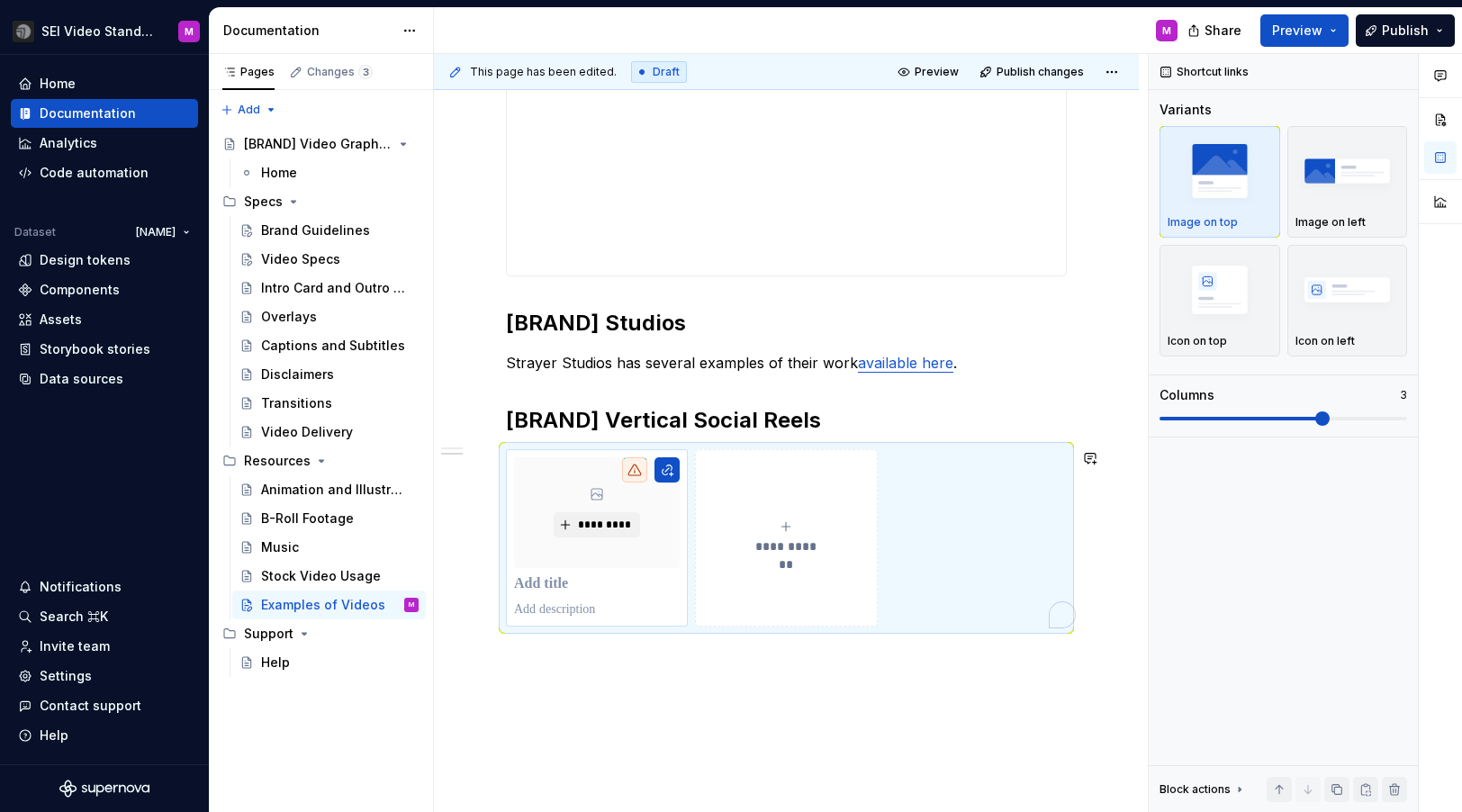 scroll, scrollTop: 876, scrollLeft: 0, axis: vertical 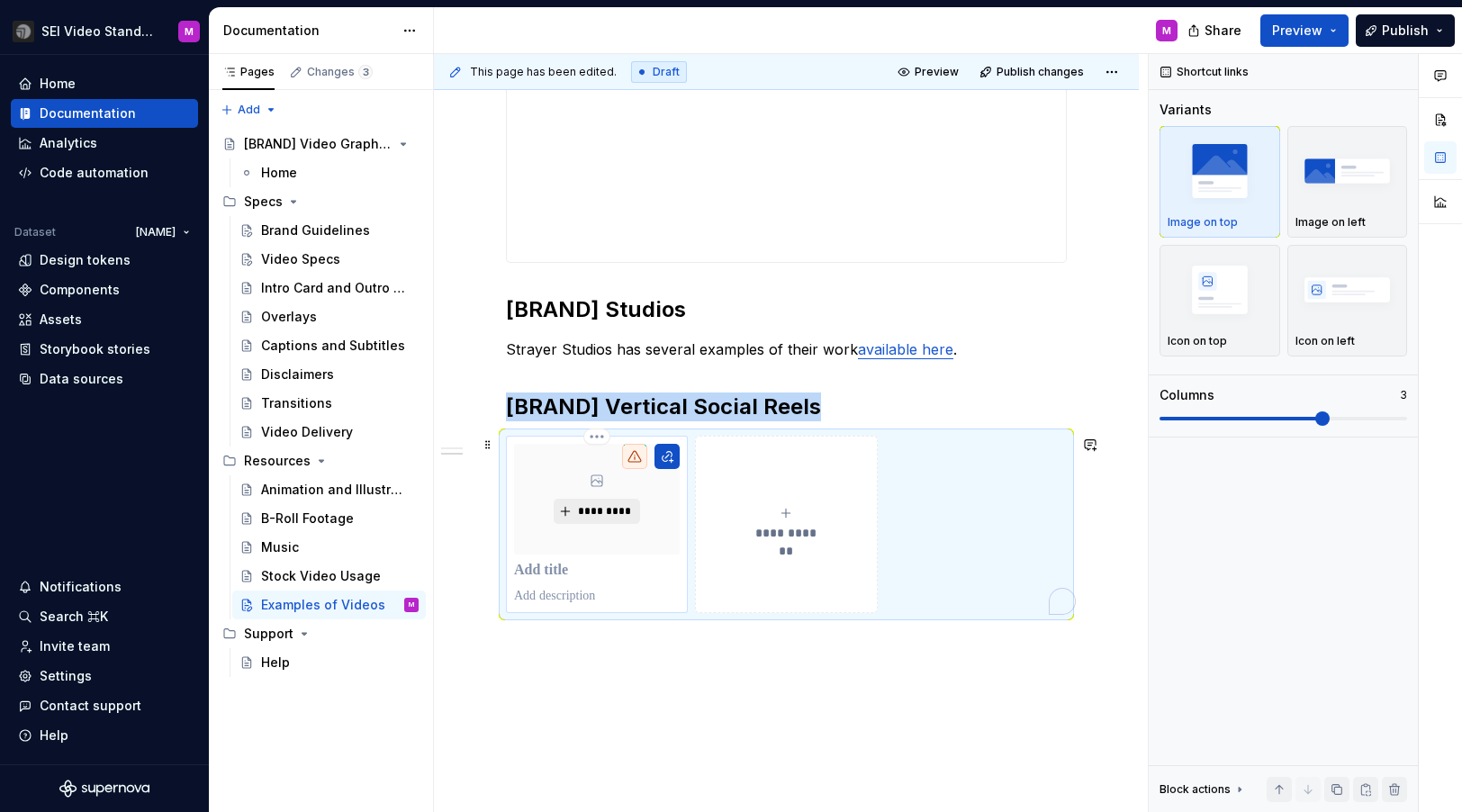 click on "*********" at bounding box center (603, 511) 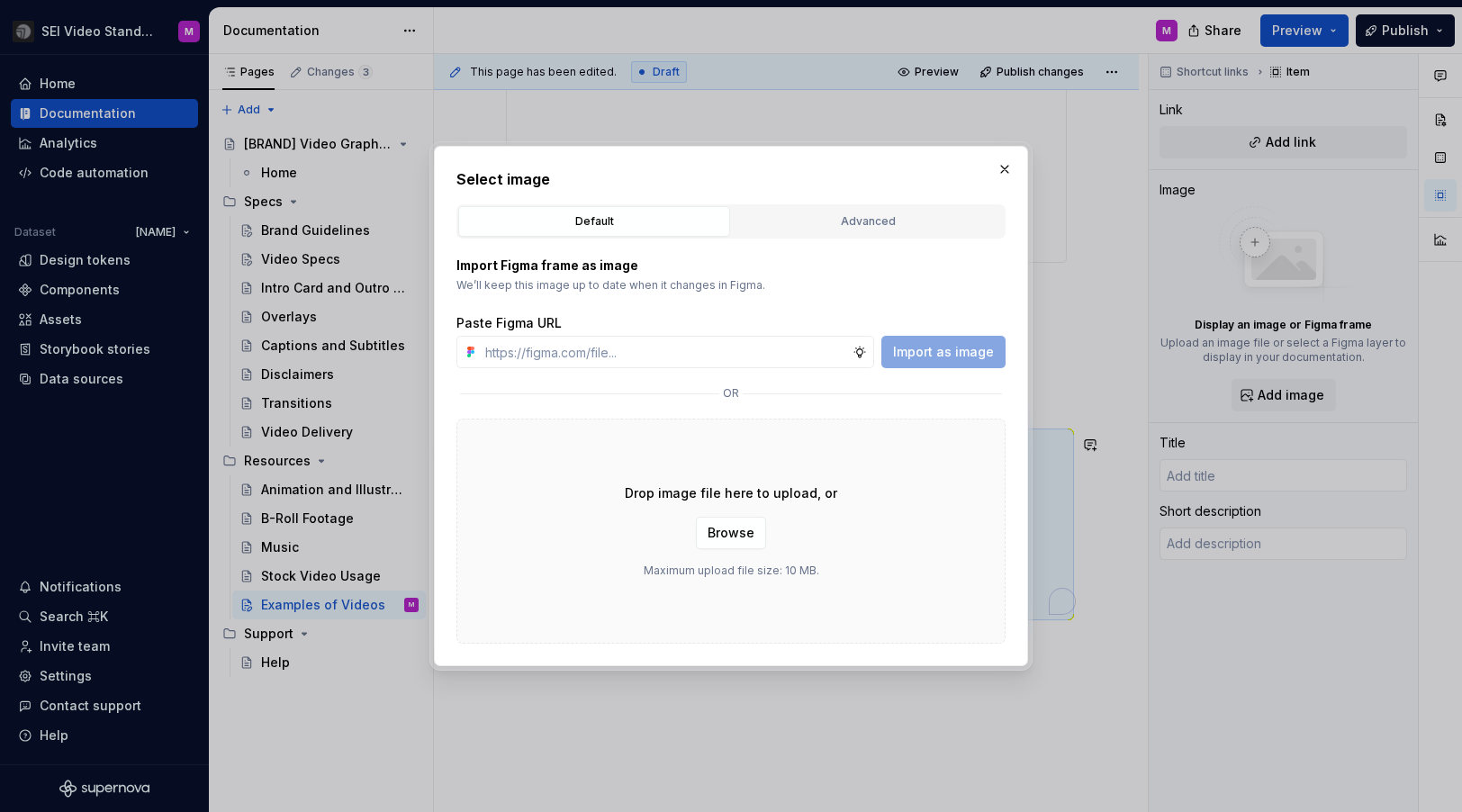 click on "Drop image file here to upload, or Browse Maximum upload file size: 10 MB." at bounding box center [731, 531] 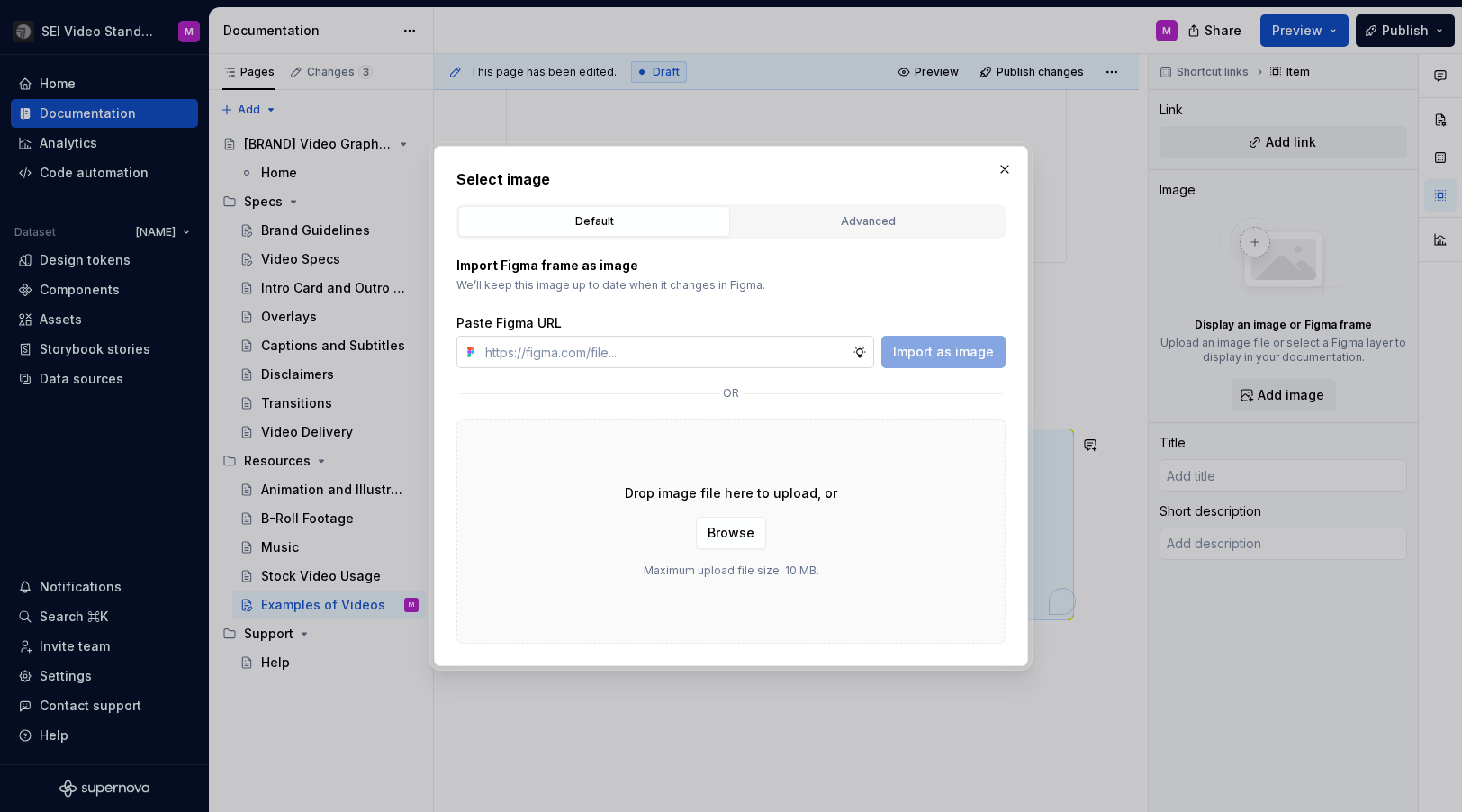 click at bounding box center (665, 352) 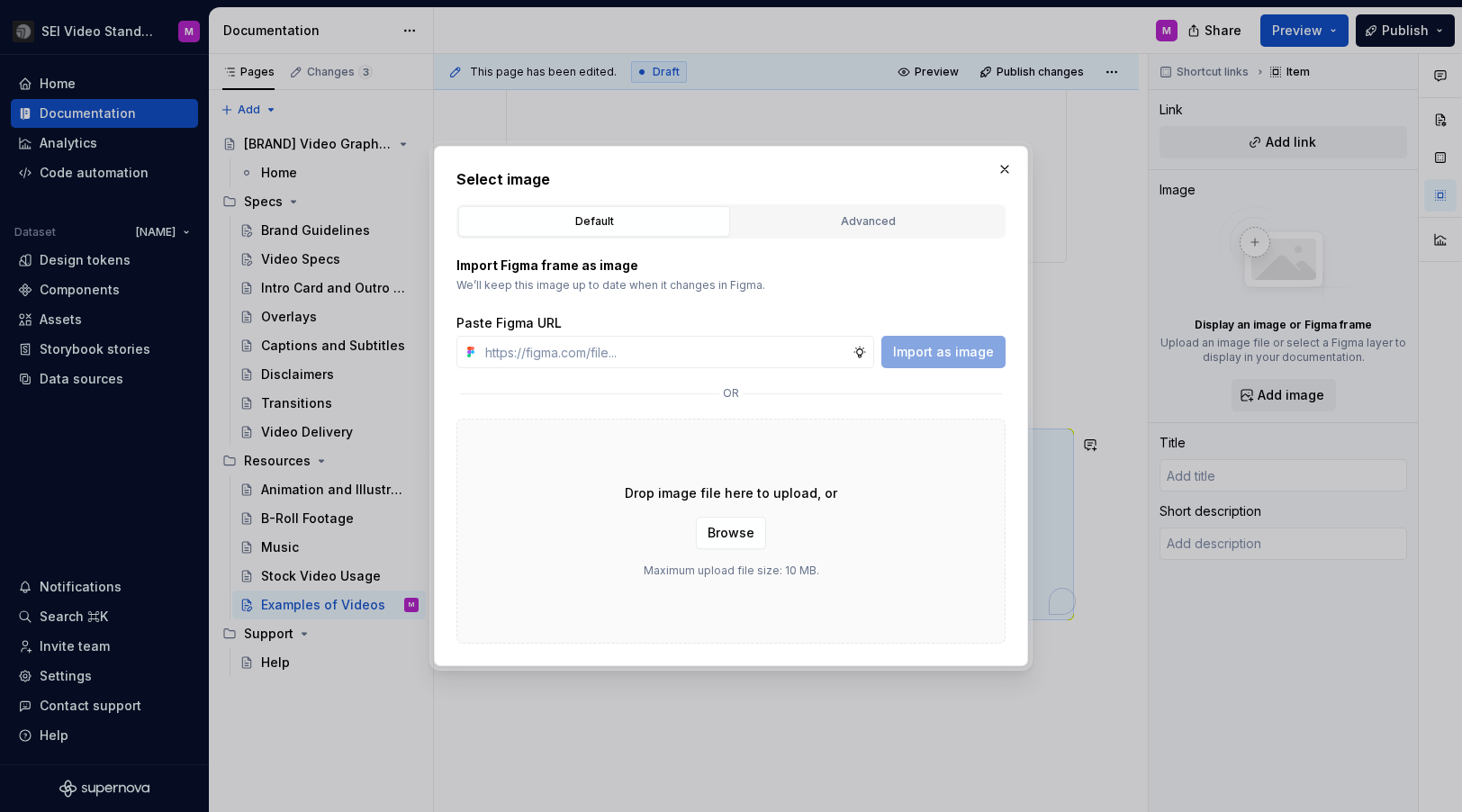 click on "Select image Default Advanced Import Figma frame as image We’ll keep this image up to date when it changes in Figma. Paste Figma URL Import as image or Drop image file here to upload, or Browse Maximum upload file size: 10 MB. Figma file 1544800 SU Video Graphics Package Save selection" at bounding box center (731, 406) 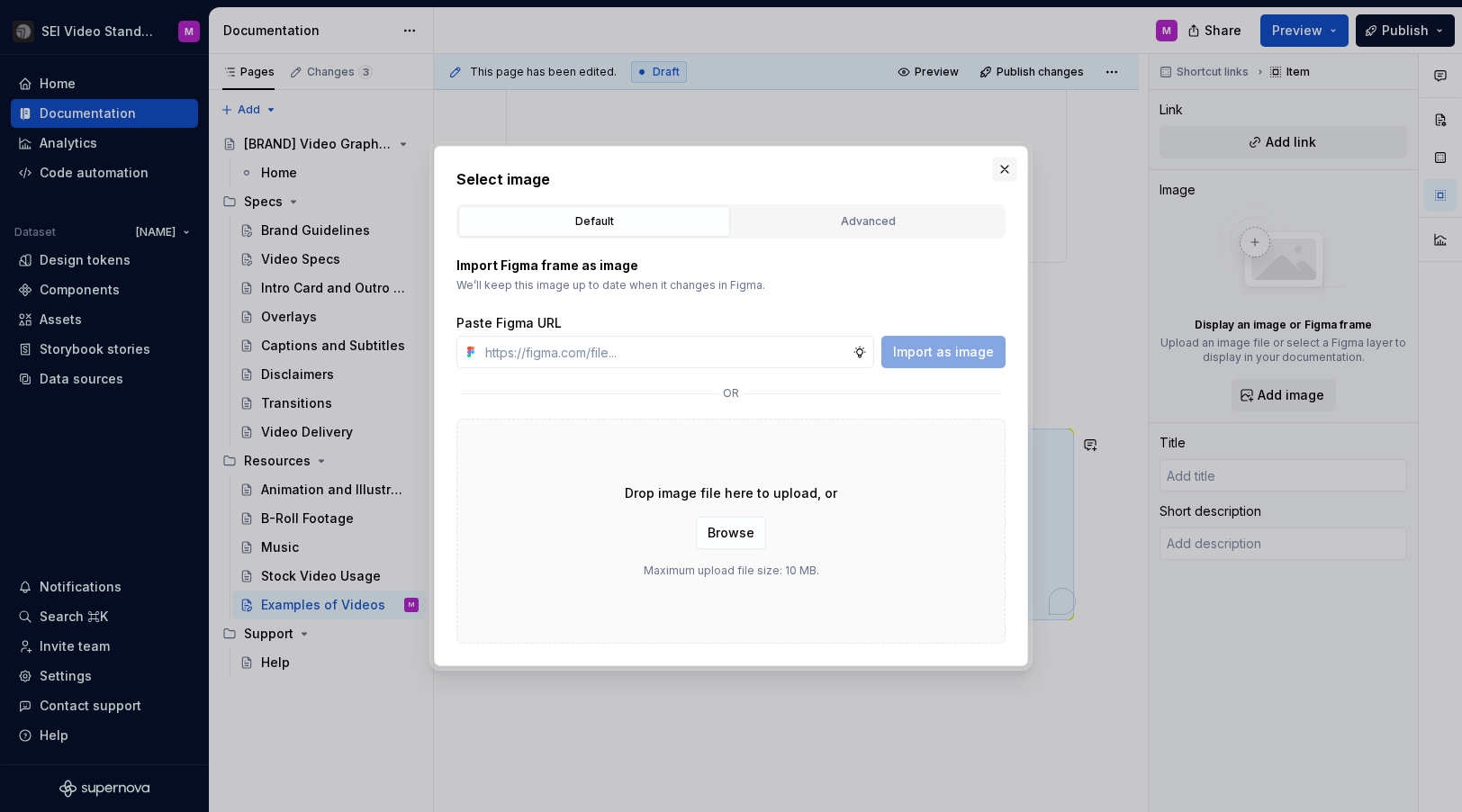 click at bounding box center (1005, 169) 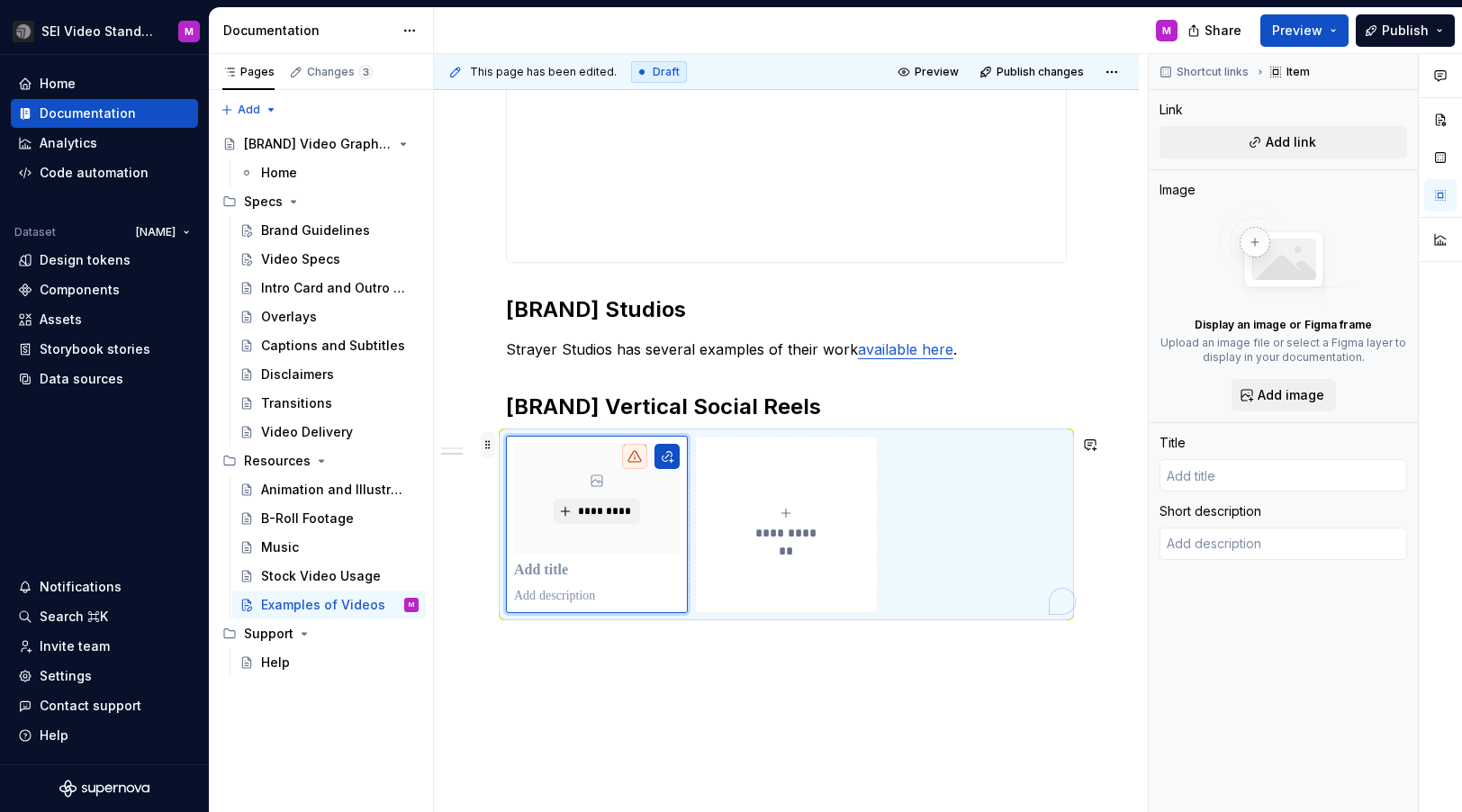 click at bounding box center [488, 445] 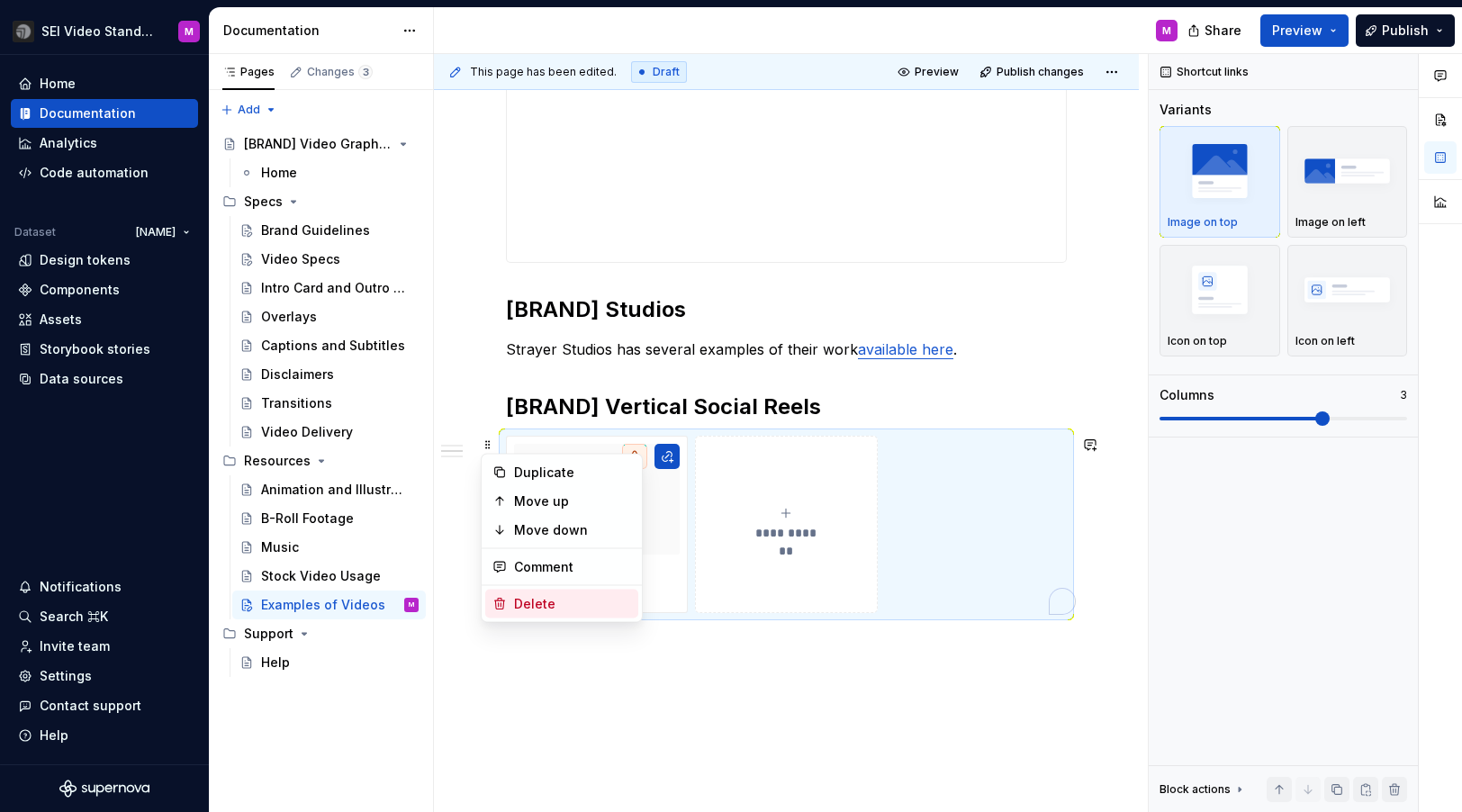 click on "Delete" at bounding box center [573, 604] 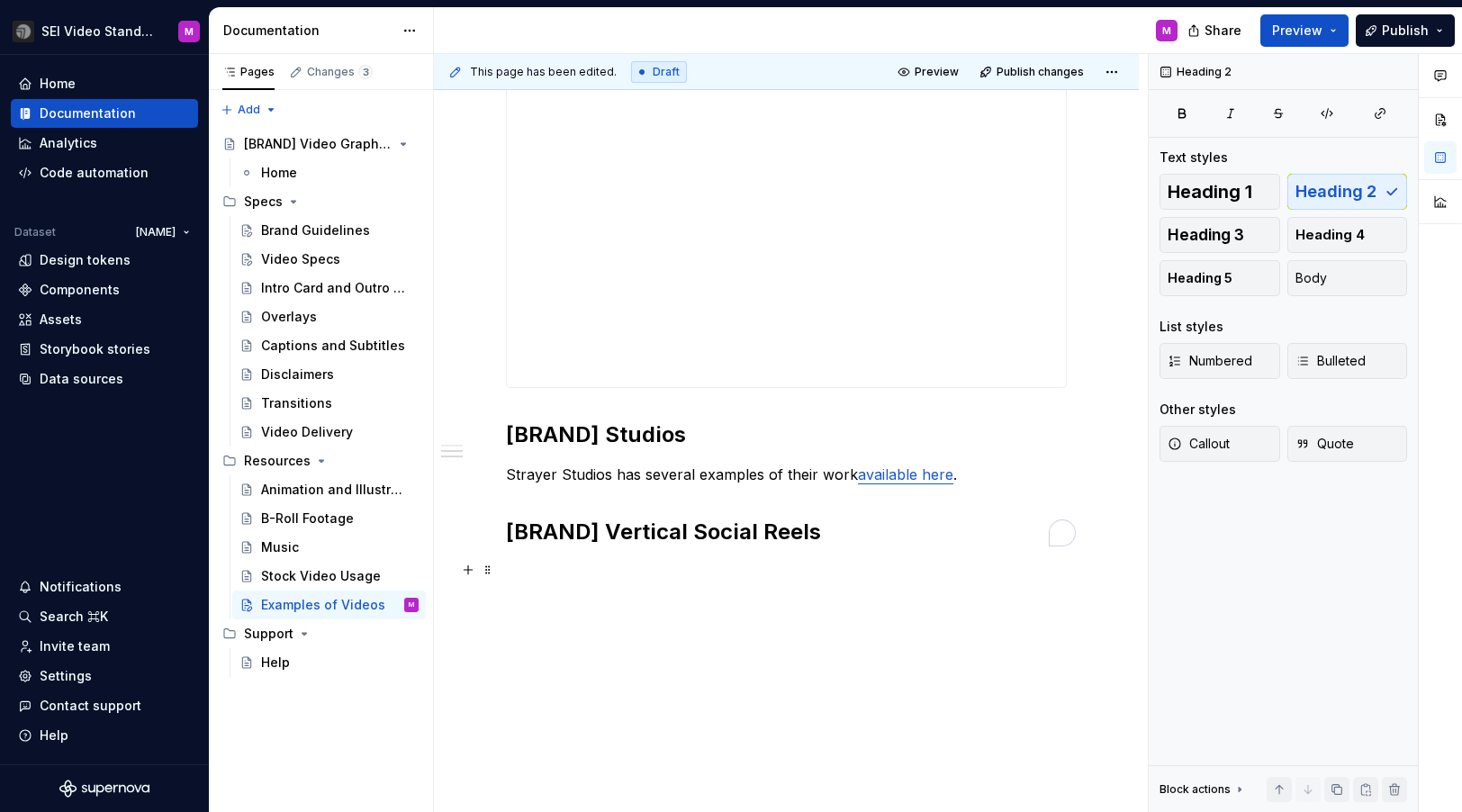 scroll, scrollTop: 750, scrollLeft: 0, axis: vertical 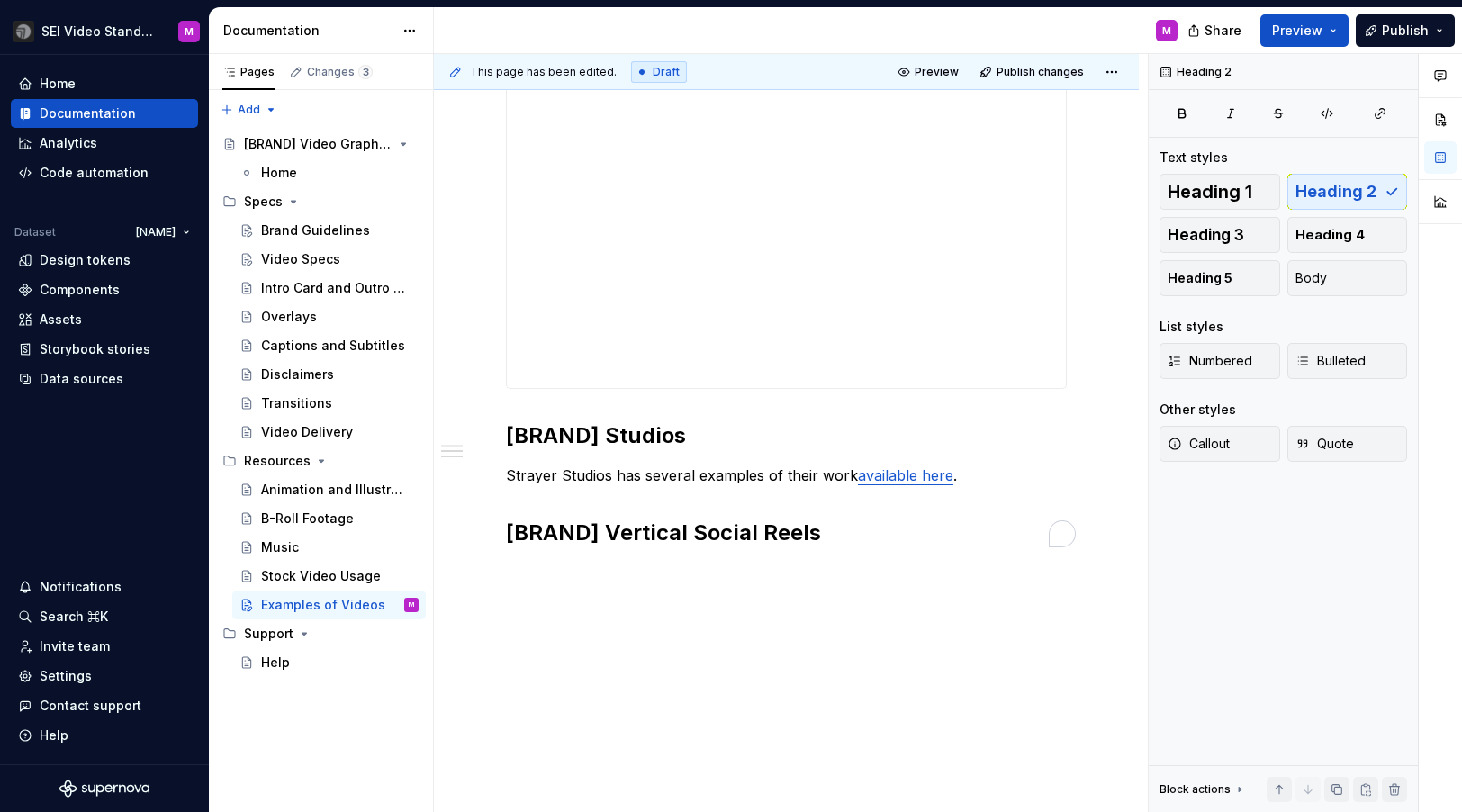 click on "**********" at bounding box center (786, 185) 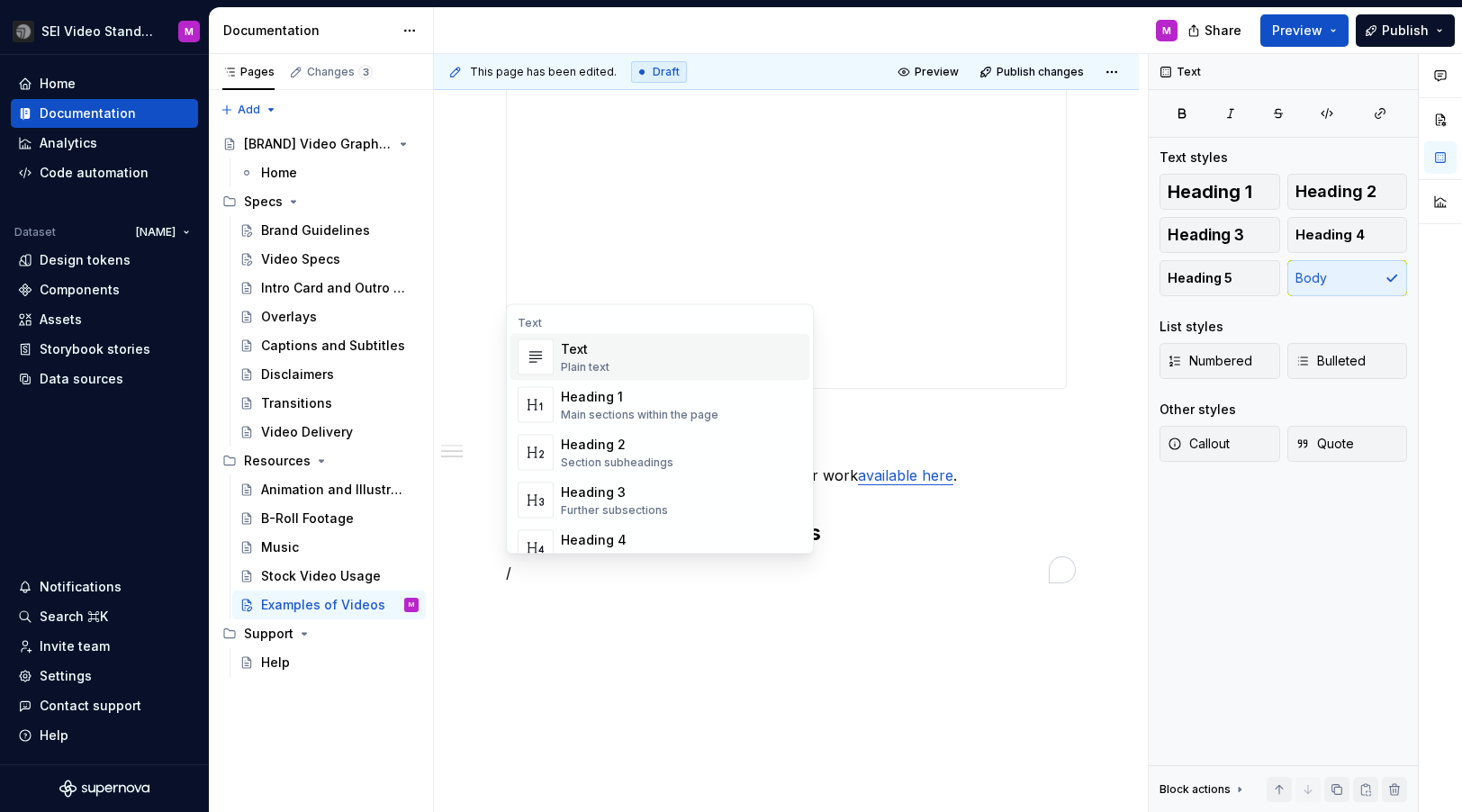 scroll, scrollTop: 767, scrollLeft: 0, axis: vertical 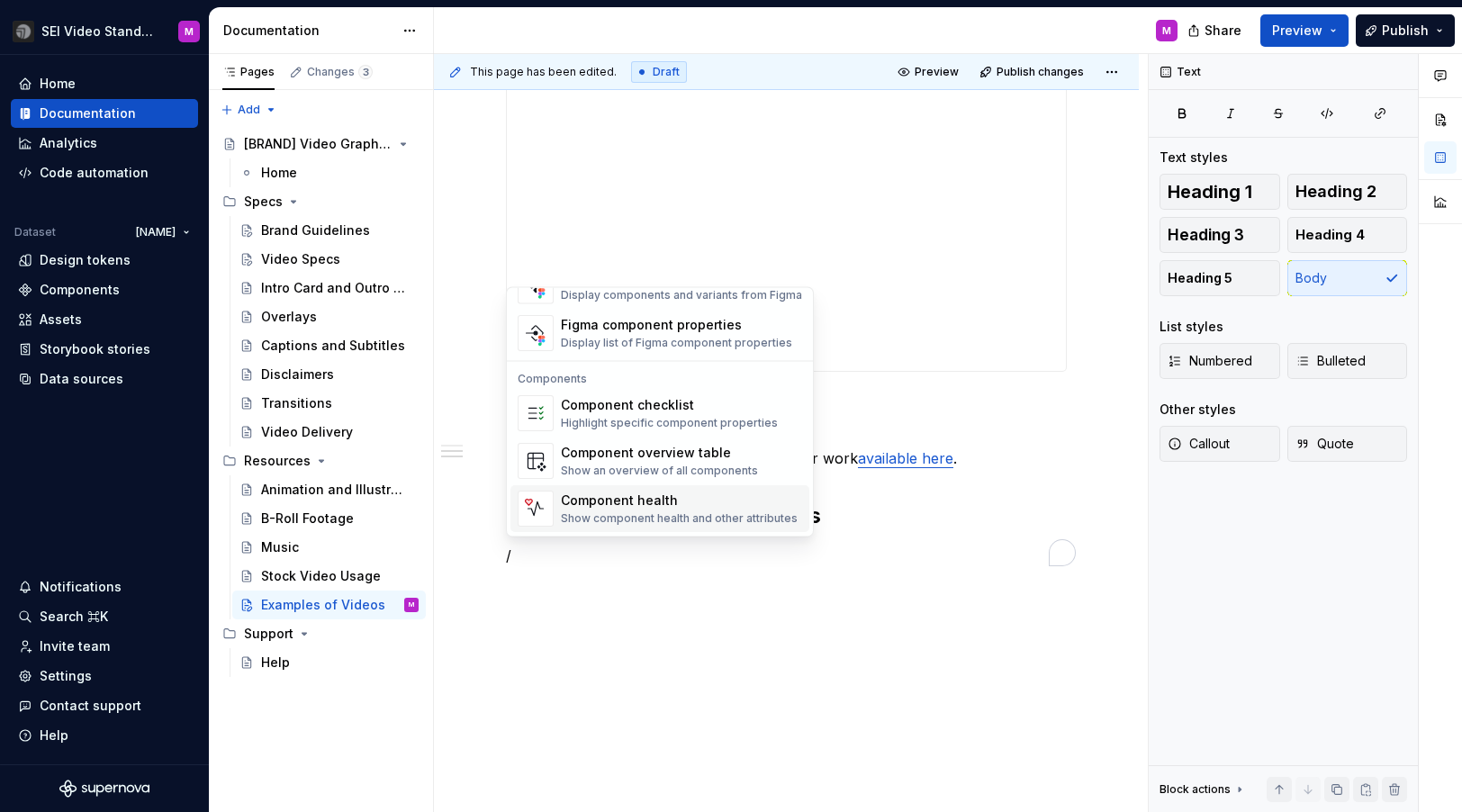 type on "*" 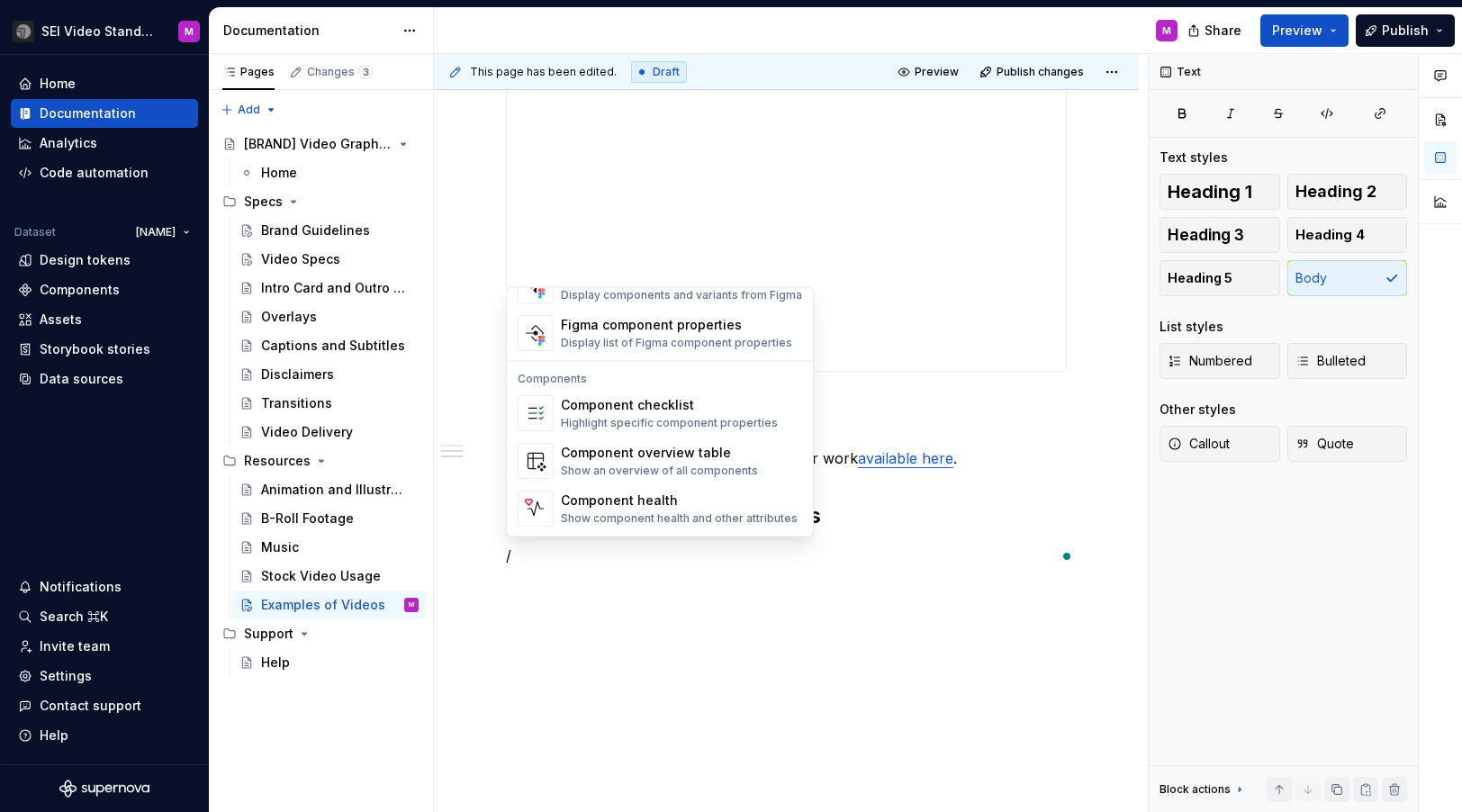 scroll, scrollTop: 420, scrollLeft: 0, axis: vertical 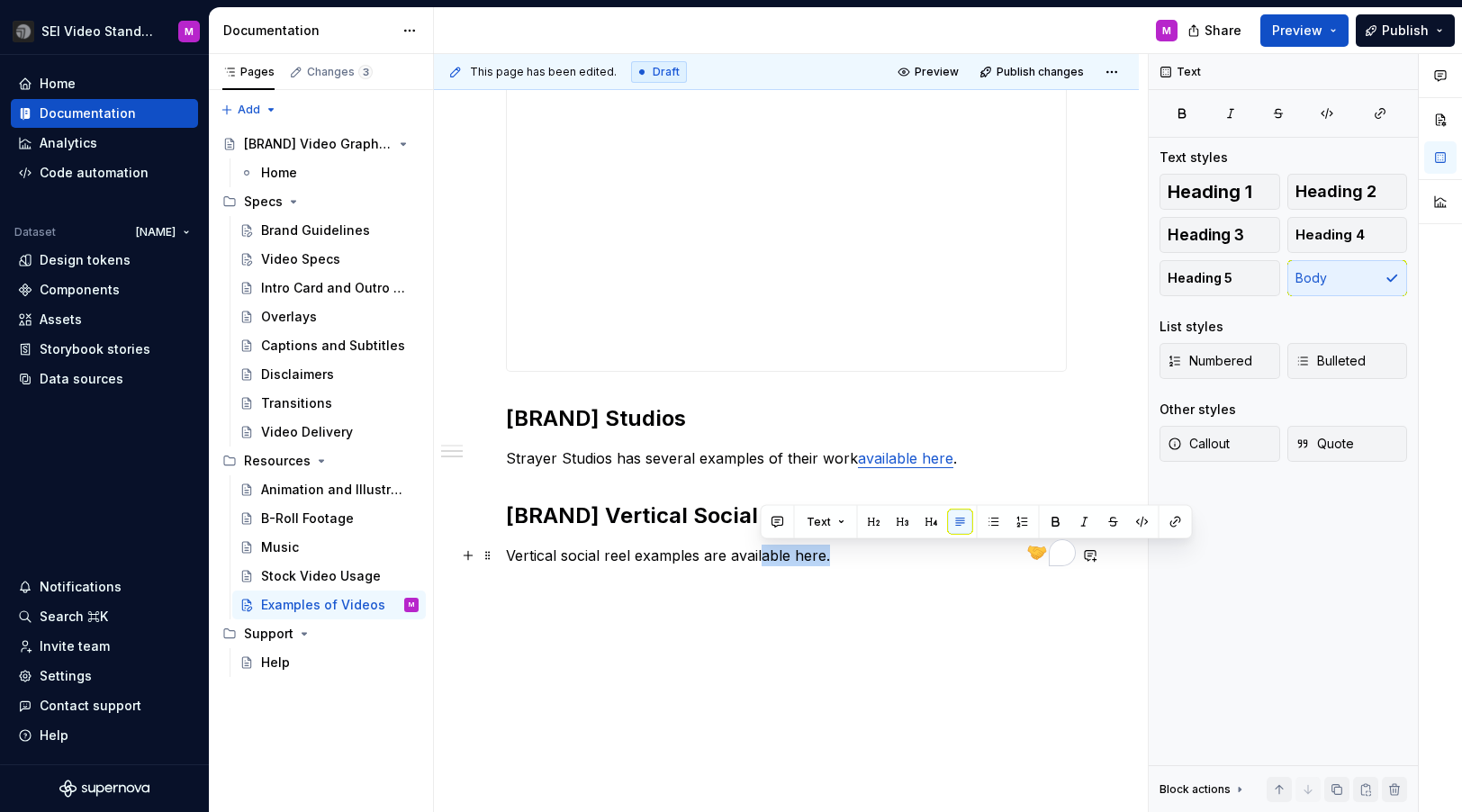 drag, startPoint x: 829, startPoint y: 555, endPoint x: 758, endPoint y: 556, distance: 71.007042 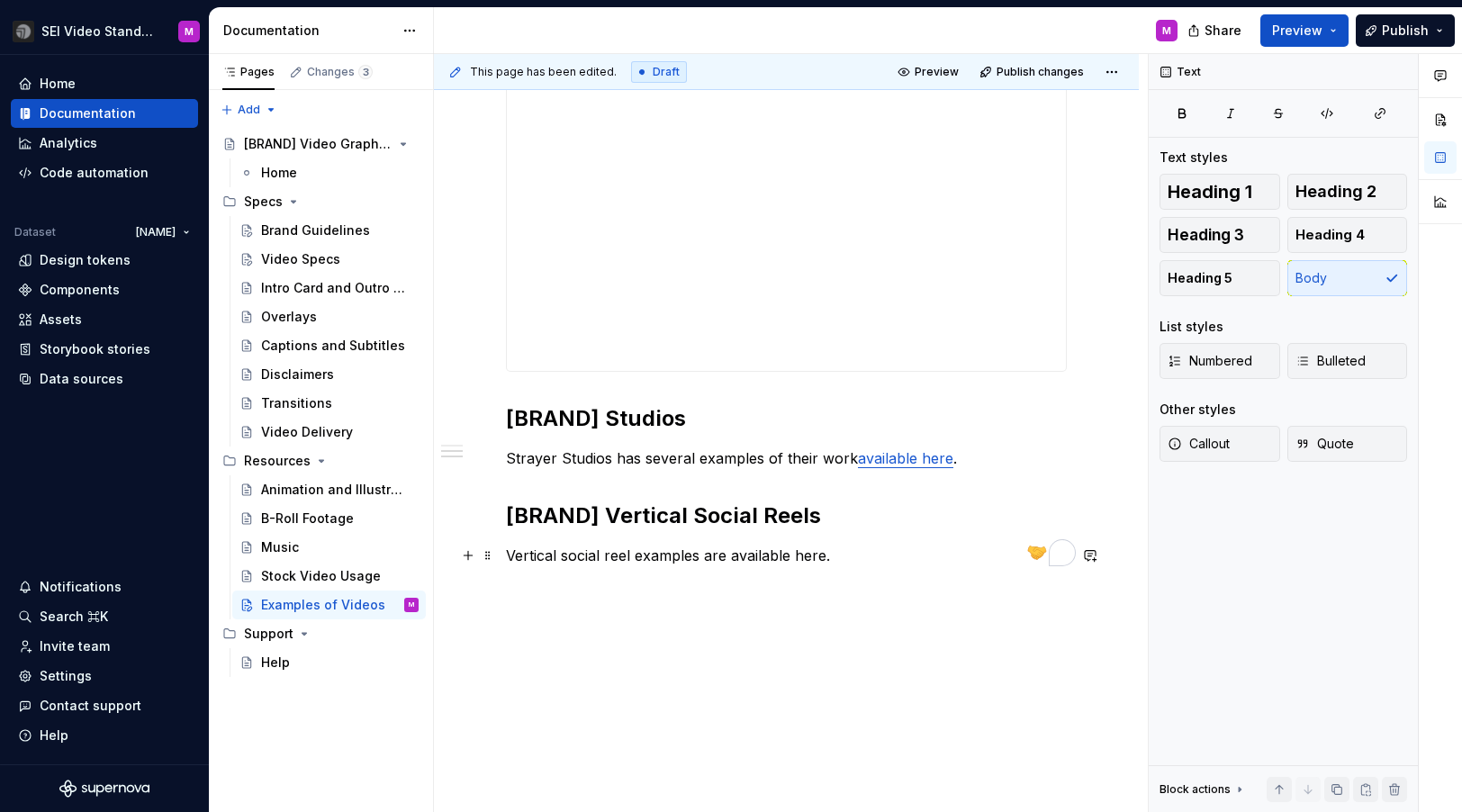 click on "Vertical social reel examples are available here." at bounding box center (786, 555) 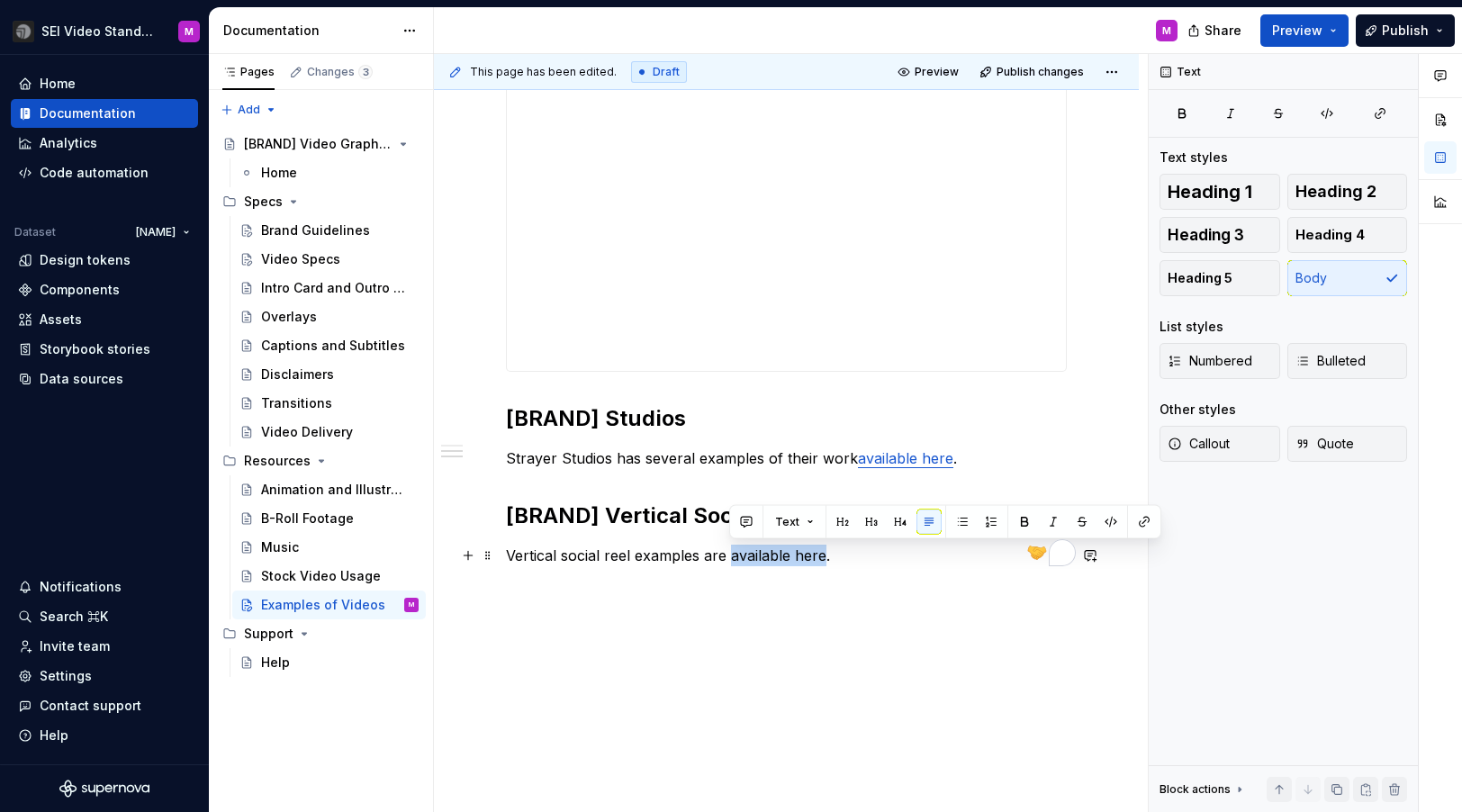 drag, startPoint x: 732, startPoint y: 557, endPoint x: 823, endPoint y: 553, distance: 91.08787 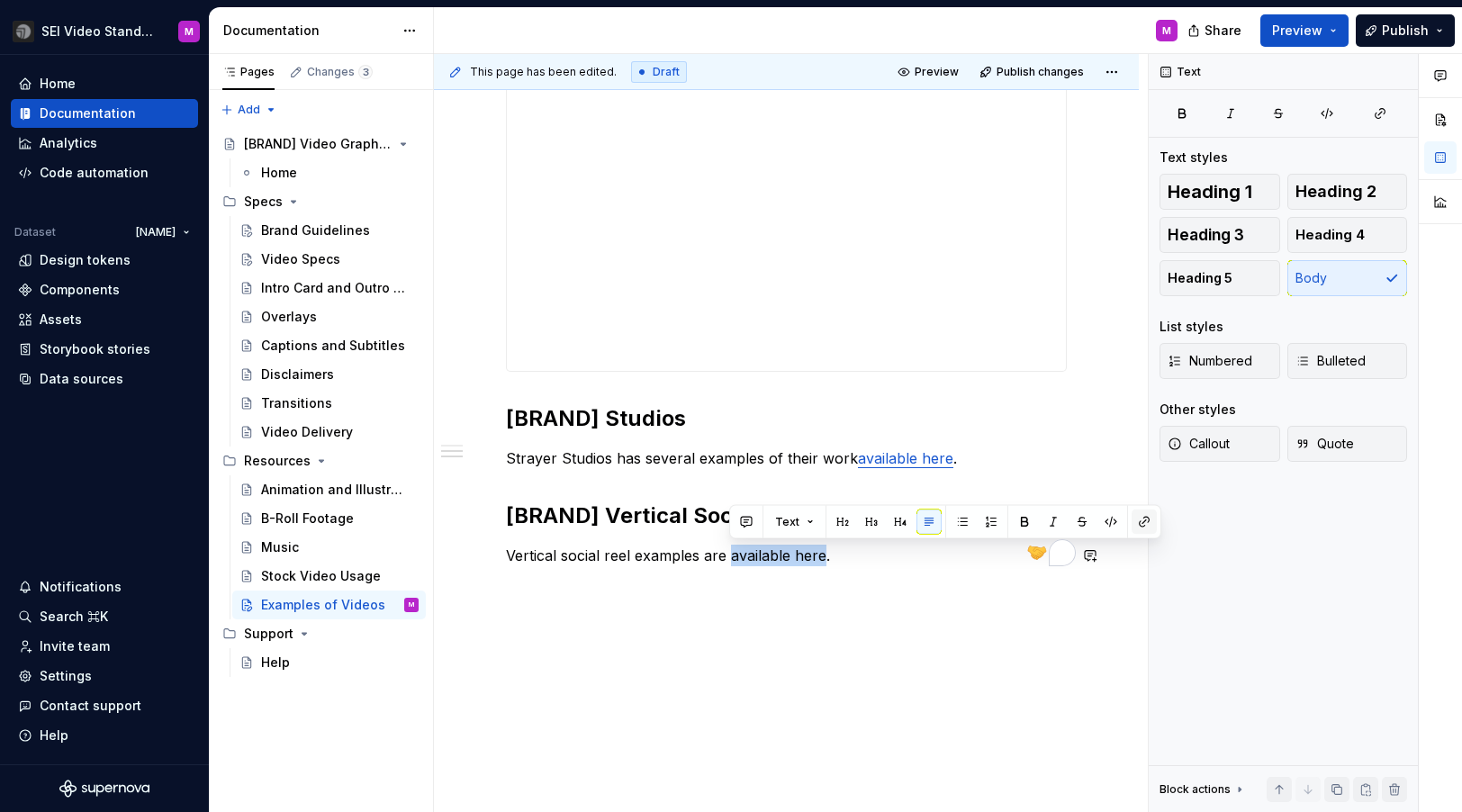 click at bounding box center (1144, 522) 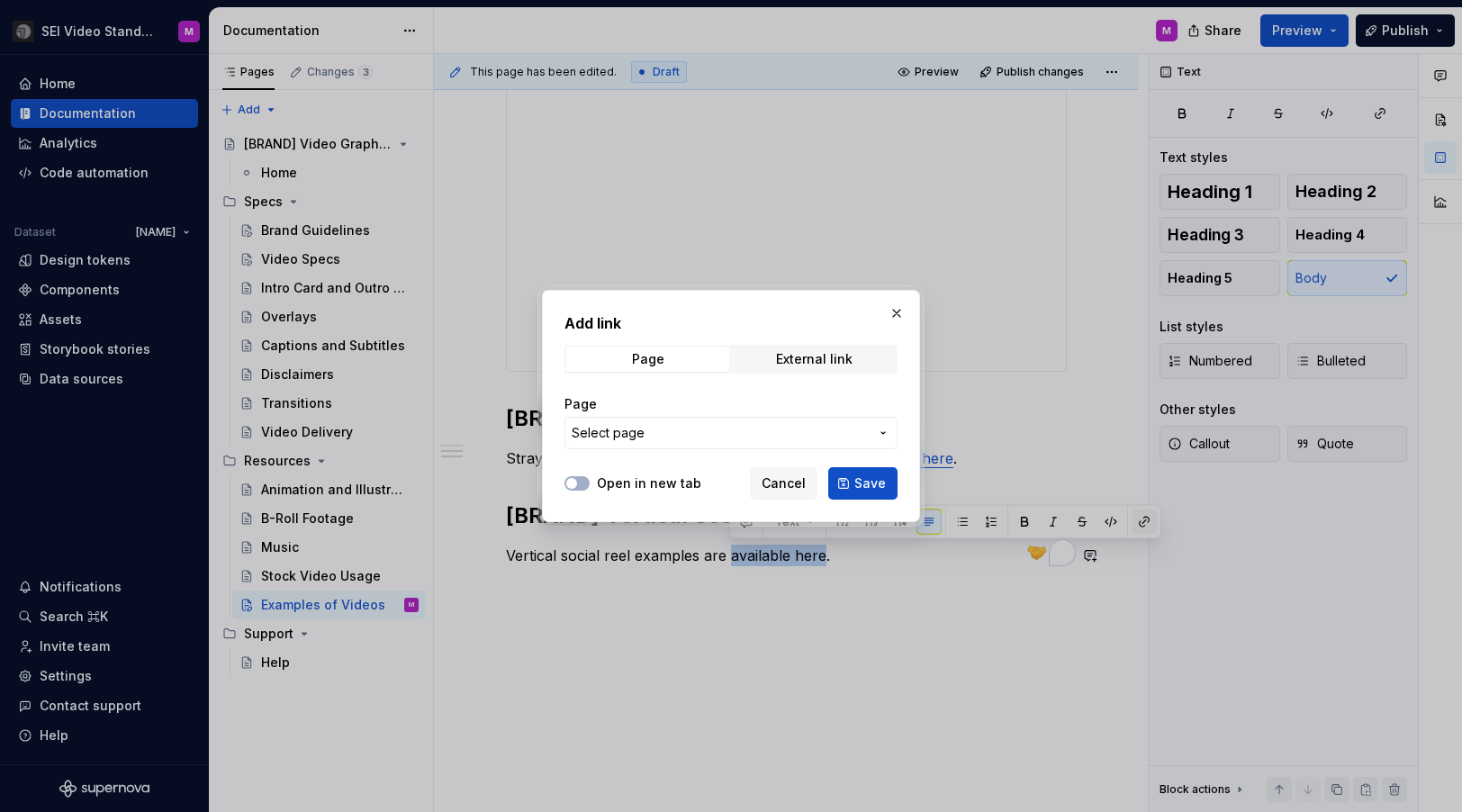 type 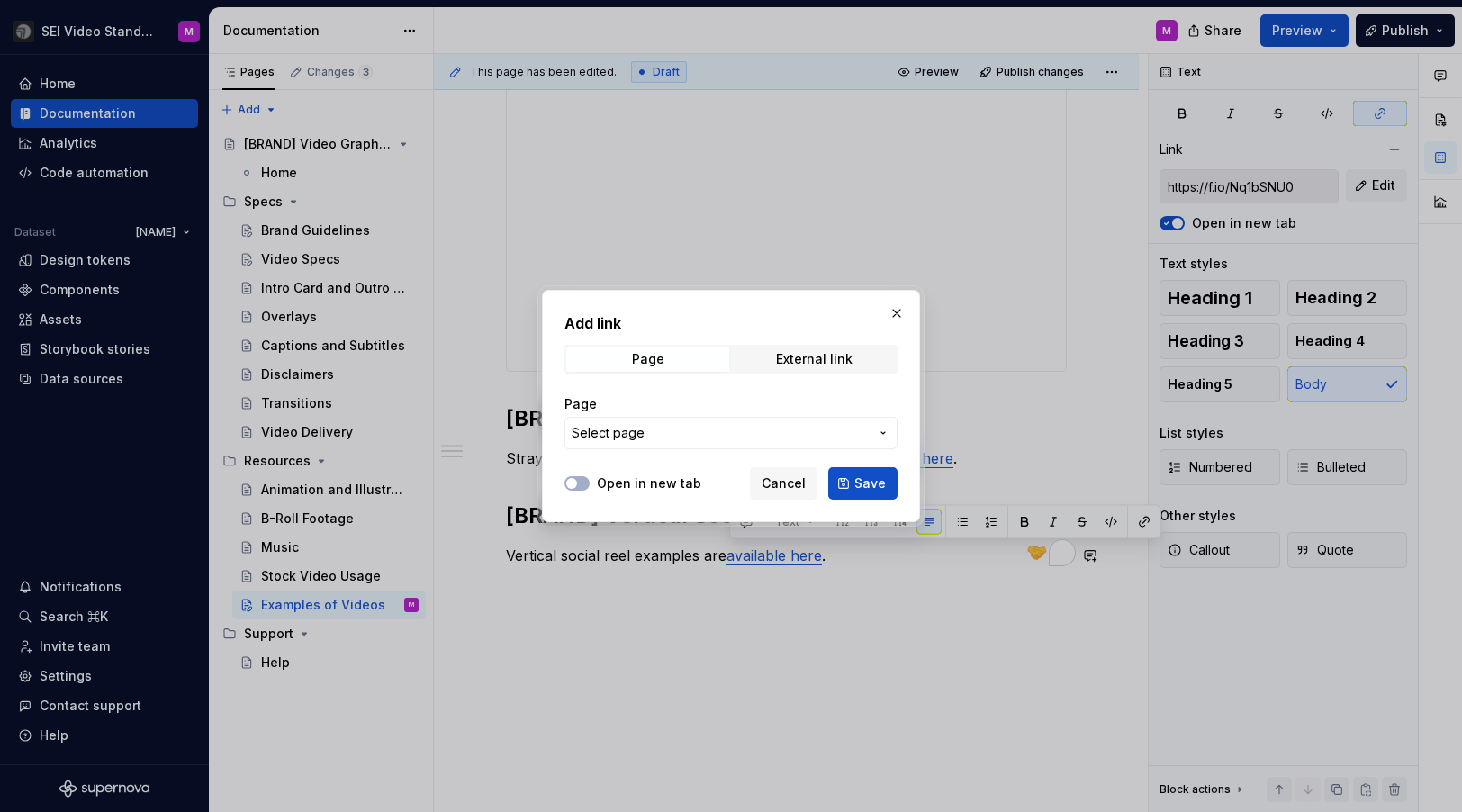 click on "Add link Page External link Page Select page" at bounding box center (731, 386) 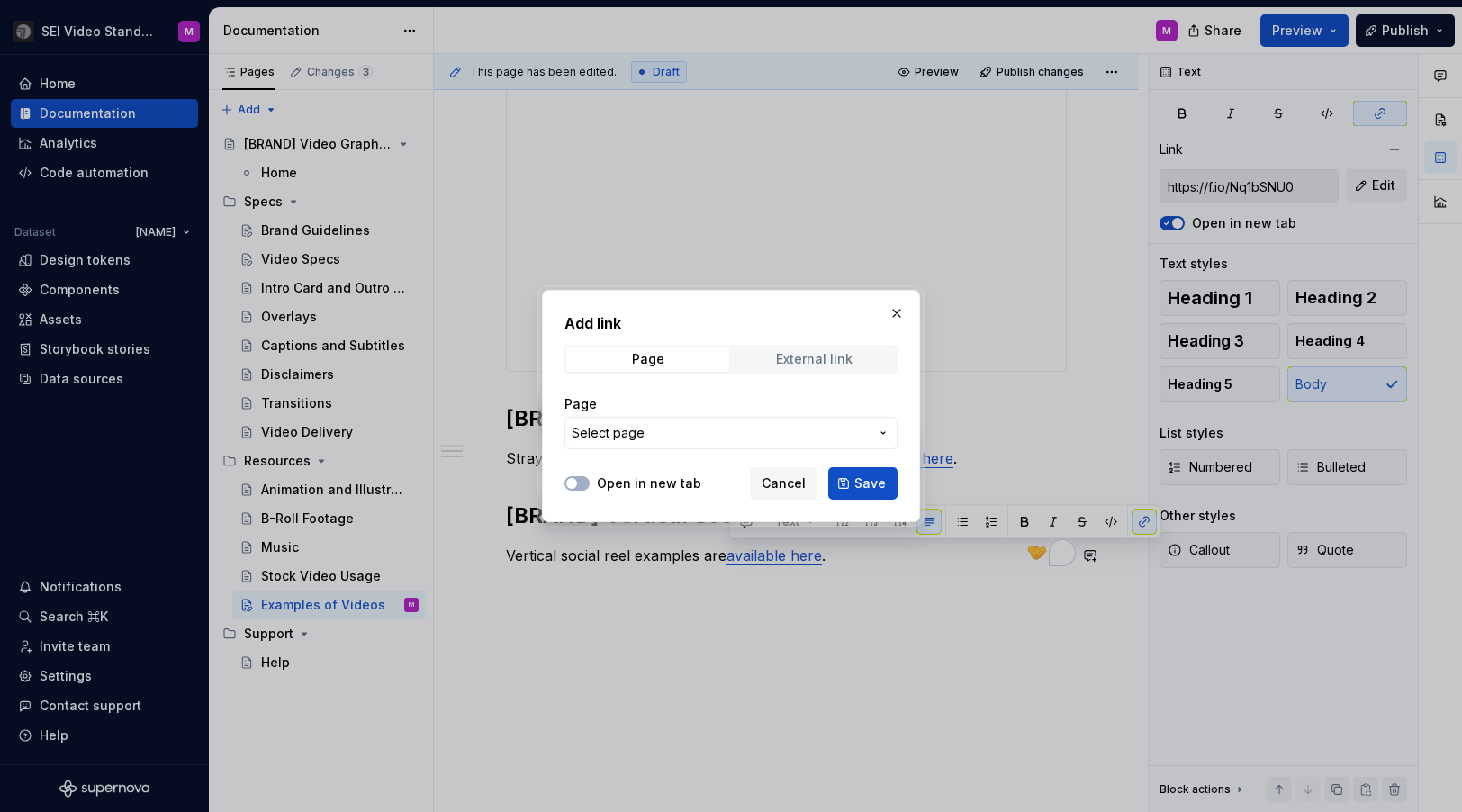 click on "External link" at bounding box center (814, 359) 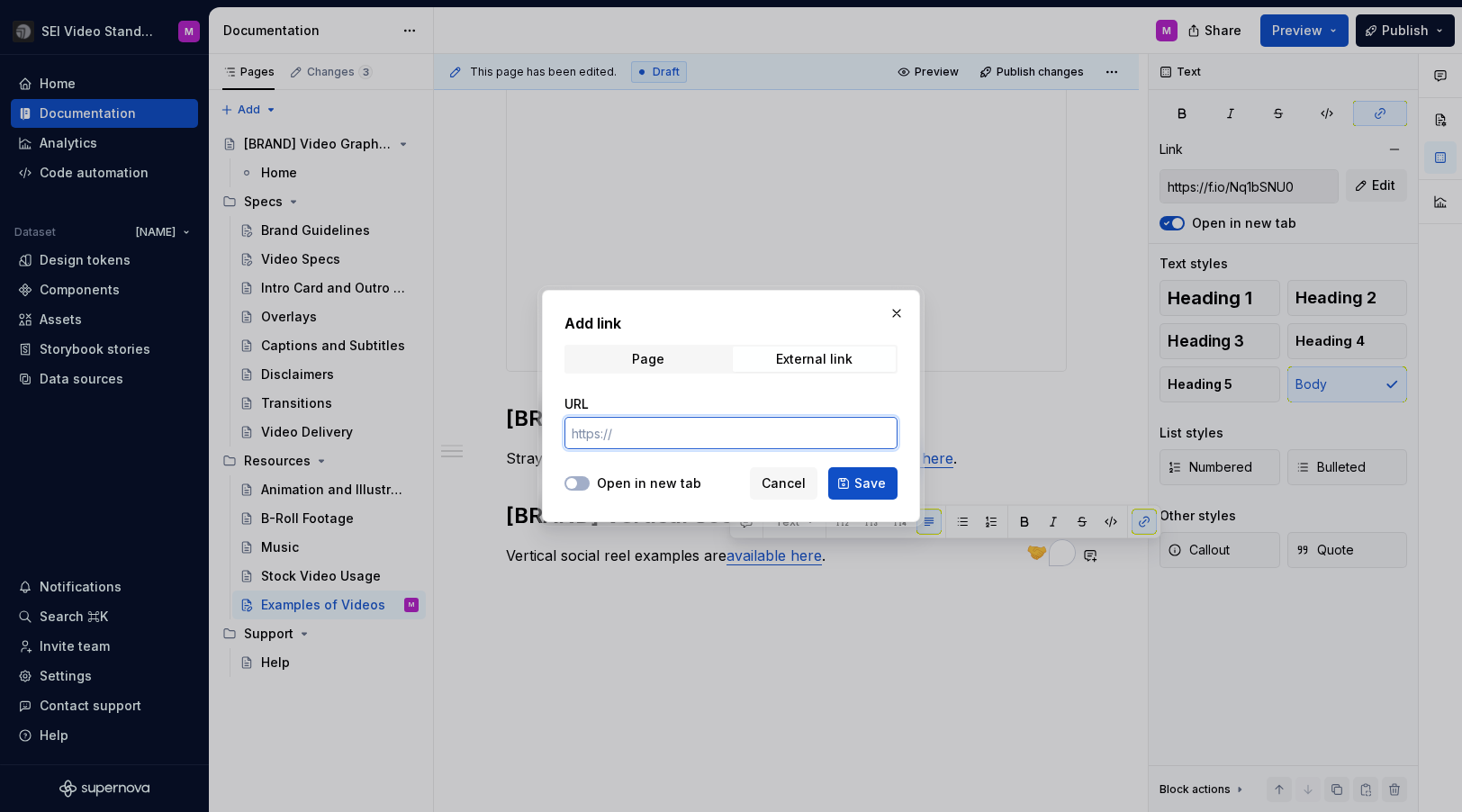 click on "URL" at bounding box center [731, 433] 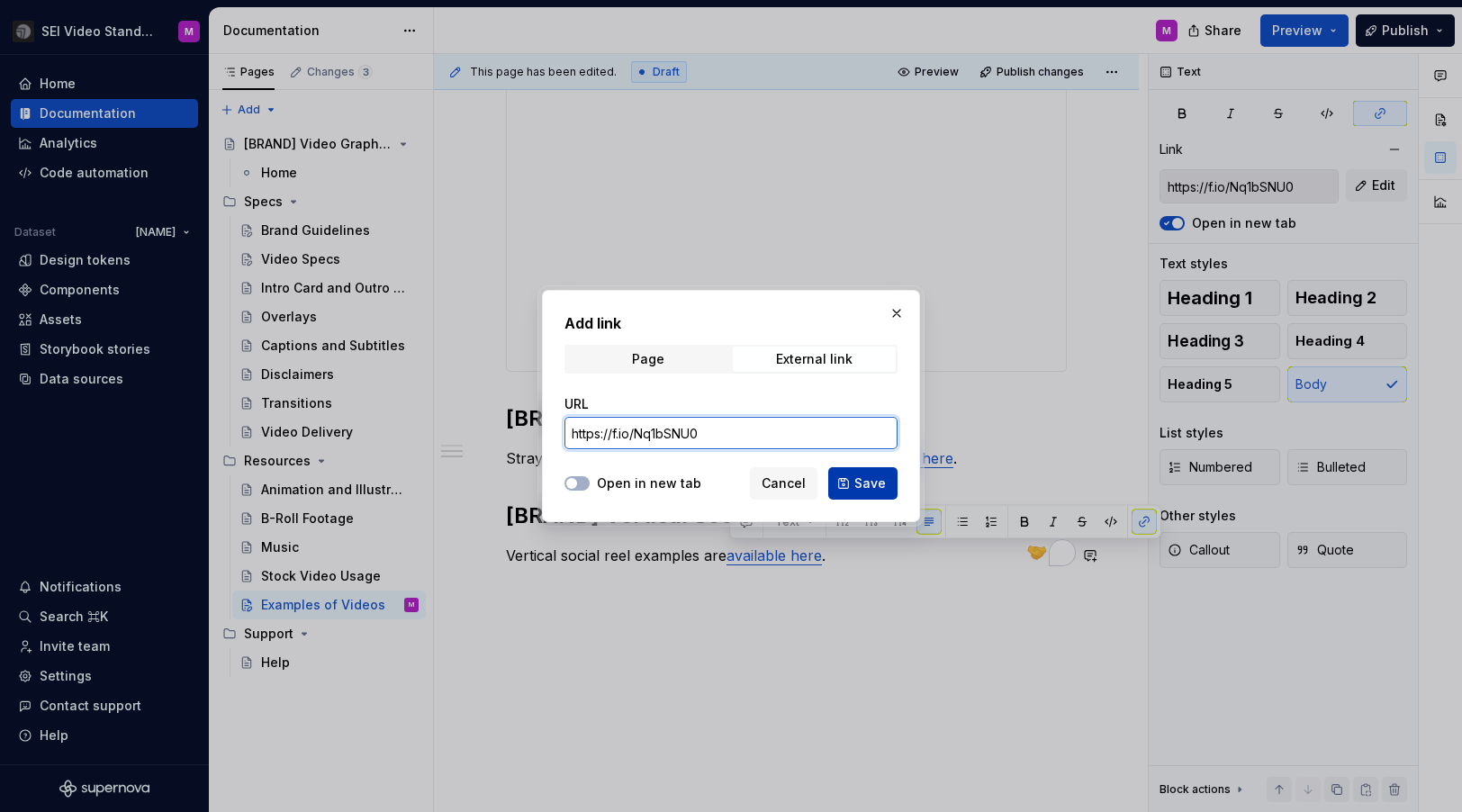 type on "https://f.io/Nq1bSNU0" 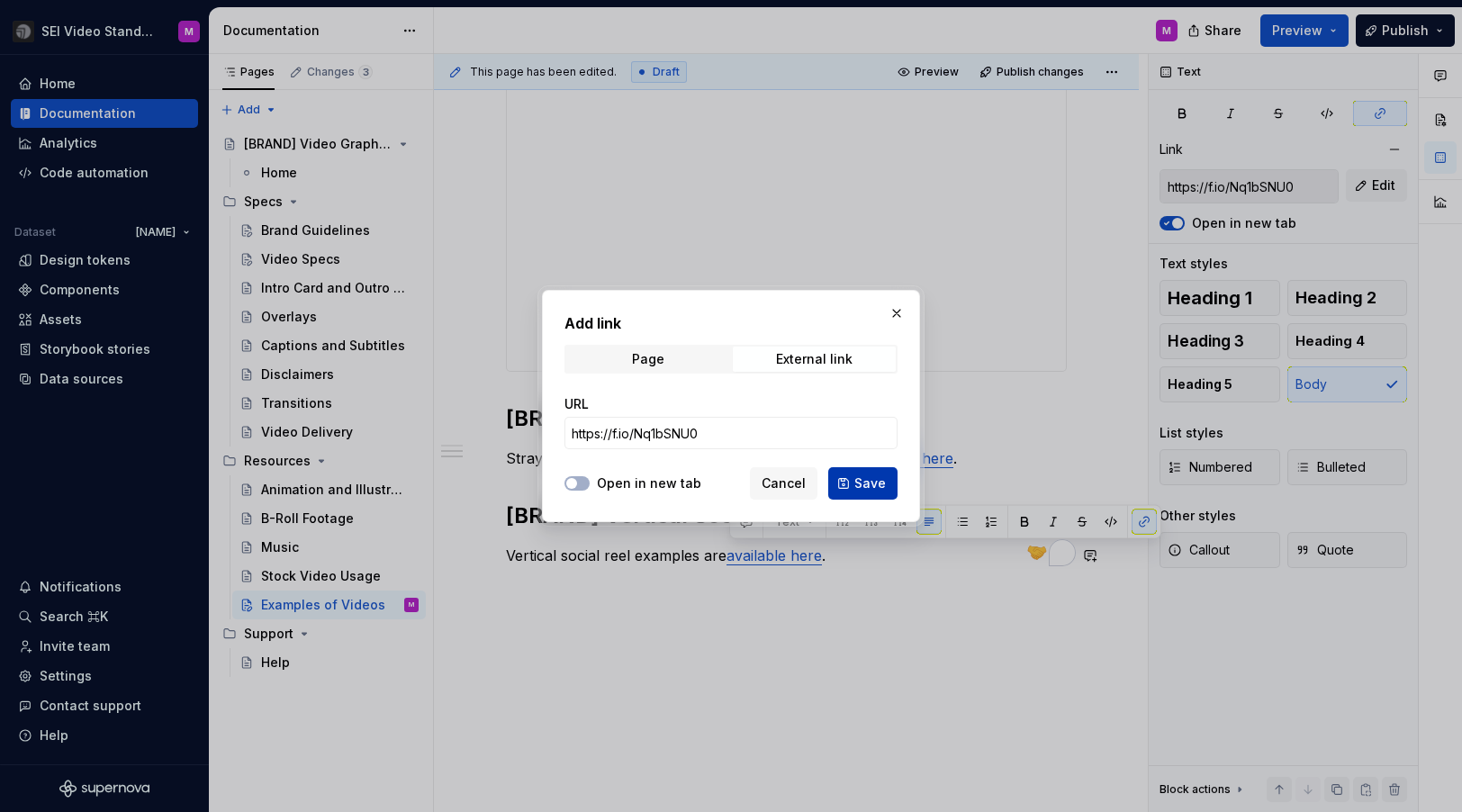 click on "Save" at bounding box center (862, 483) 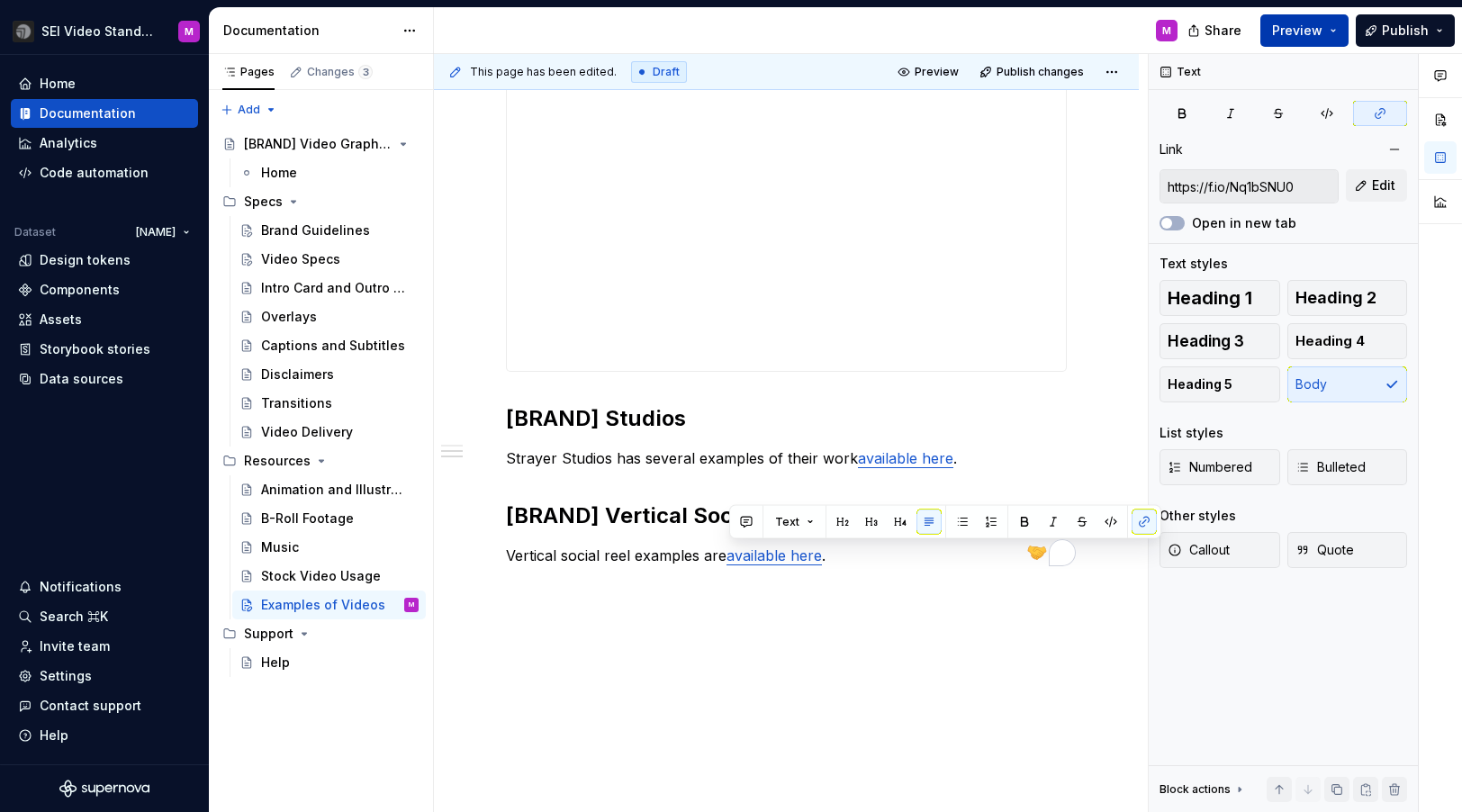 click on "Preview" at bounding box center [1304, 31] 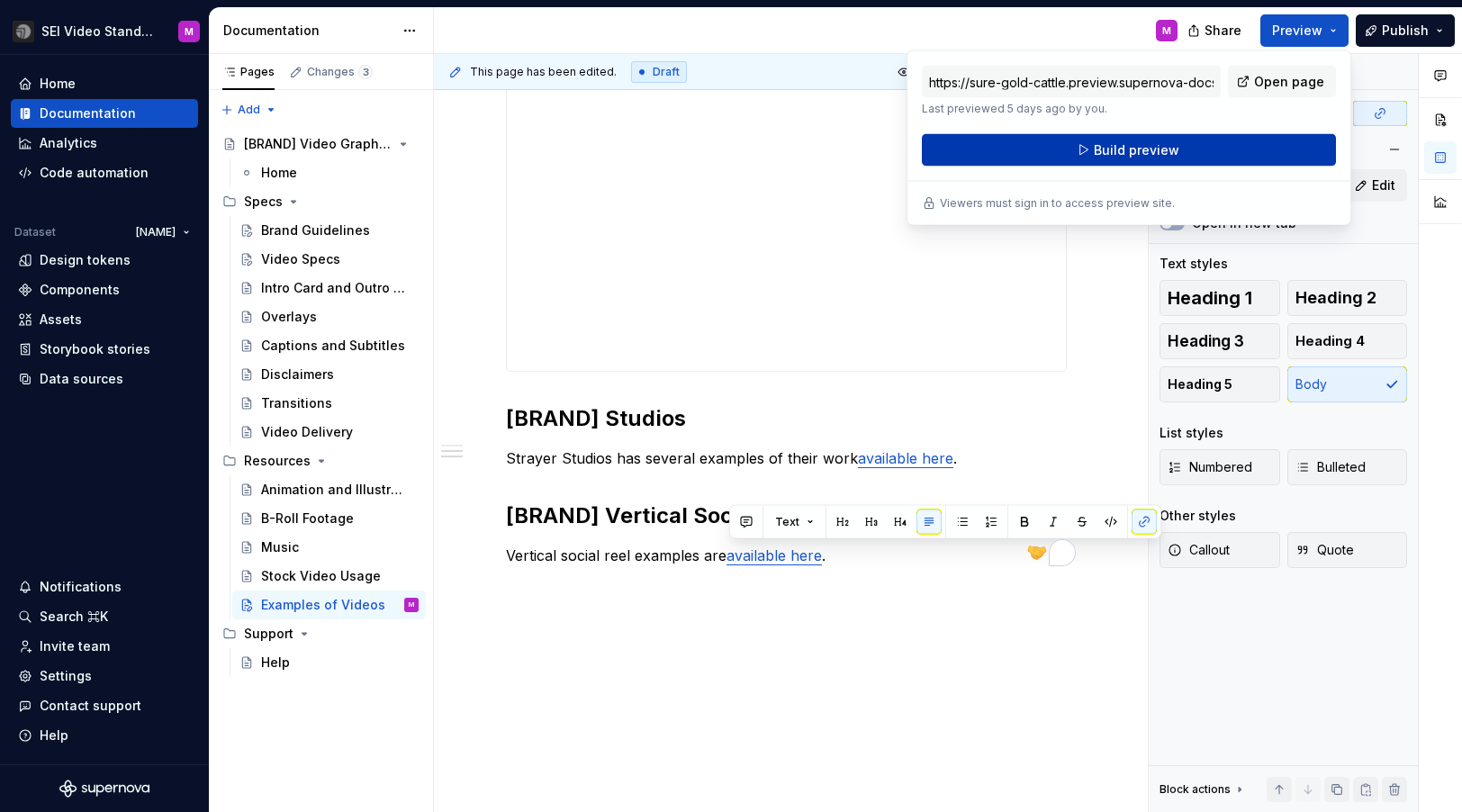 click on "Build preview" at bounding box center [1129, 150] 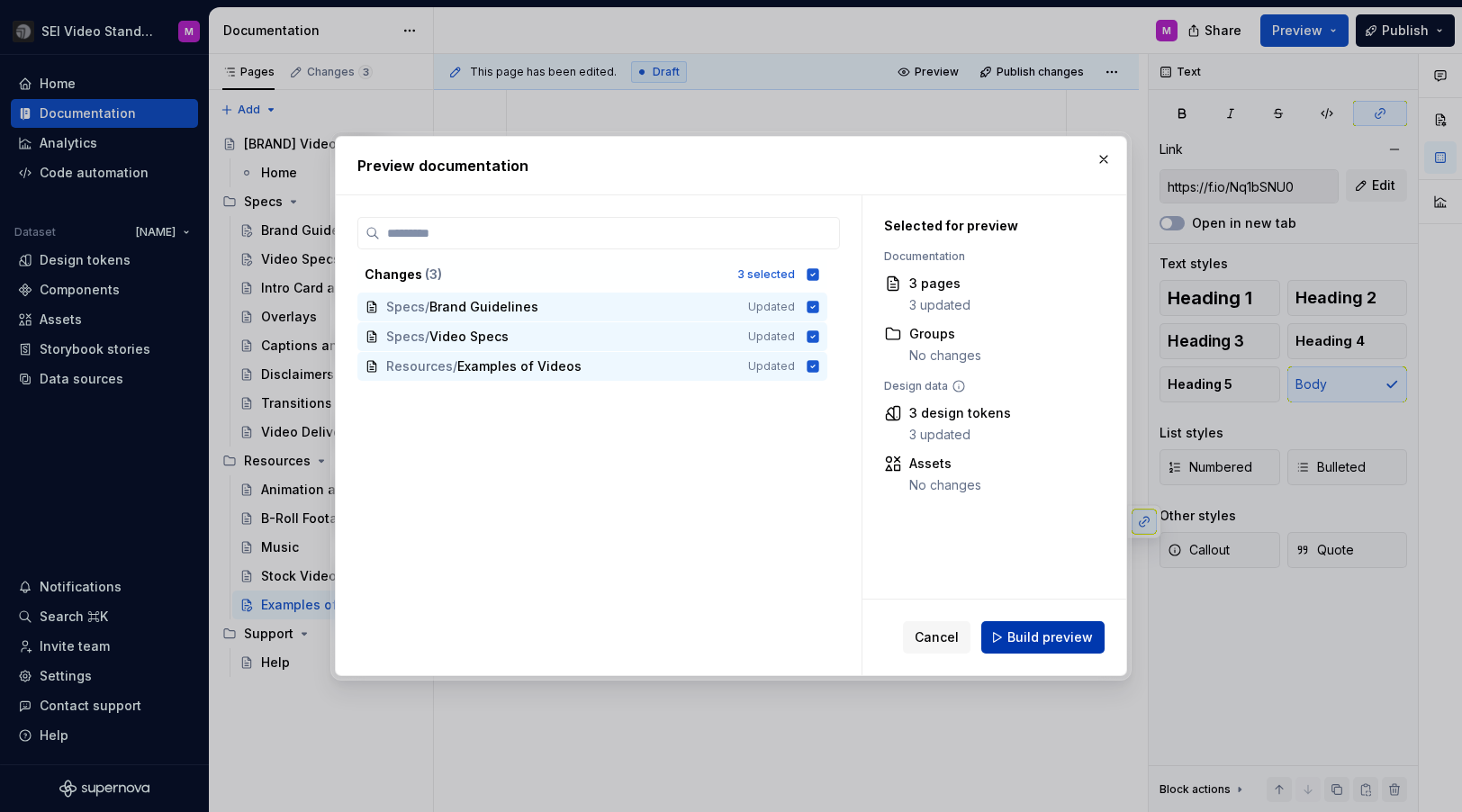 click on "Build preview" at bounding box center [1050, 637] 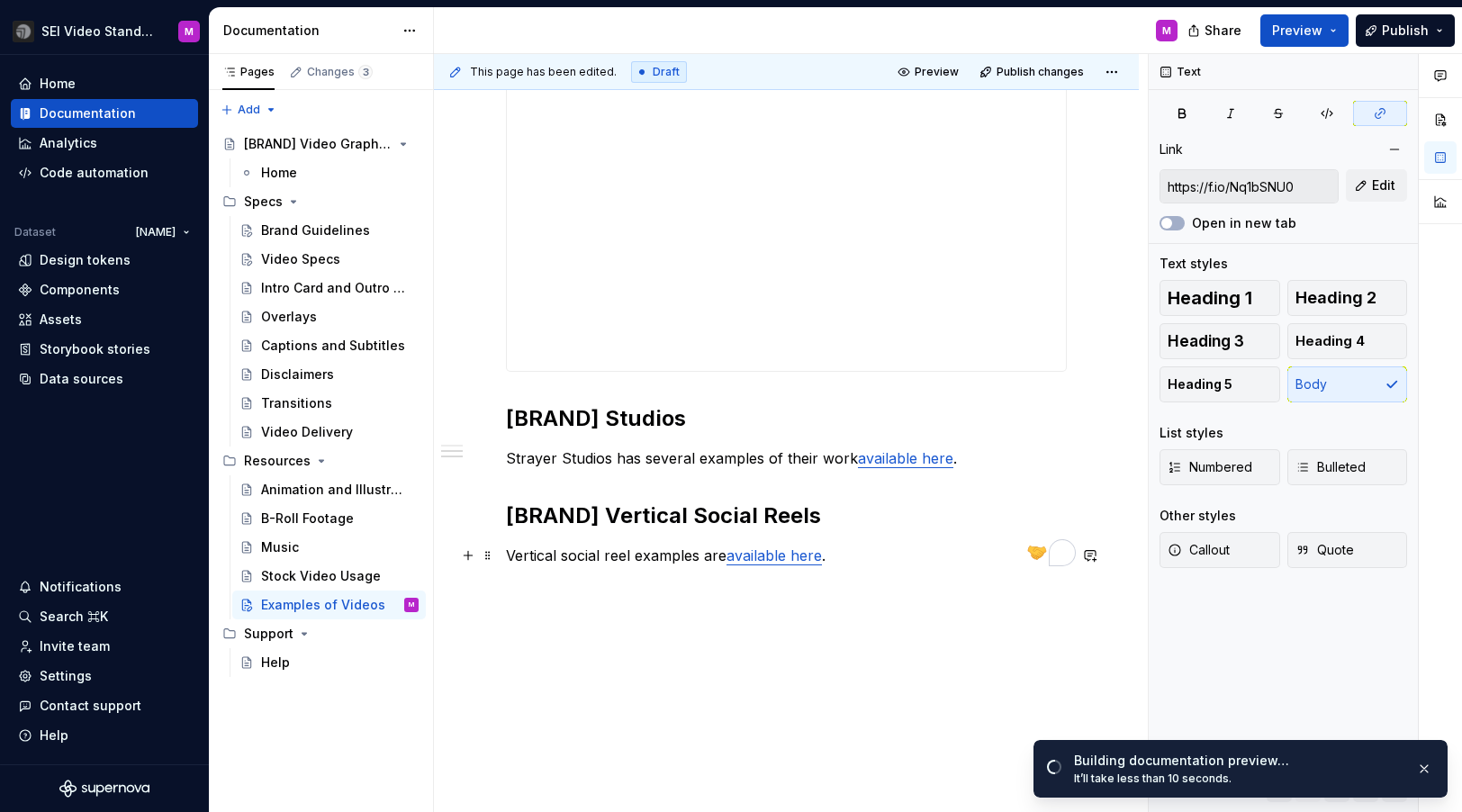 click on "available here" at bounding box center [774, 555] 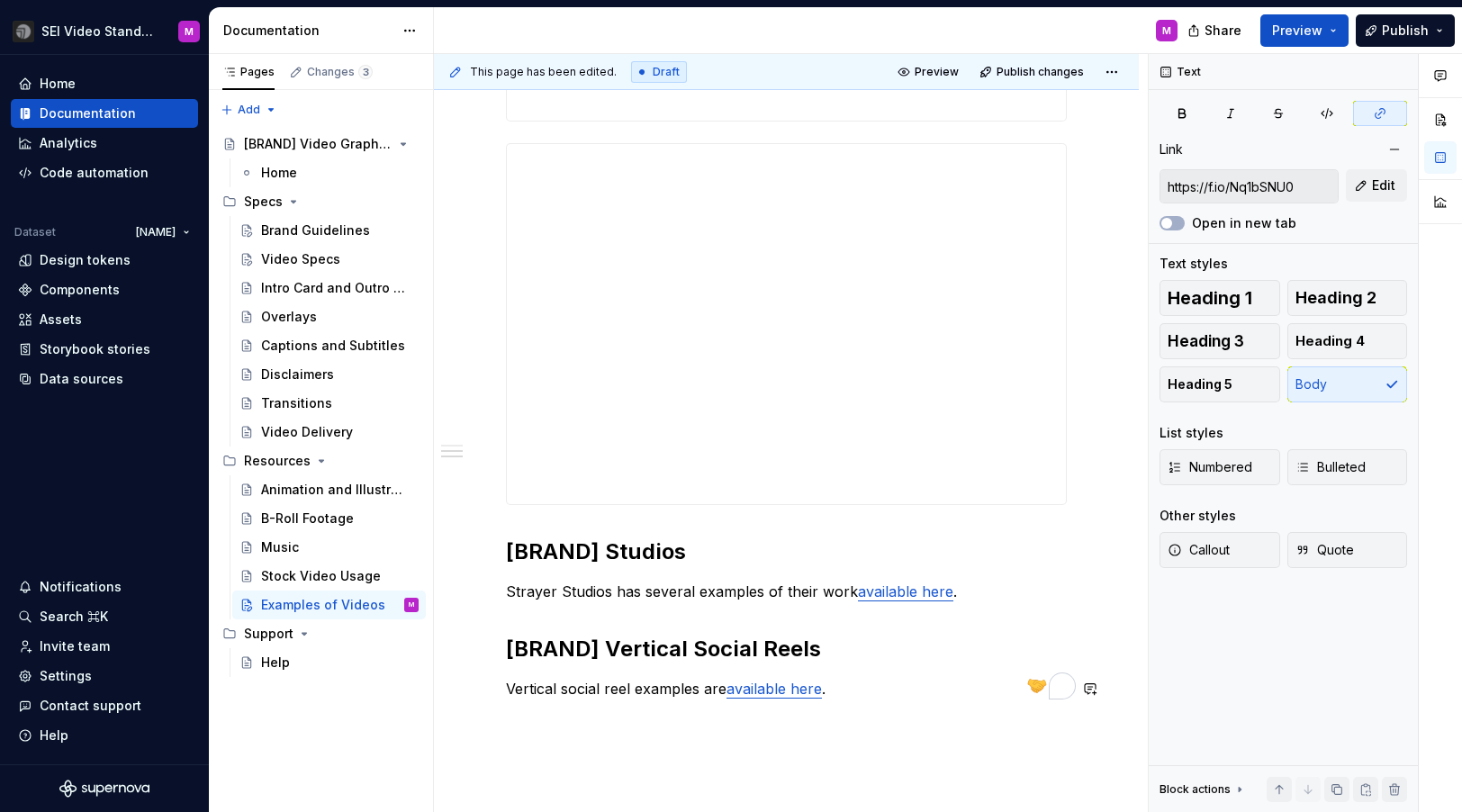 scroll, scrollTop: 786, scrollLeft: 0, axis: vertical 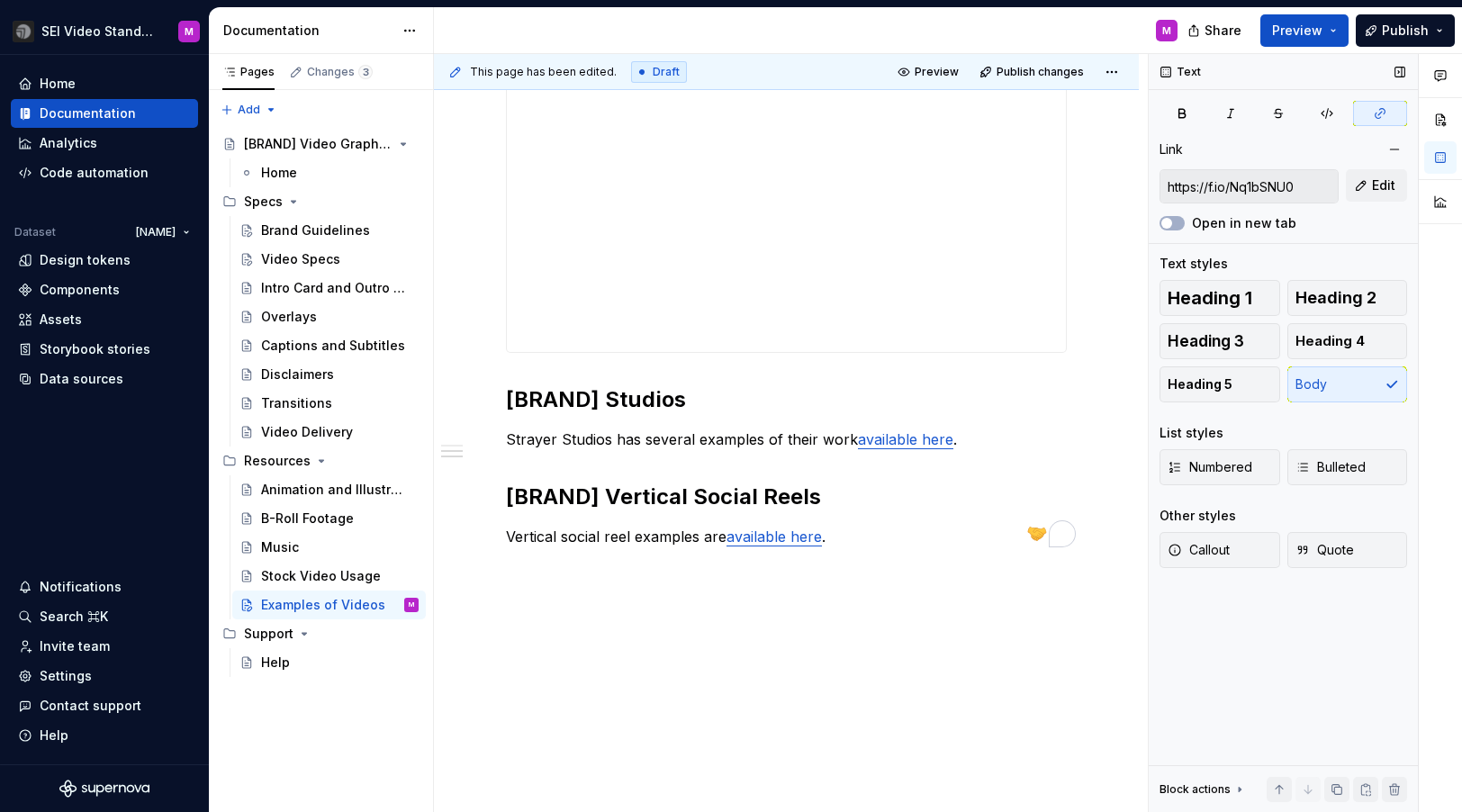 click on "Text" at bounding box center [1283, 72] 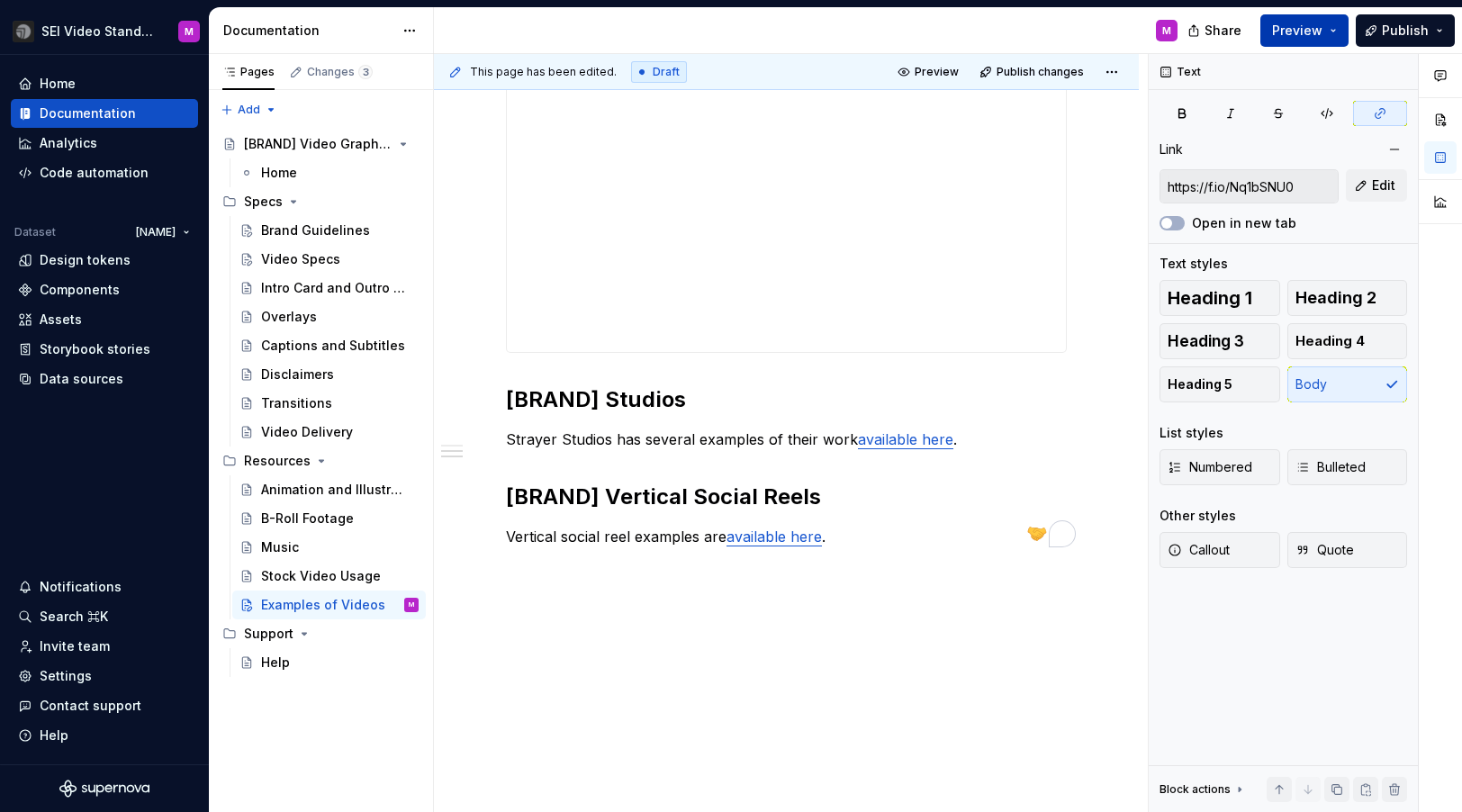 click on "Preview" at bounding box center (1297, 31) 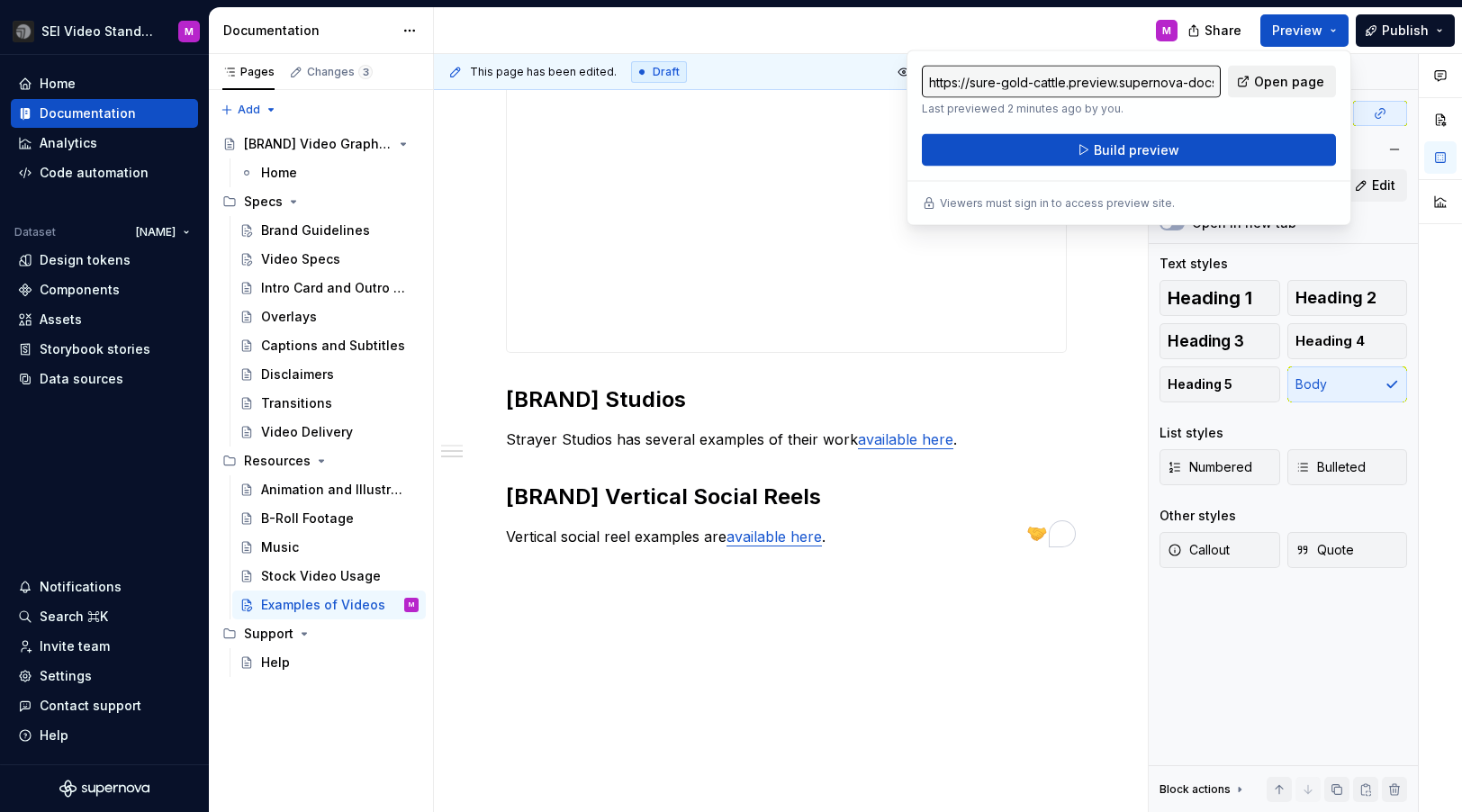 click on "Open page" at bounding box center (1282, 82) 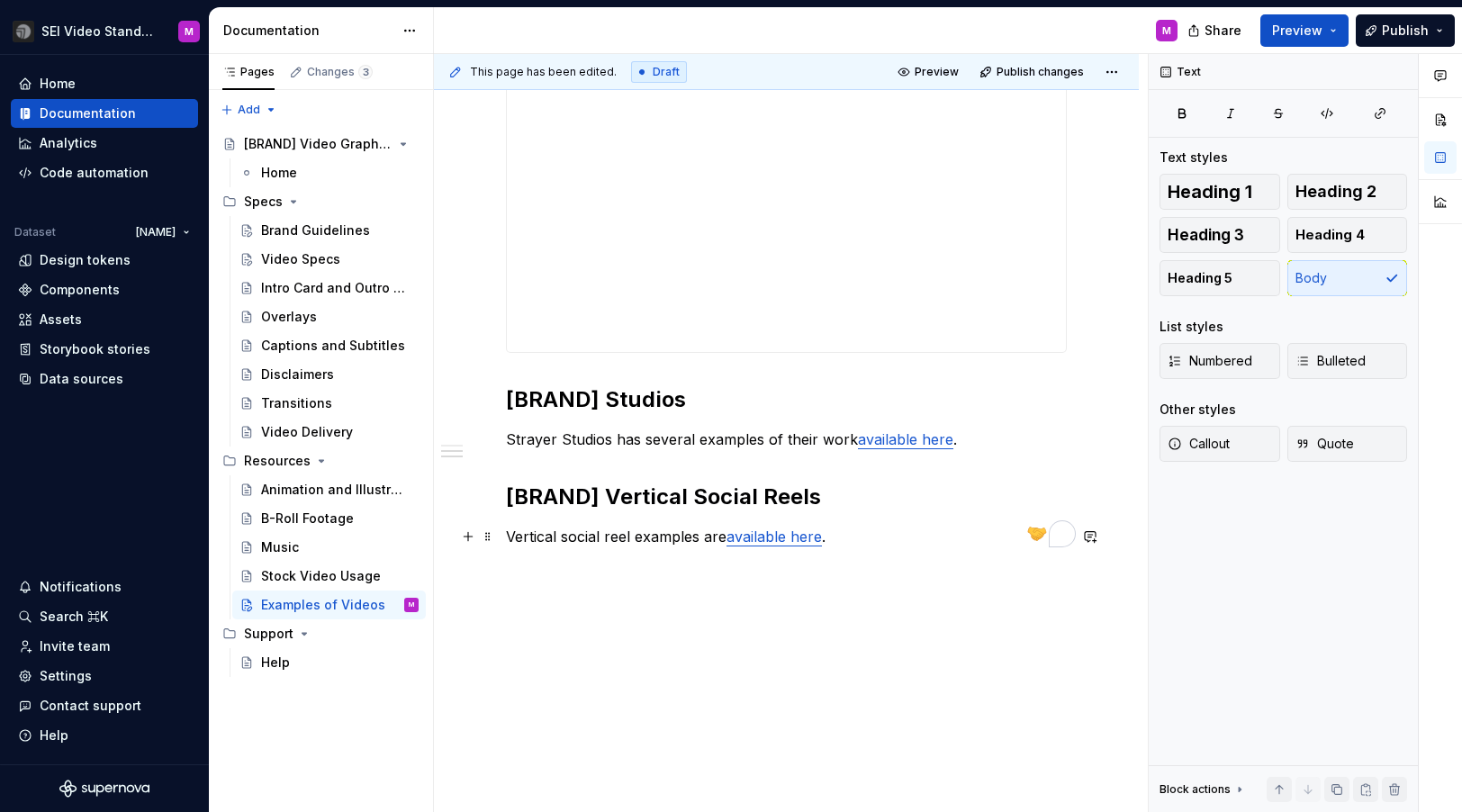 click on "Vertical social reel examples are  available here ." at bounding box center [786, 537] 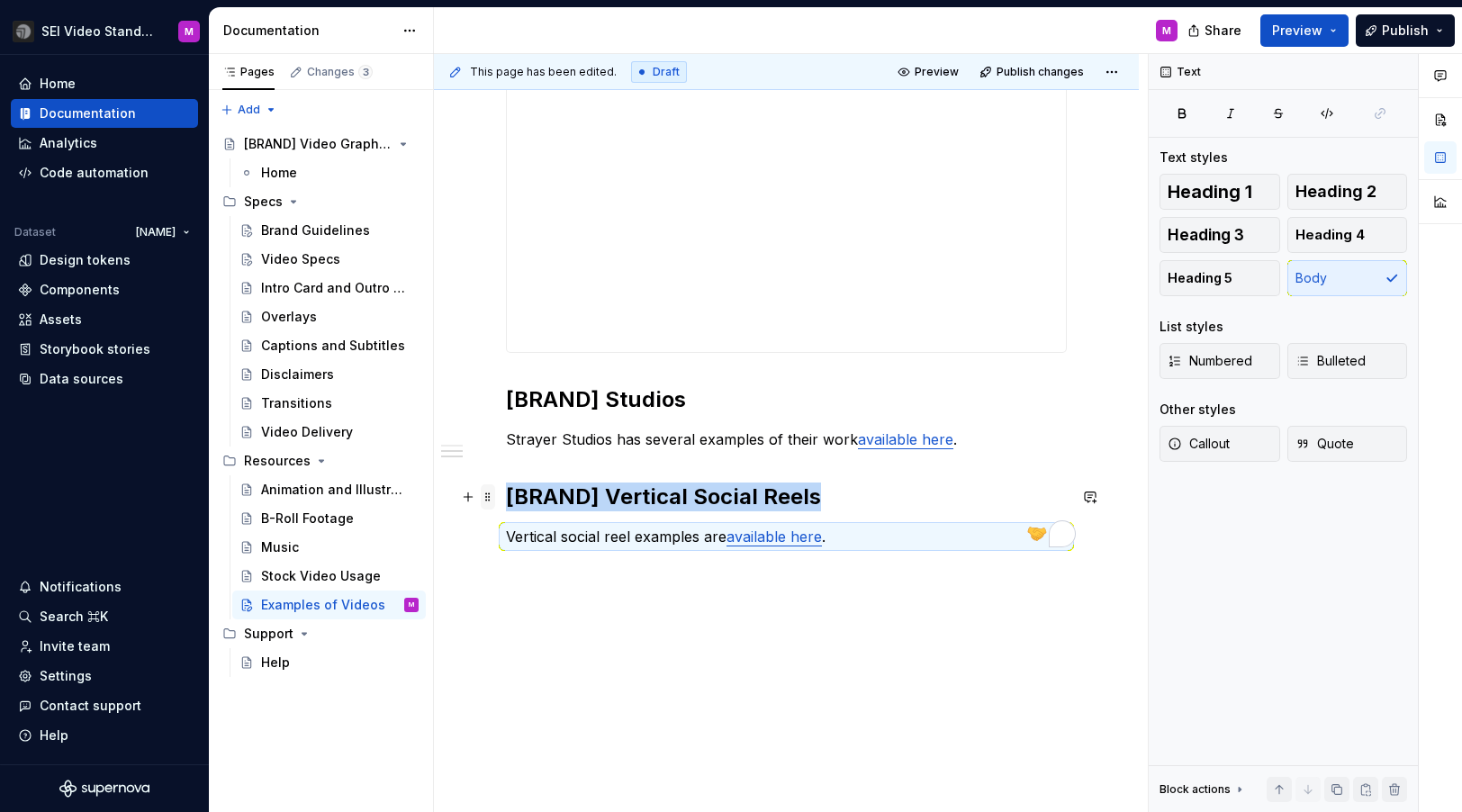 click at bounding box center (488, 497) 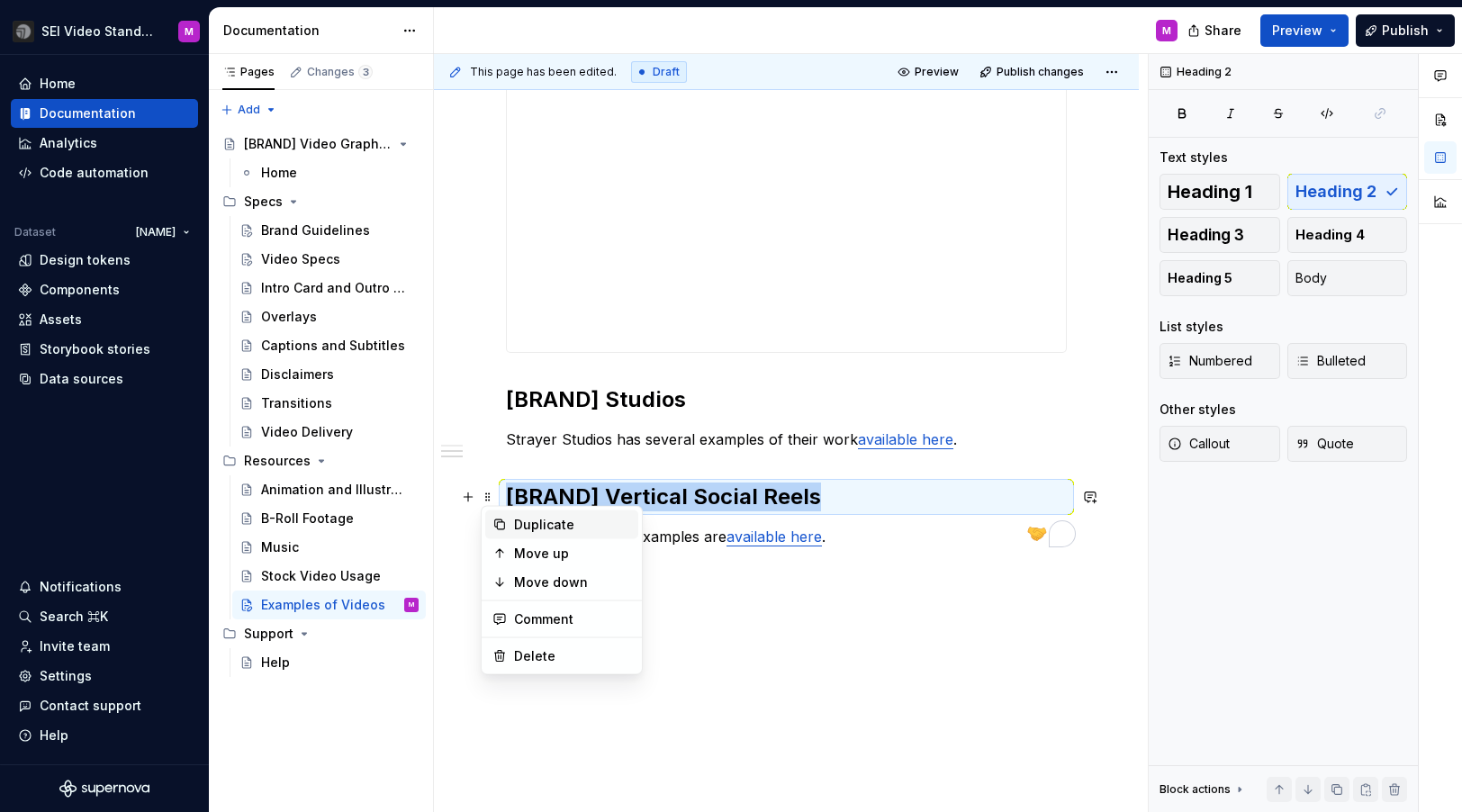 click on "Duplicate" at bounding box center [562, 525] 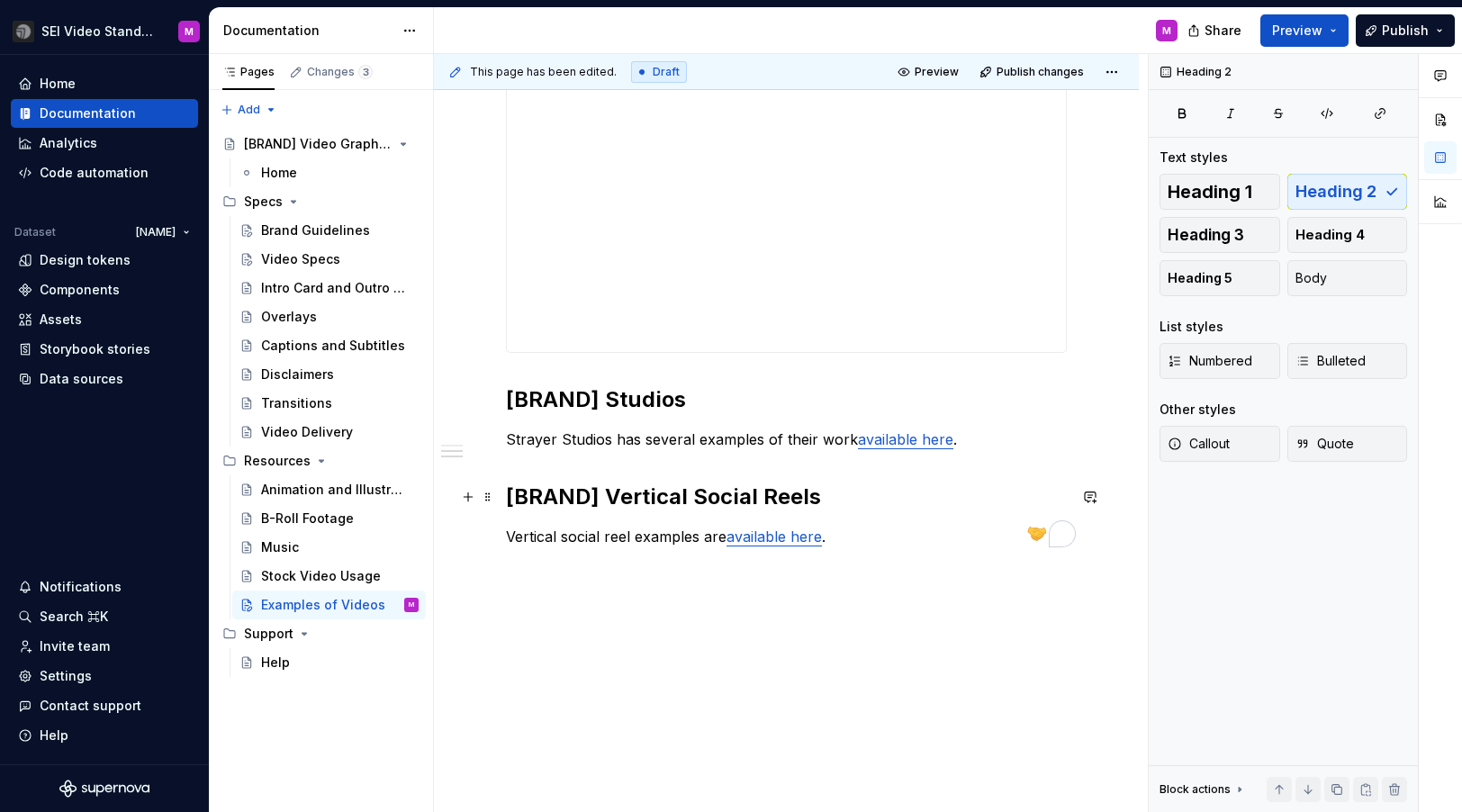 click on "[BRAND] Vertical Social Reels" at bounding box center (786, 497) 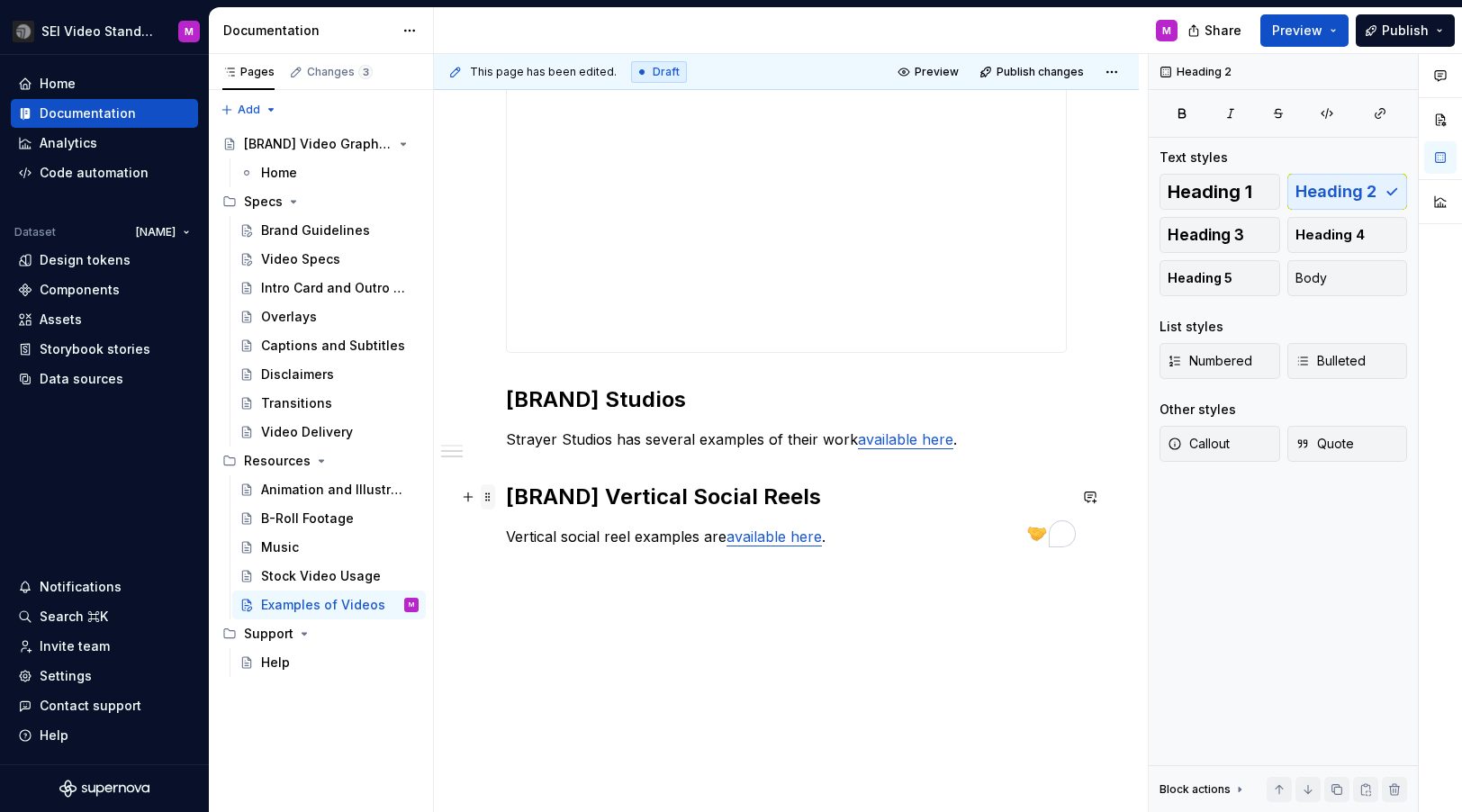 click at bounding box center (488, 497) 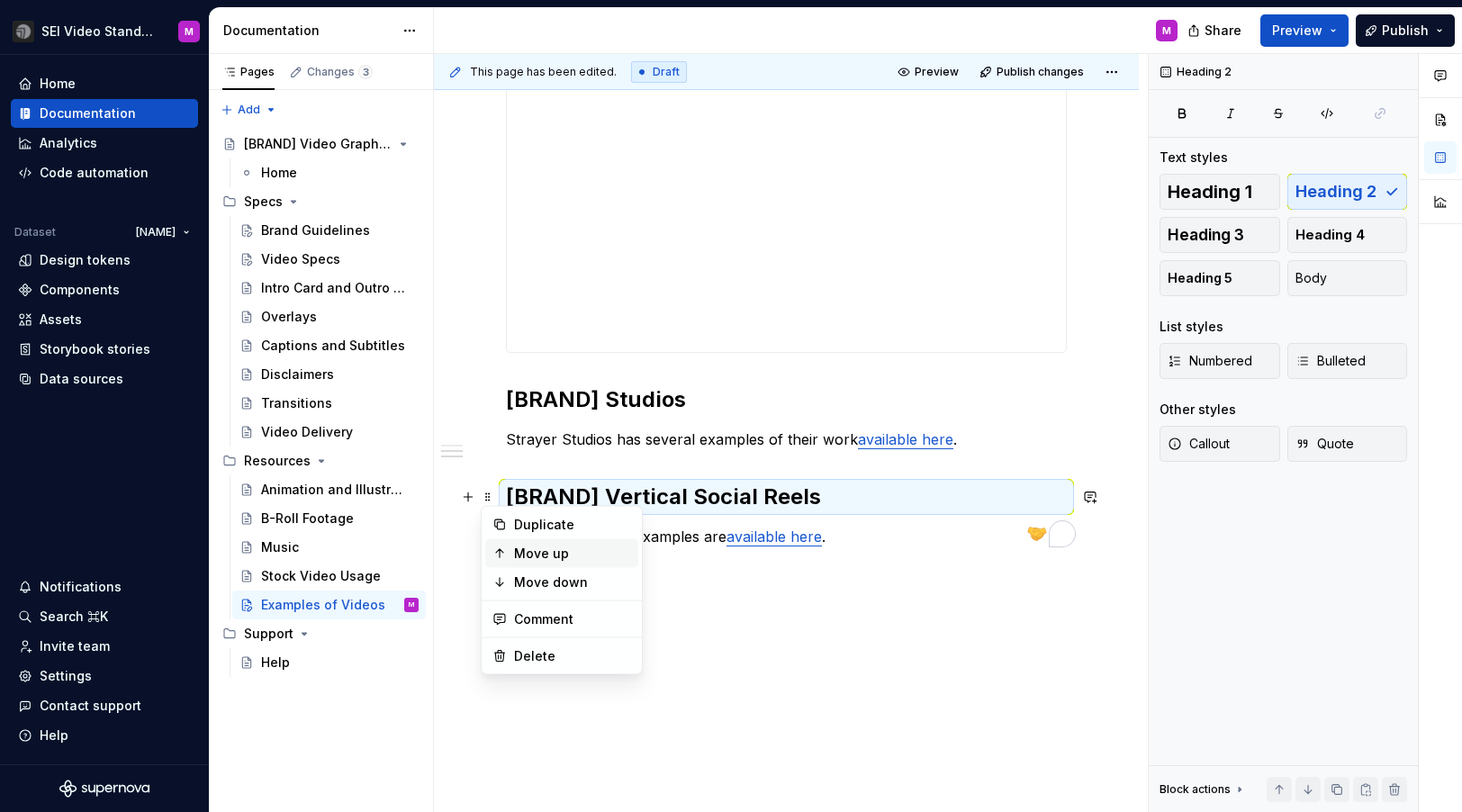 click on "Move up" at bounding box center (573, 554) 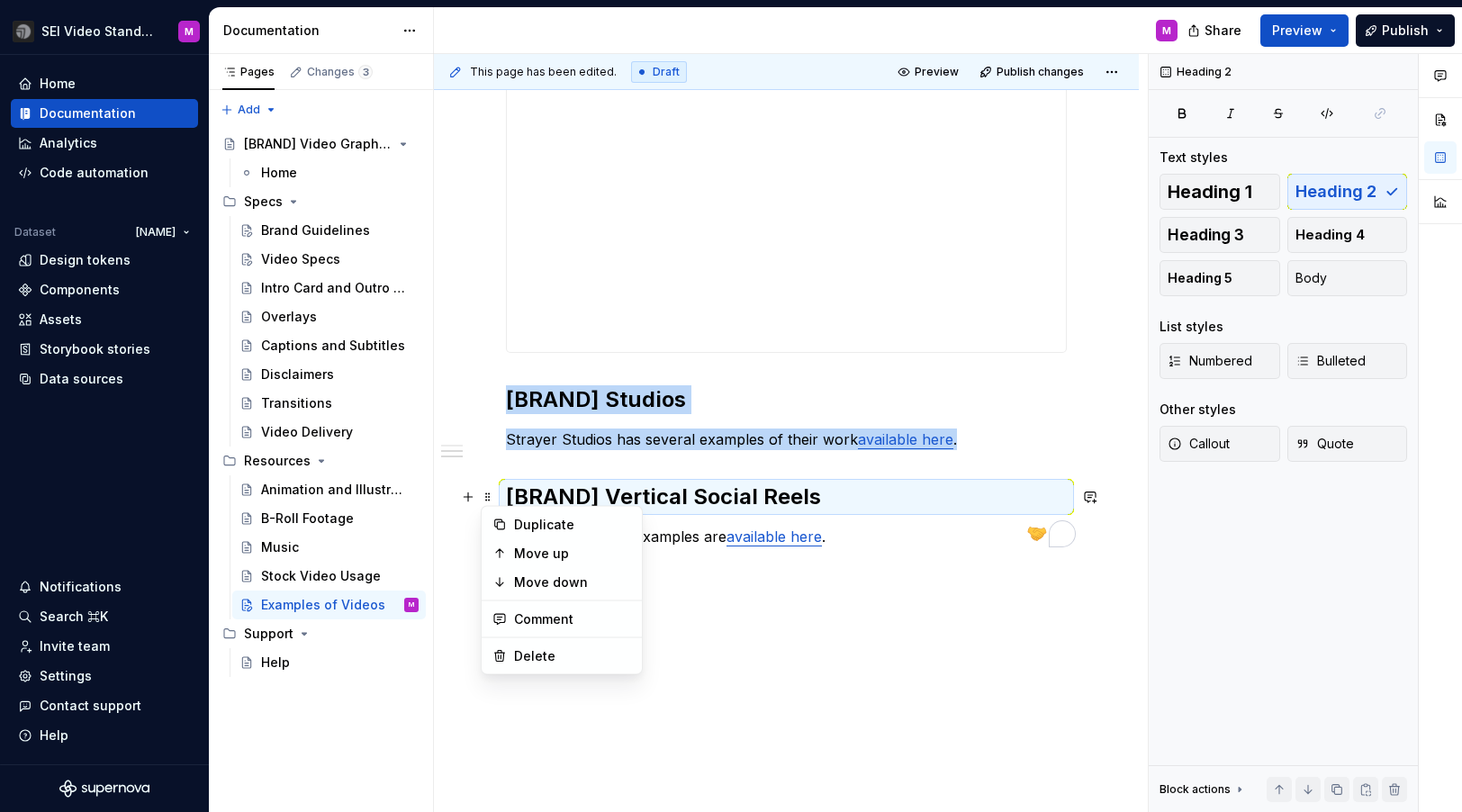 scroll, scrollTop: 764, scrollLeft: 0, axis: vertical 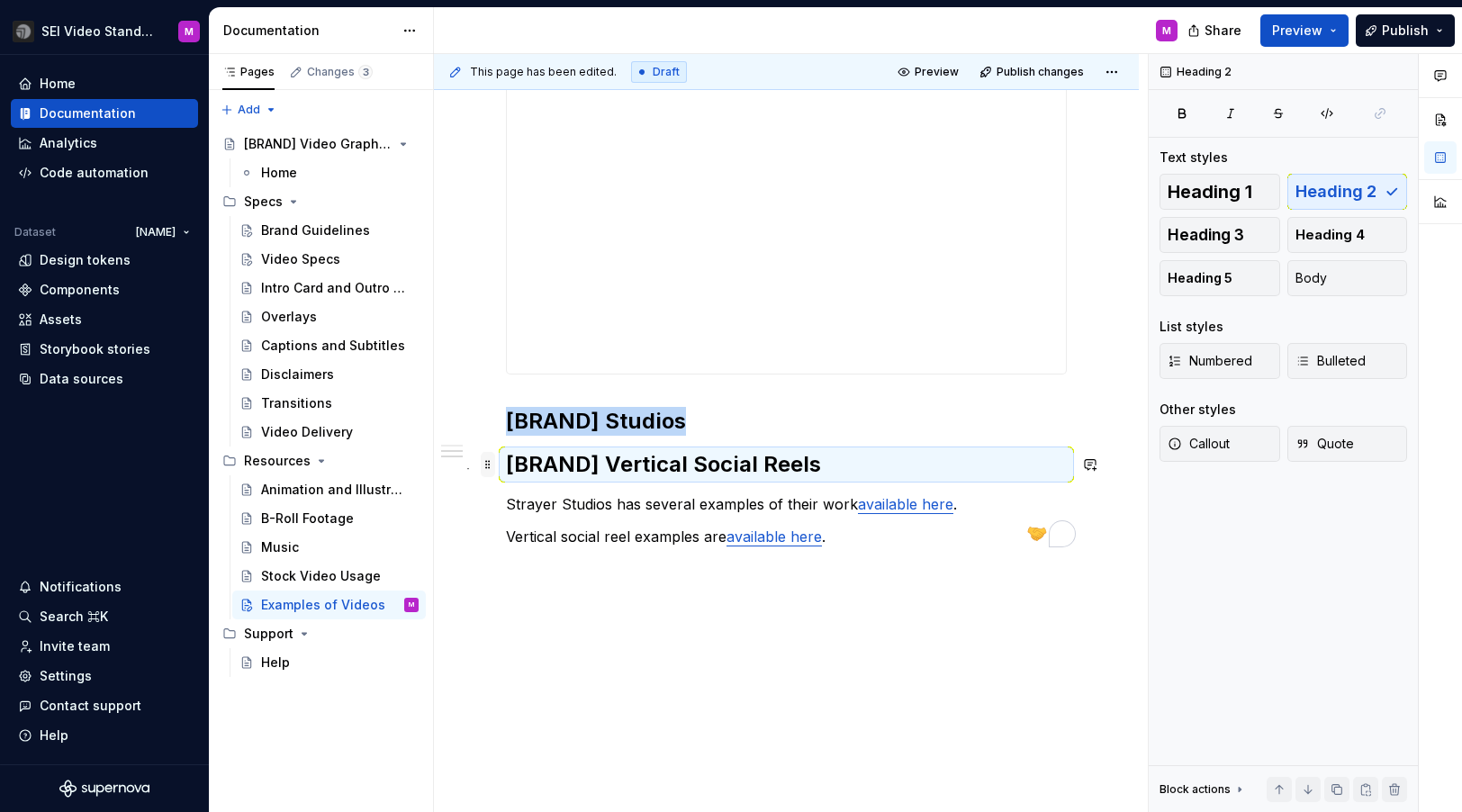 click at bounding box center (488, 465) 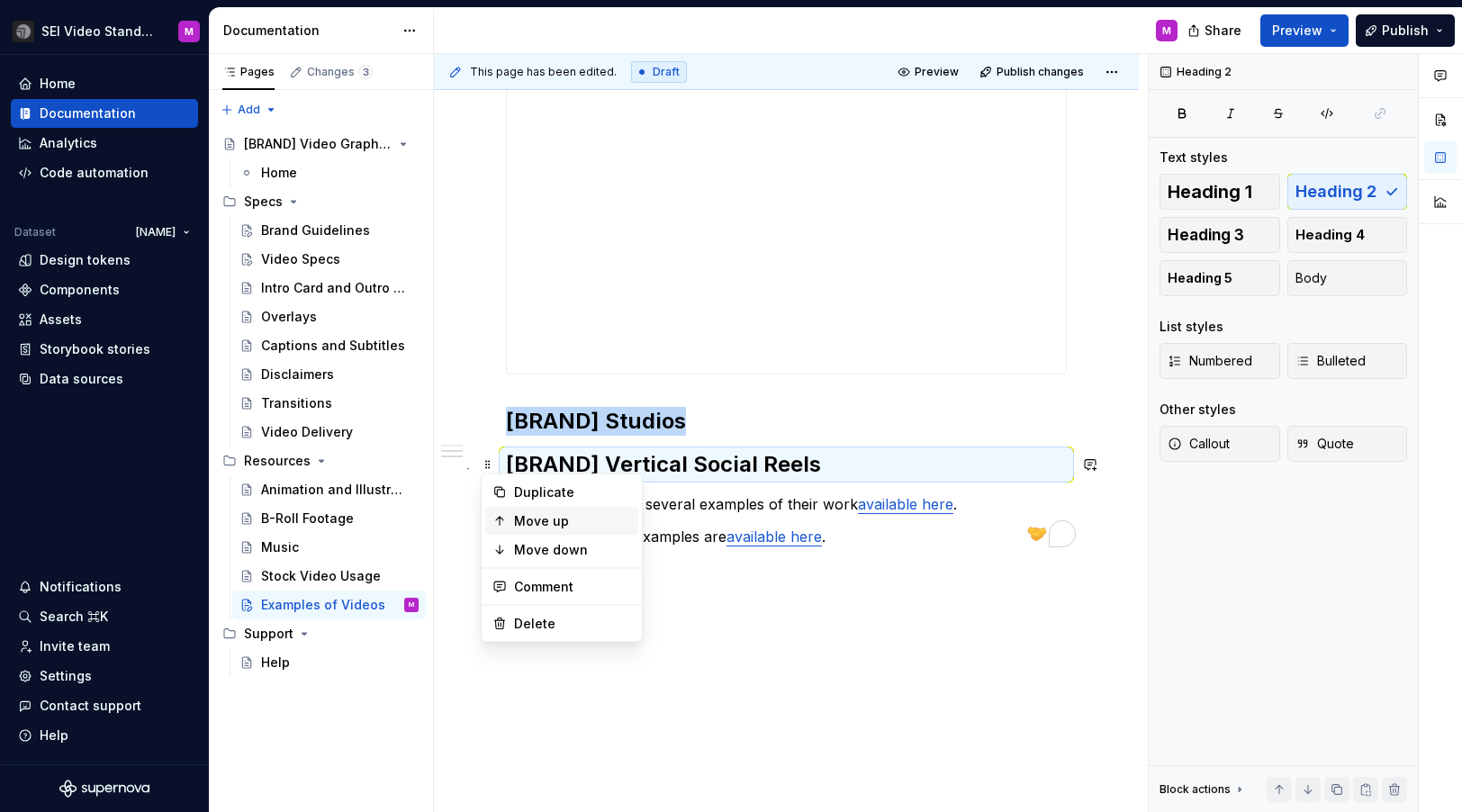 click on "Move up" at bounding box center (562, 521) 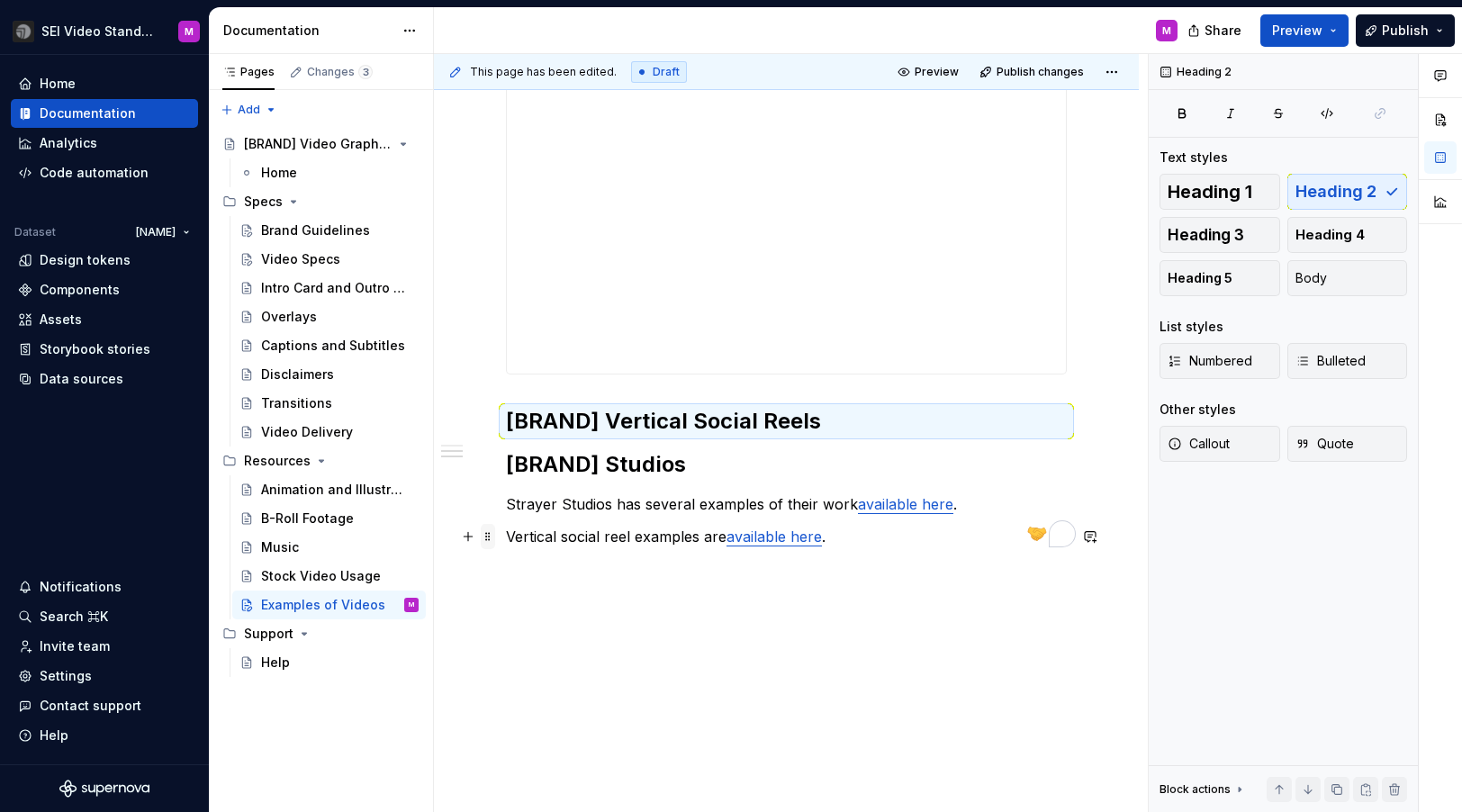 click at bounding box center (488, 537) 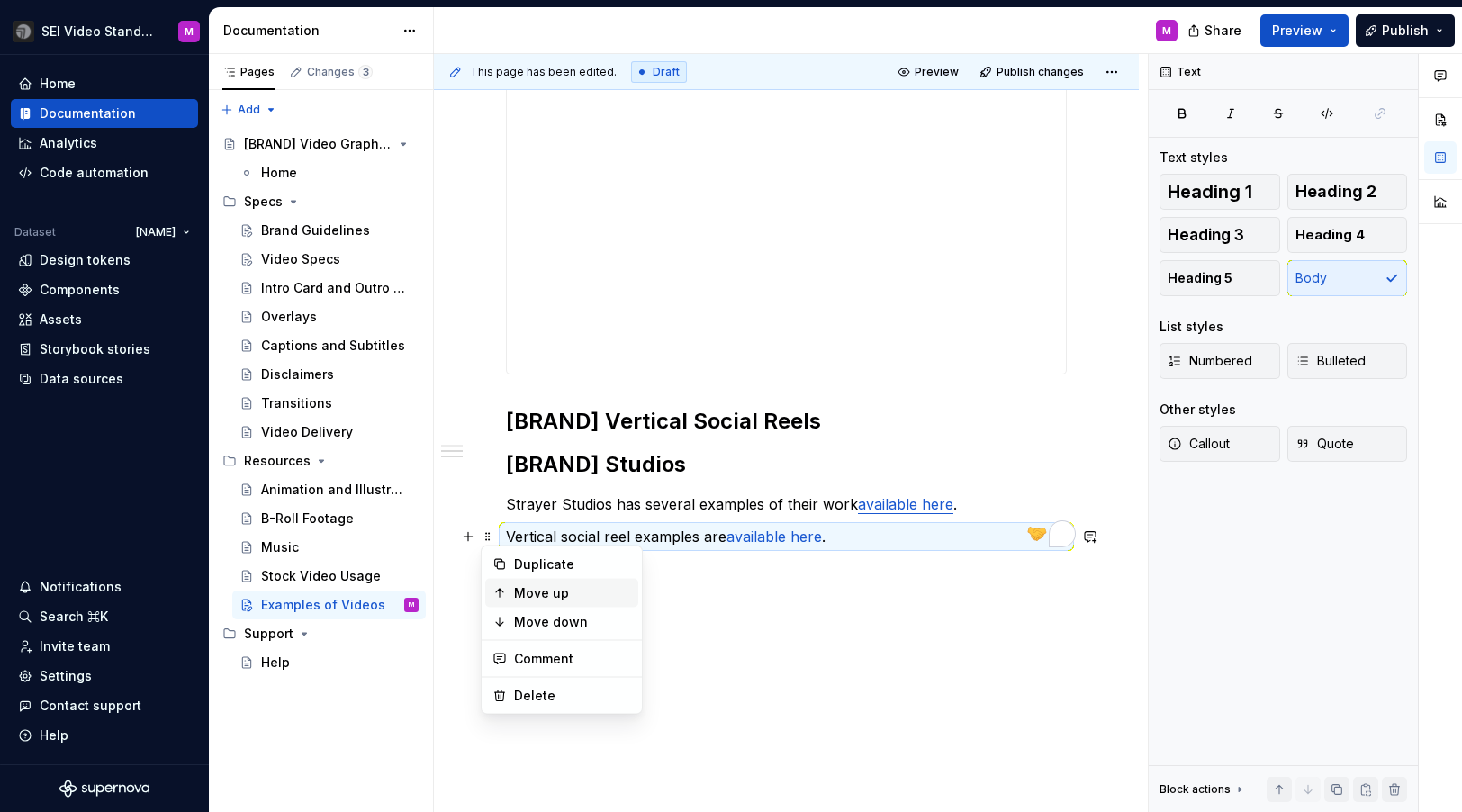 click on "Move up" at bounding box center [573, 593] 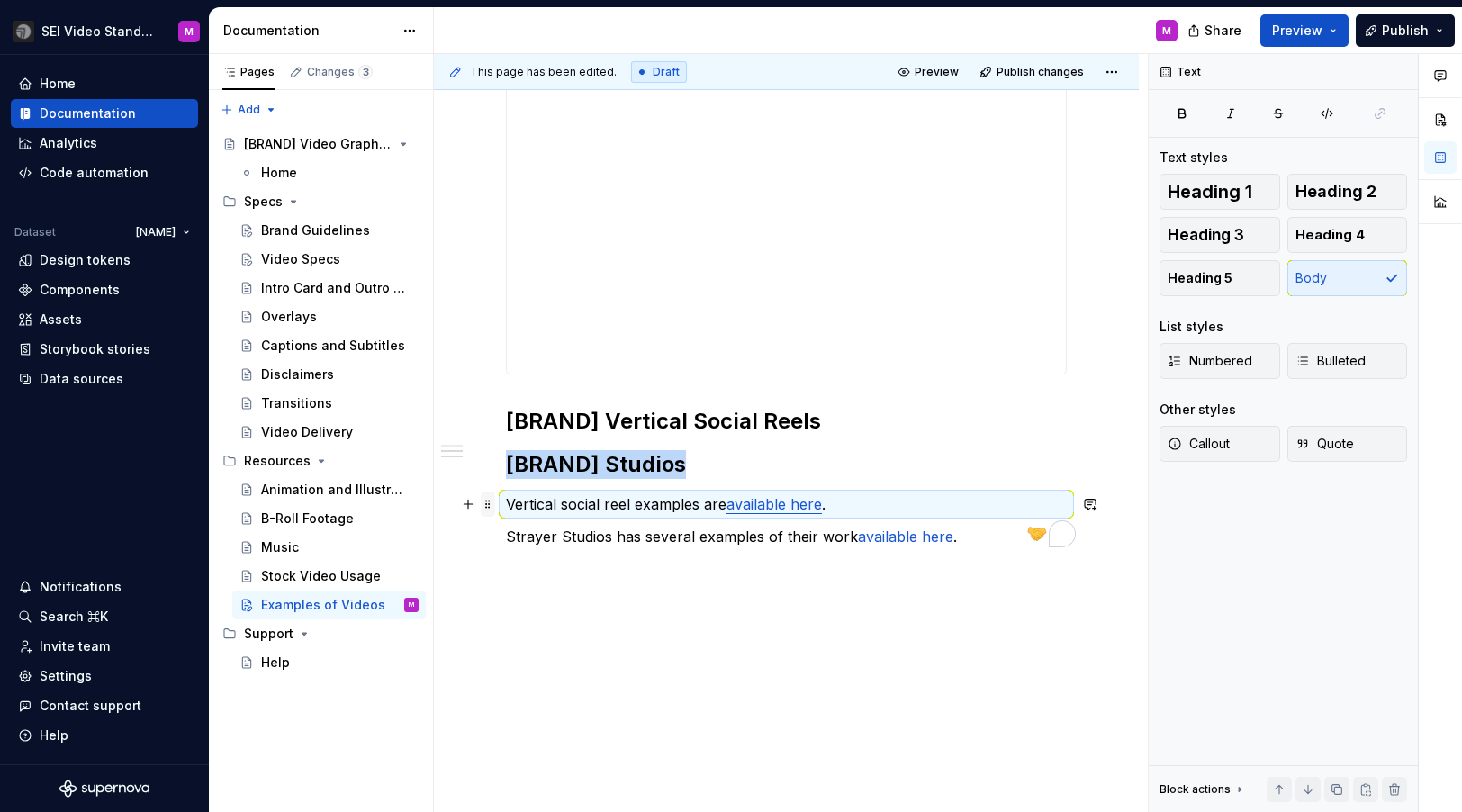 click at bounding box center (488, 504) 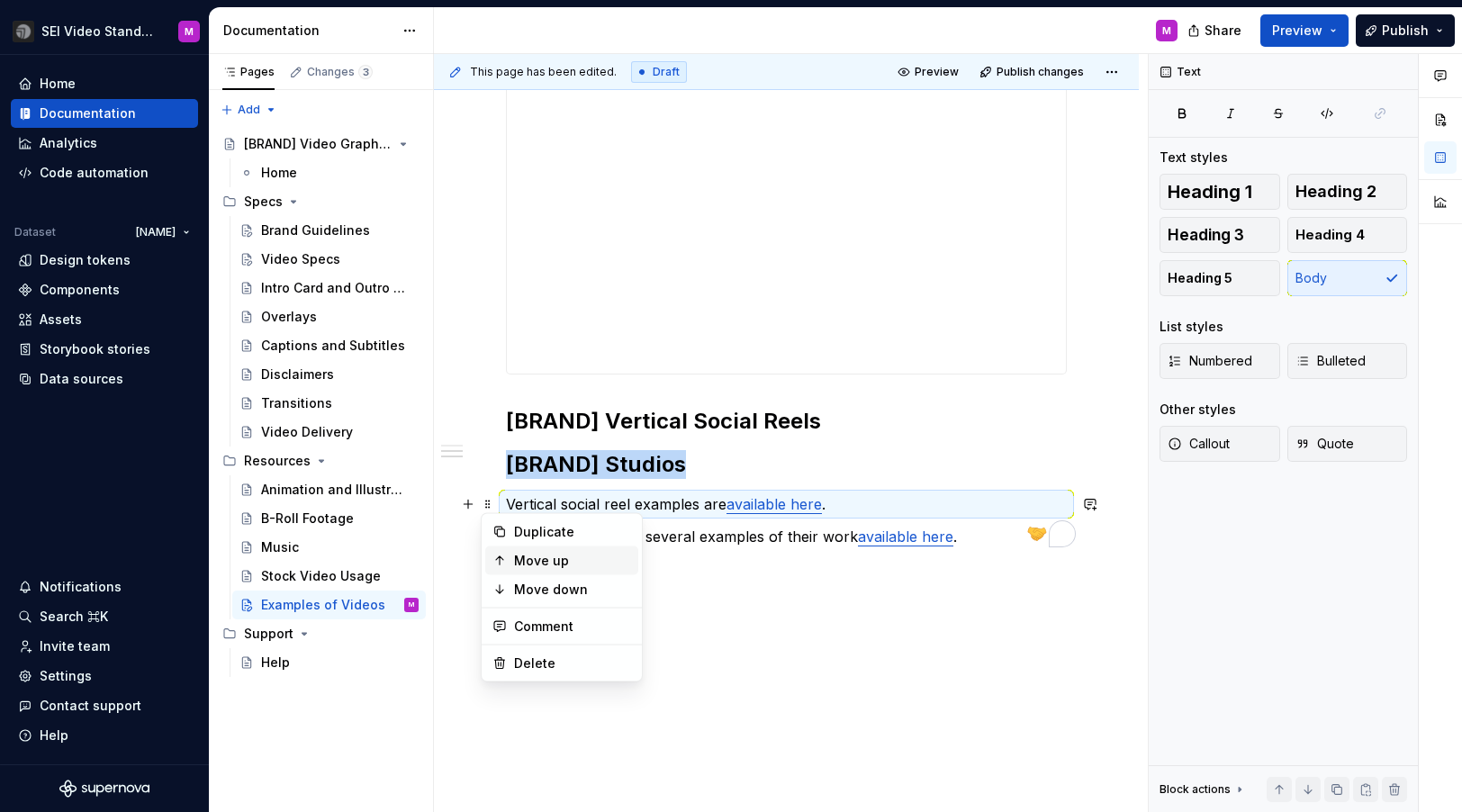 click on "Move up" at bounding box center (562, 561) 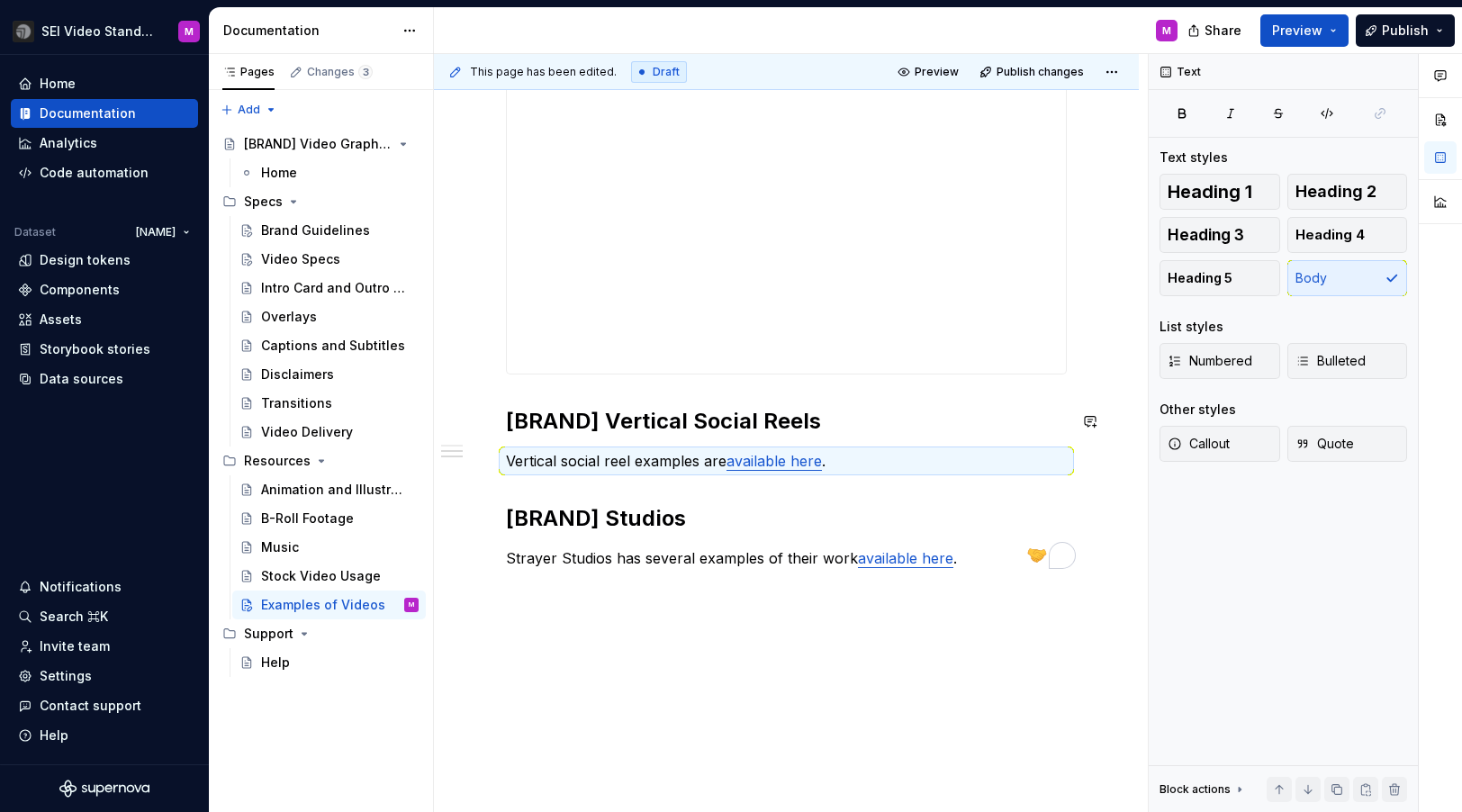 click on "**********" at bounding box center (786, 188) 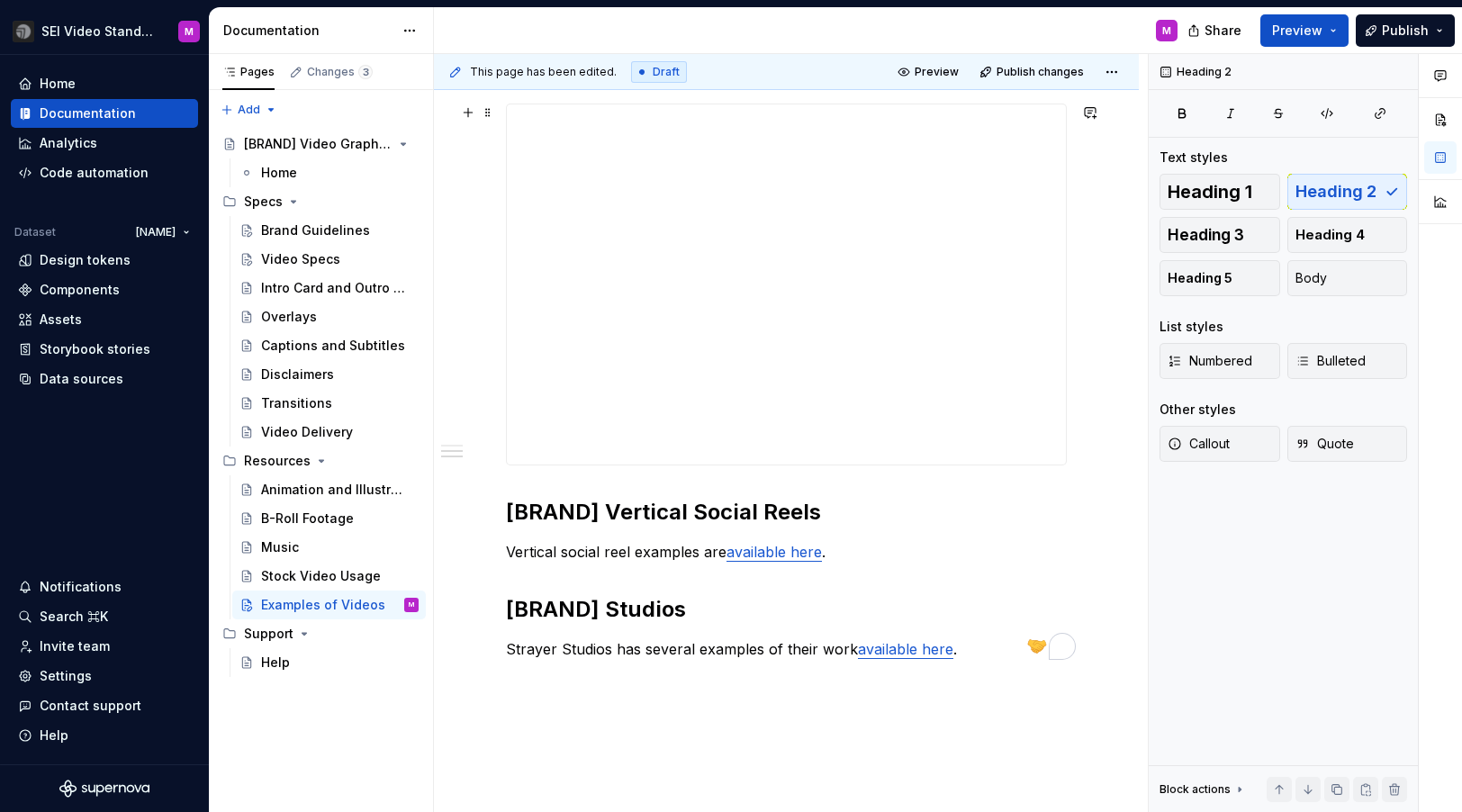 scroll, scrollTop: 712, scrollLeft: 0, axis: vertical 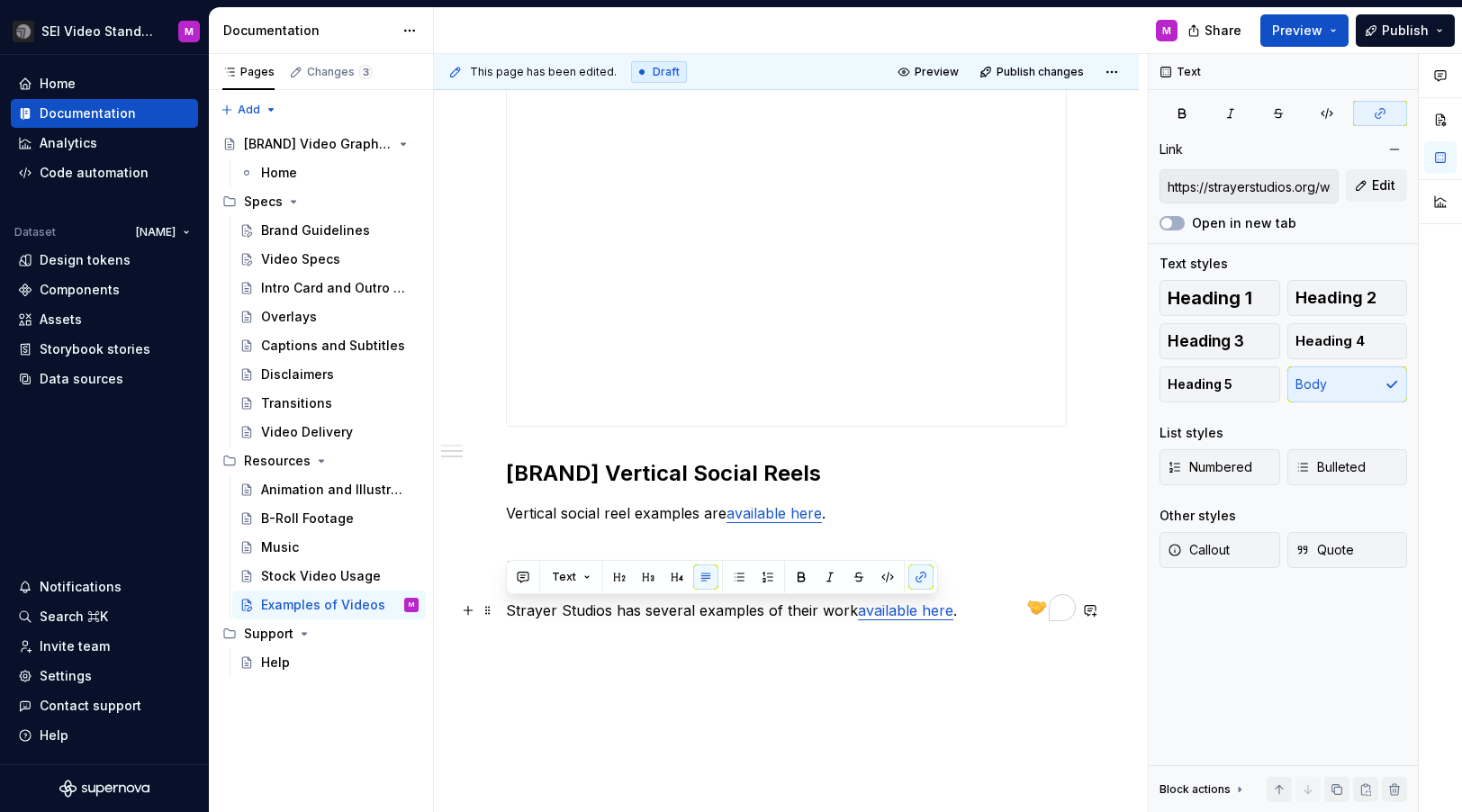 drag, startPoint x: 962, startPoint y: 610, endPoint x: 505, endPoint y: 601, distance: 457.08861 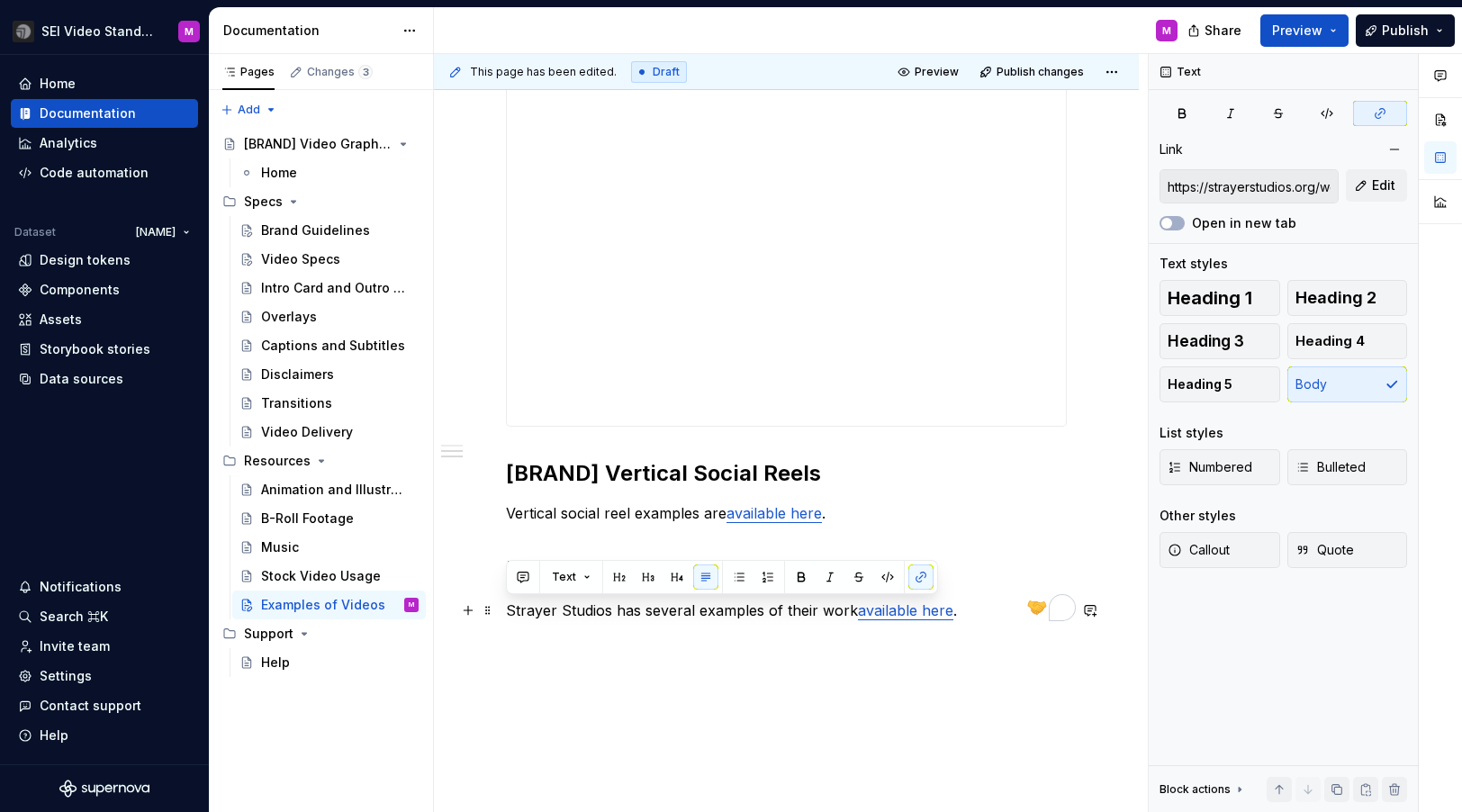 click on "**********" at bounding box center (786, 240) 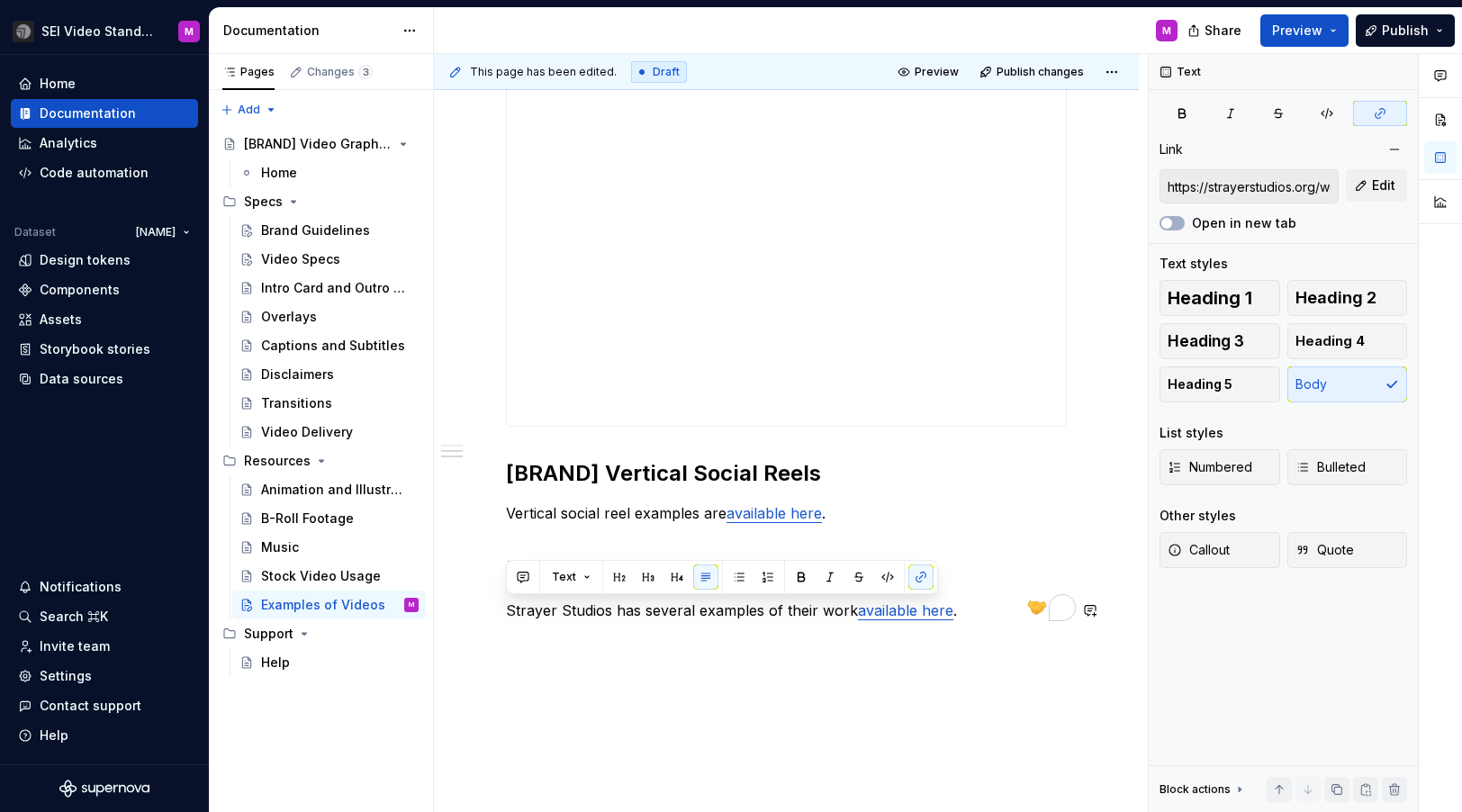 copy on "[BRAND] has several examples of their work  available here ." 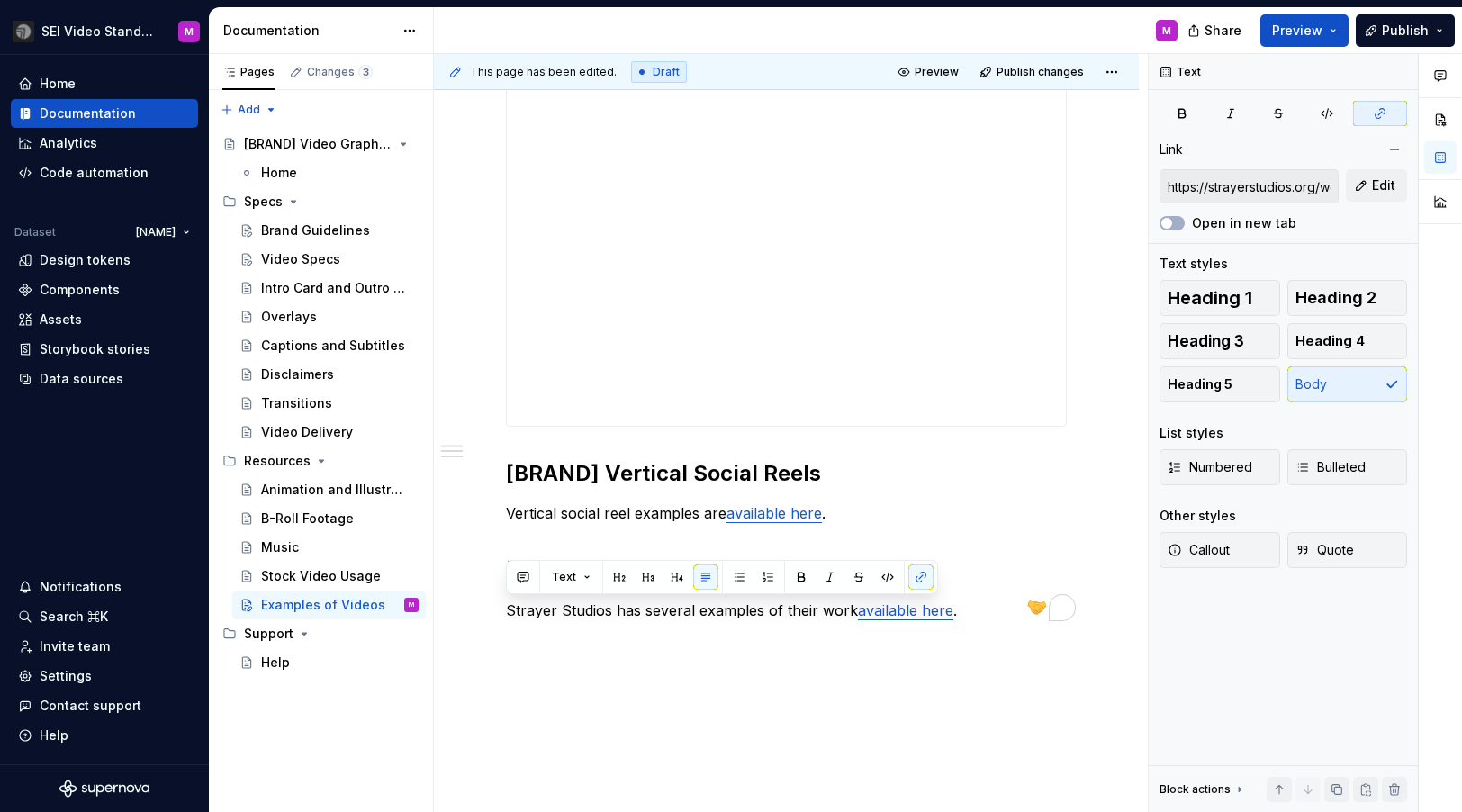 click on "**********" at bounding box center (786, 240) 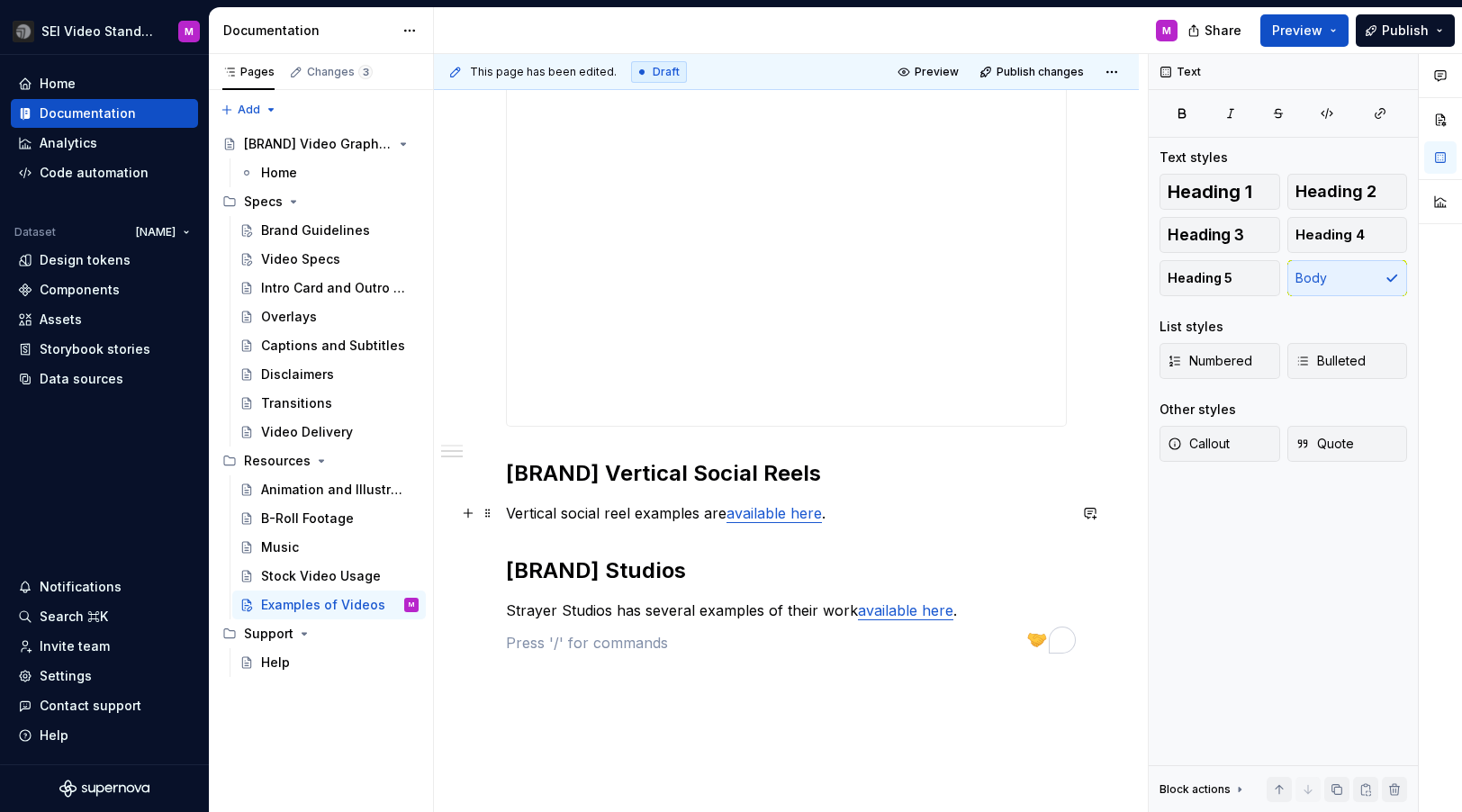 click on "Vertical social reel examples are  available here ." at bounding box center [786, 513] 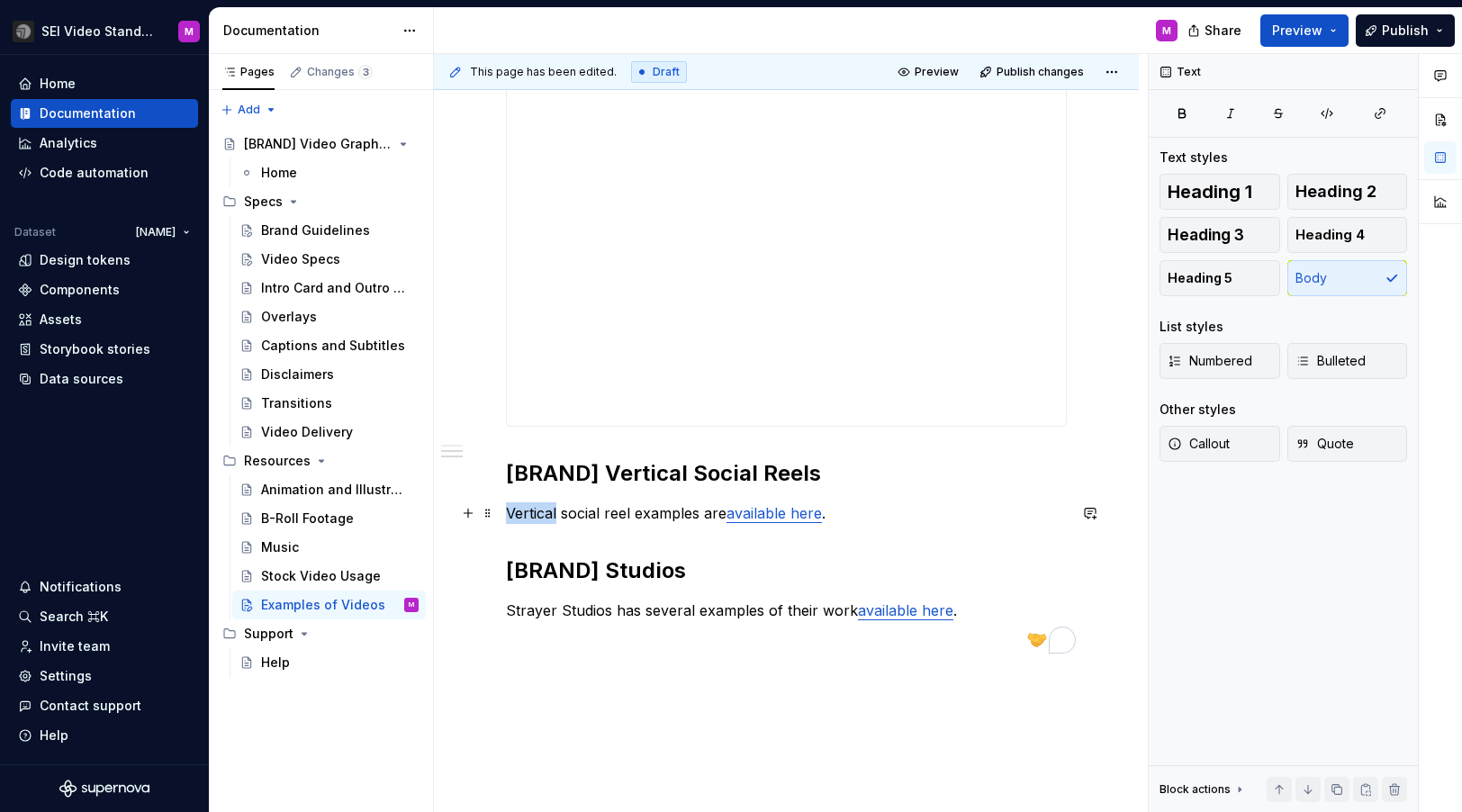 click on "Vertical social reel examples are  available here ." at bounding box center [786, 513] 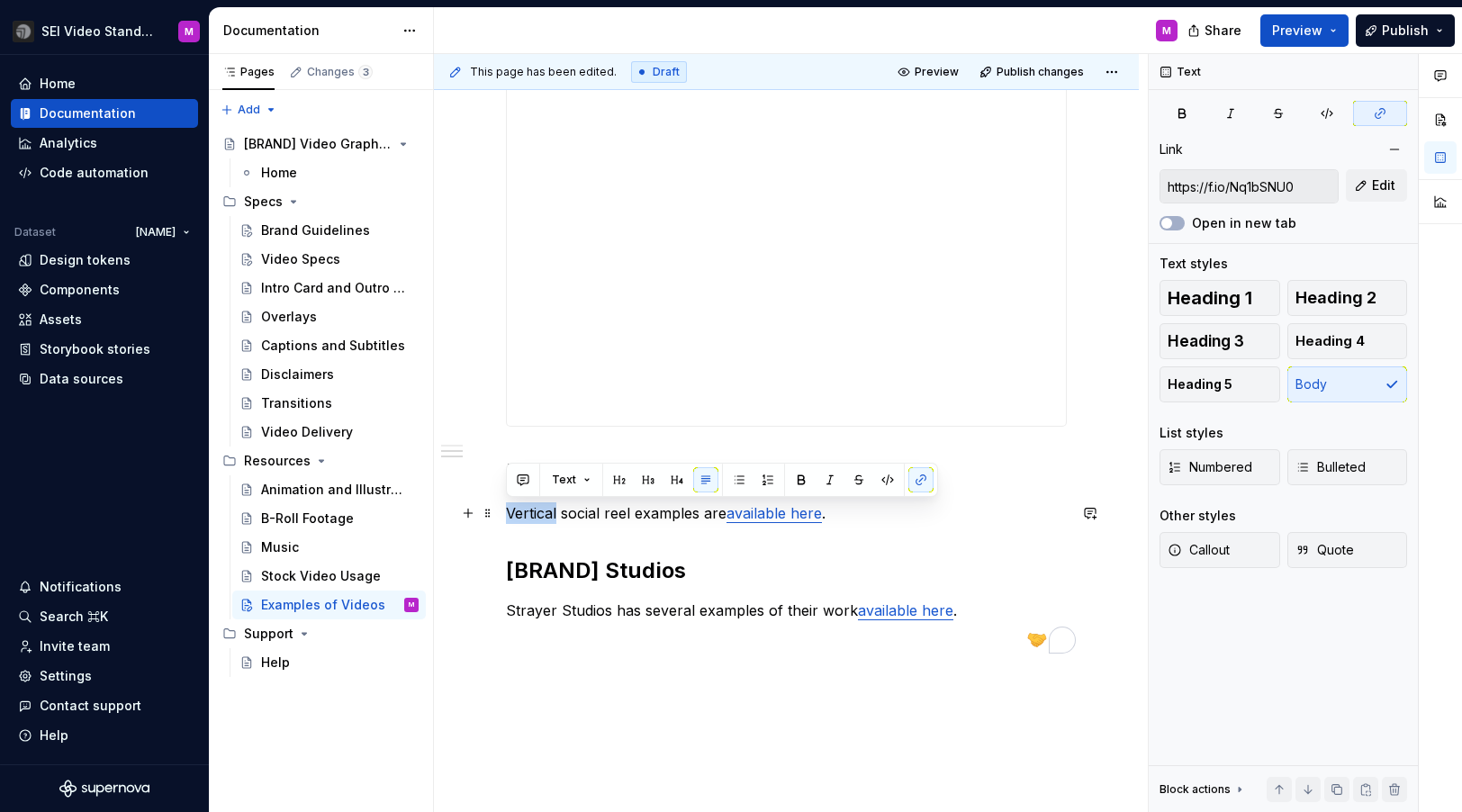 click on "Vertical social reel examples are  available here ." at bounding box center [786, 513] 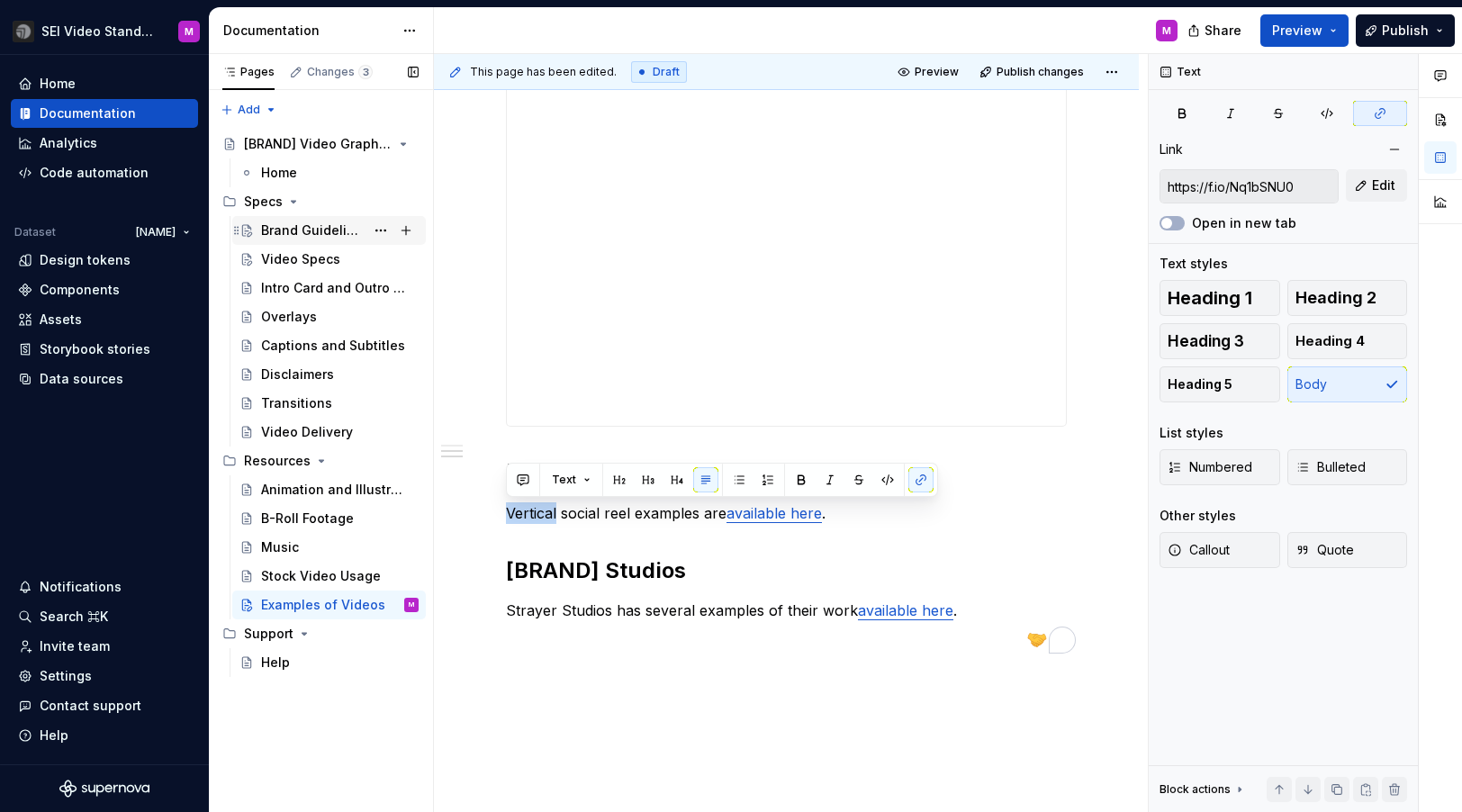 click on "Brand Guidelines" at bounding box center (312, 230) 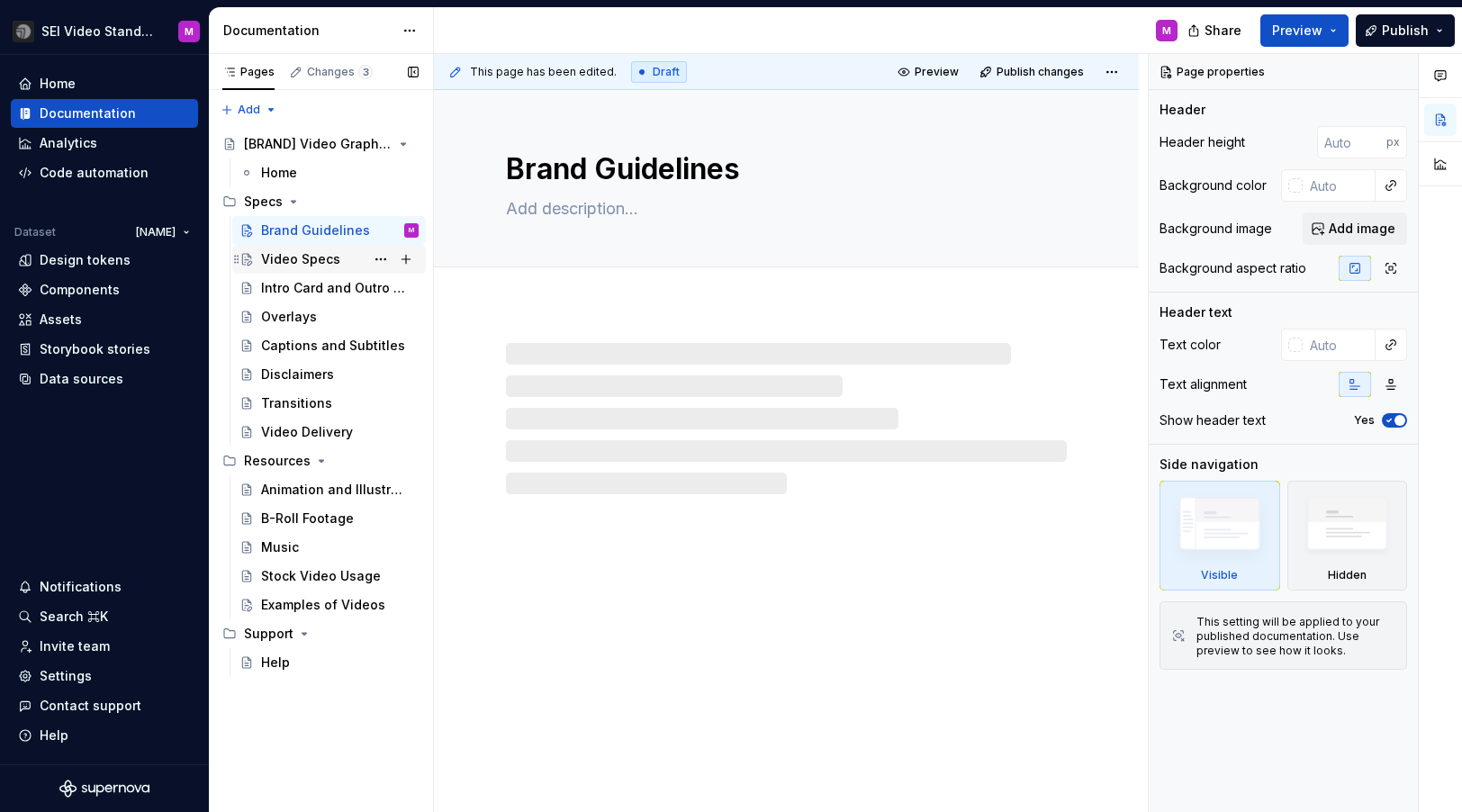 click on "Video Specs" at bounding box center [301, 259] 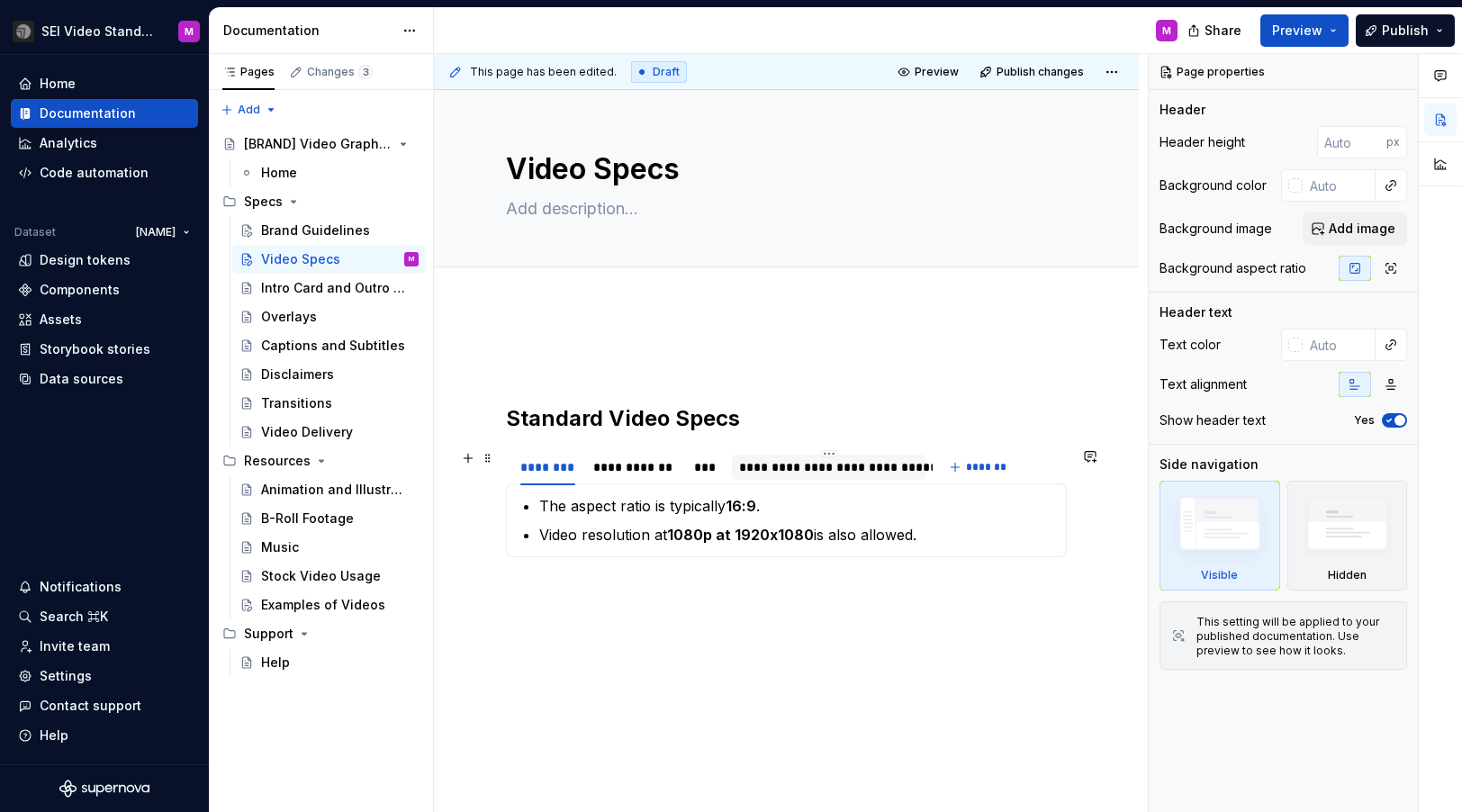 type on "*" 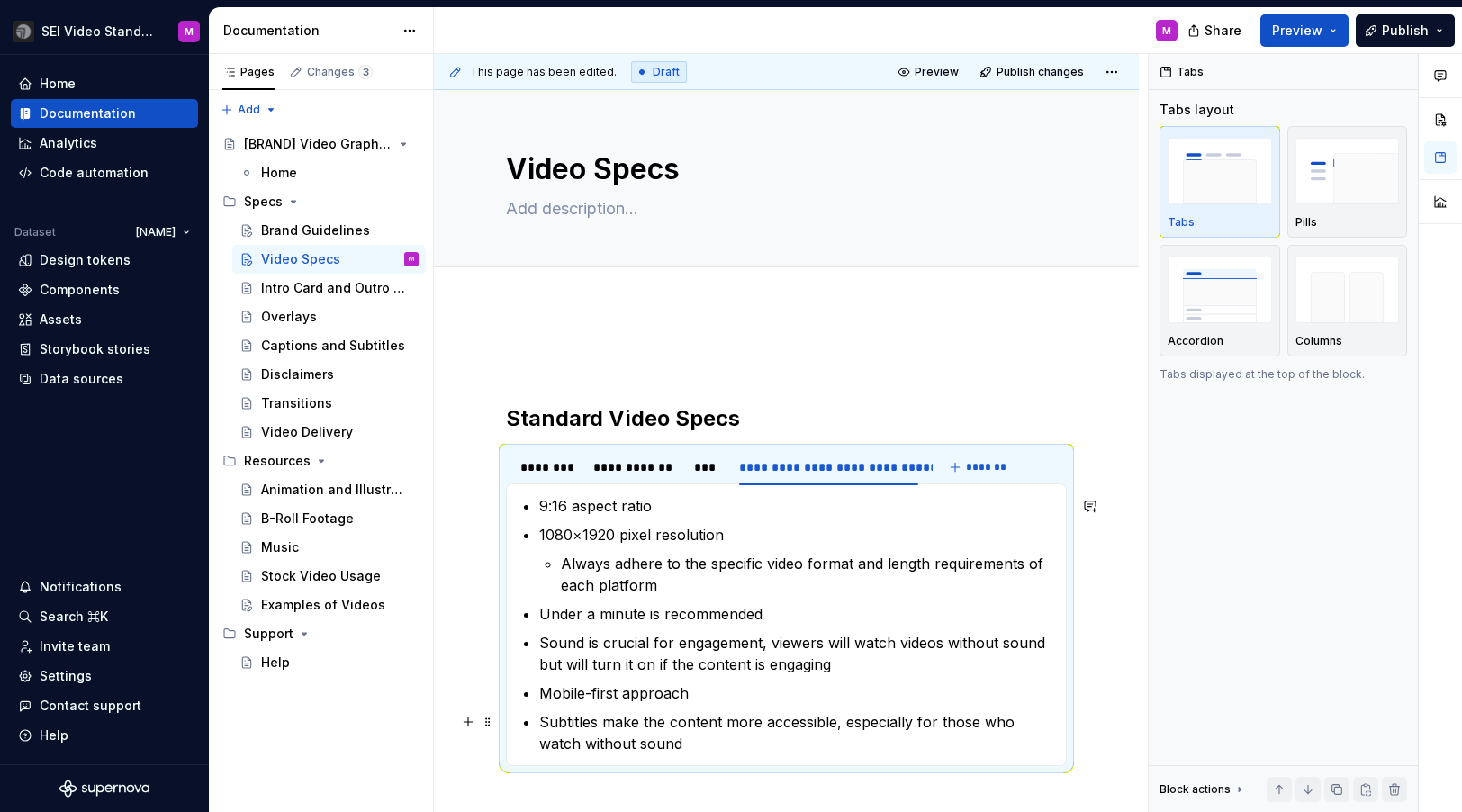 click on "Subtitles make the content more accessible, especially for those who watch without sound" at bounding box center [797, 733] 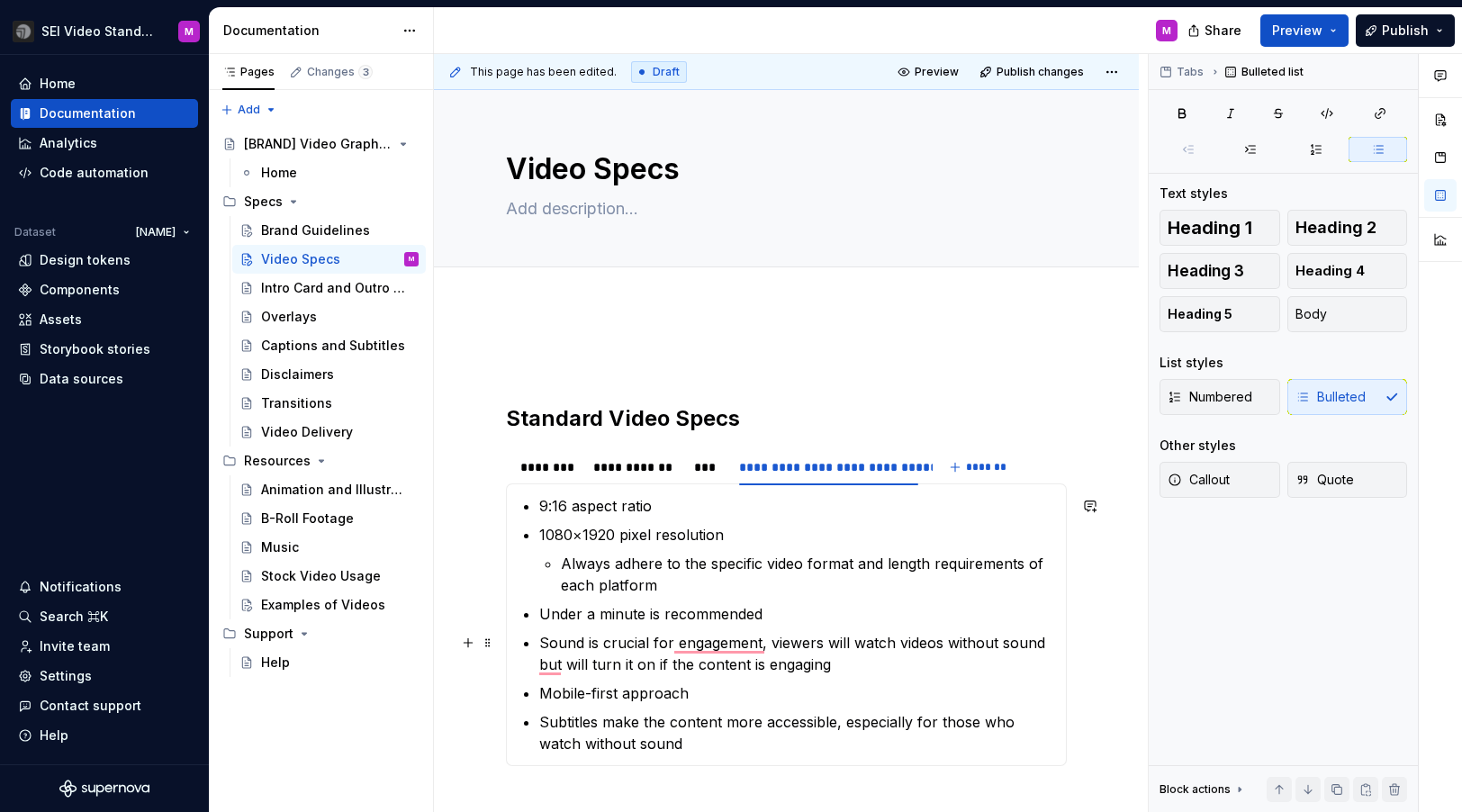 click on "Under a minute is recommended" at bounding box center (797, 614) 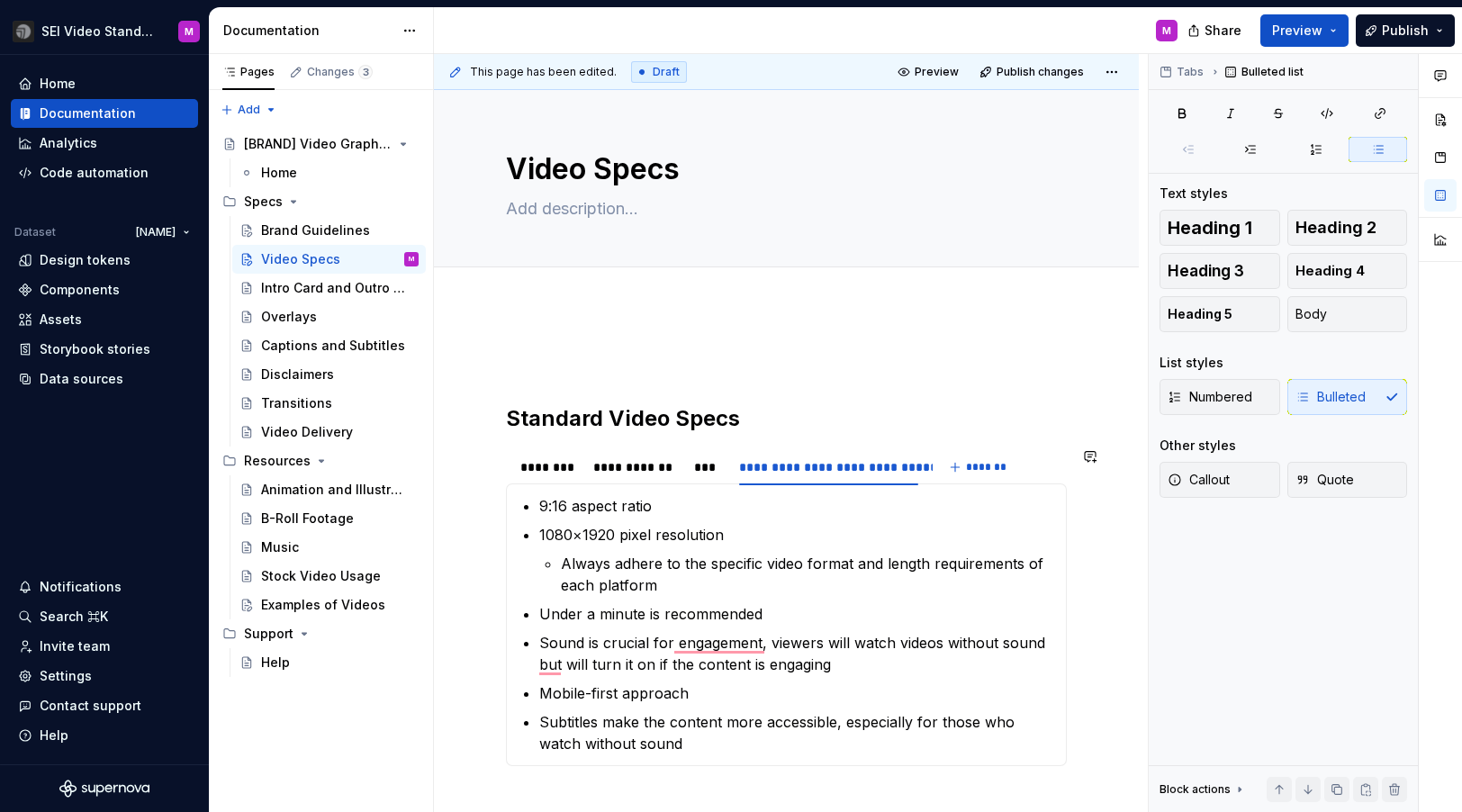 click on "The aspect ratio is typically 16:9 . Video resolution at 1080p at 1920x1080 is also allowed. For video publication use 4K resolution at 3840x2160 is preferred. The aspect ratio is typically 16:9 . The minimum resolution we recommend is 720p or higher. It is recommended to use mp4 video files. 9:16 aspect ratio 1080×1920 pixel resolution Always adhere to the specific video format and length requirements of each platform Under a minute is recommended Sound is crucial for engagement, viewers will watch videos without sound but will turn it on if the content is engaging Mobile-first approach Subtitles make the content more accessible, especially for those who watch without sound" at bounding box center [786, 625] 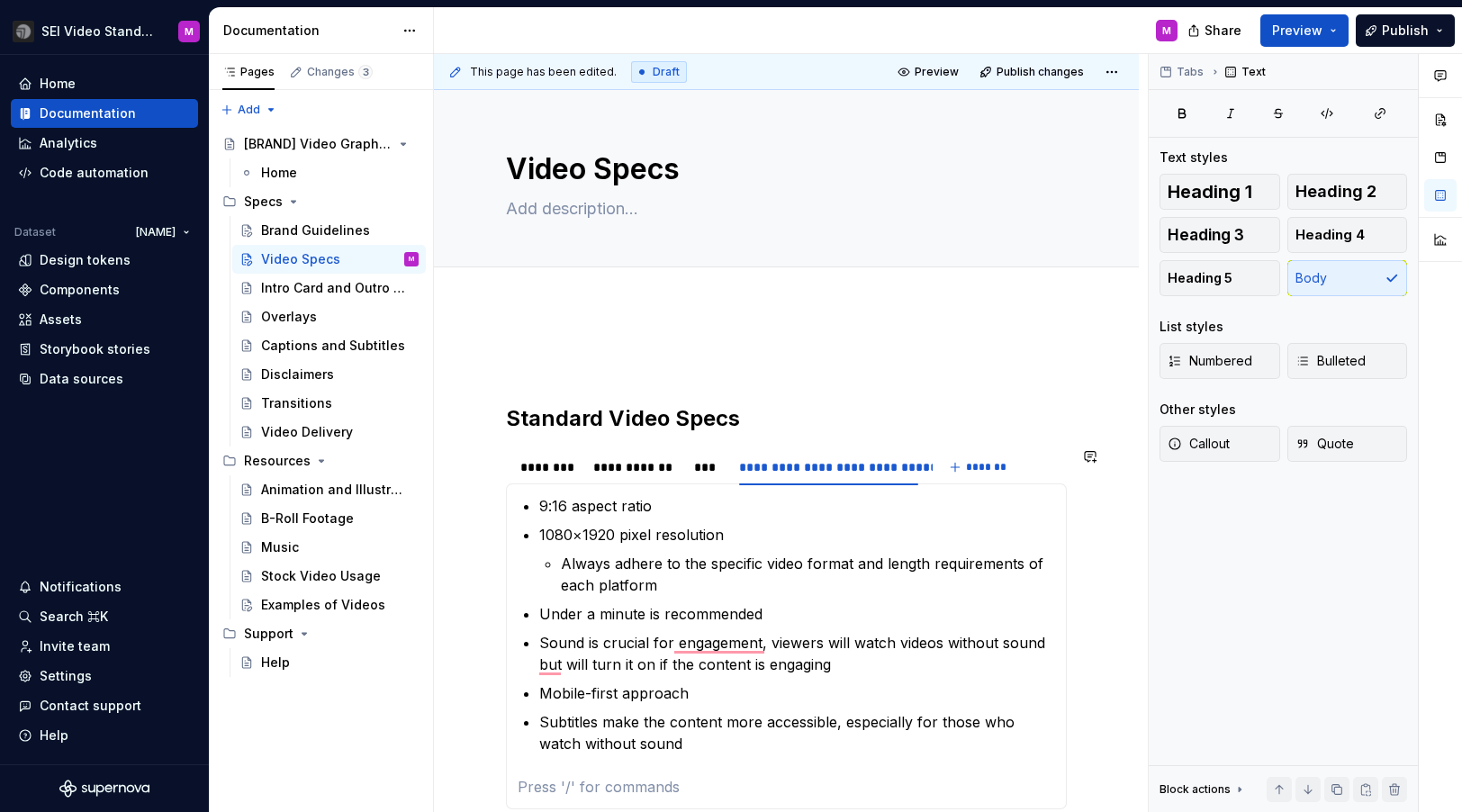 type 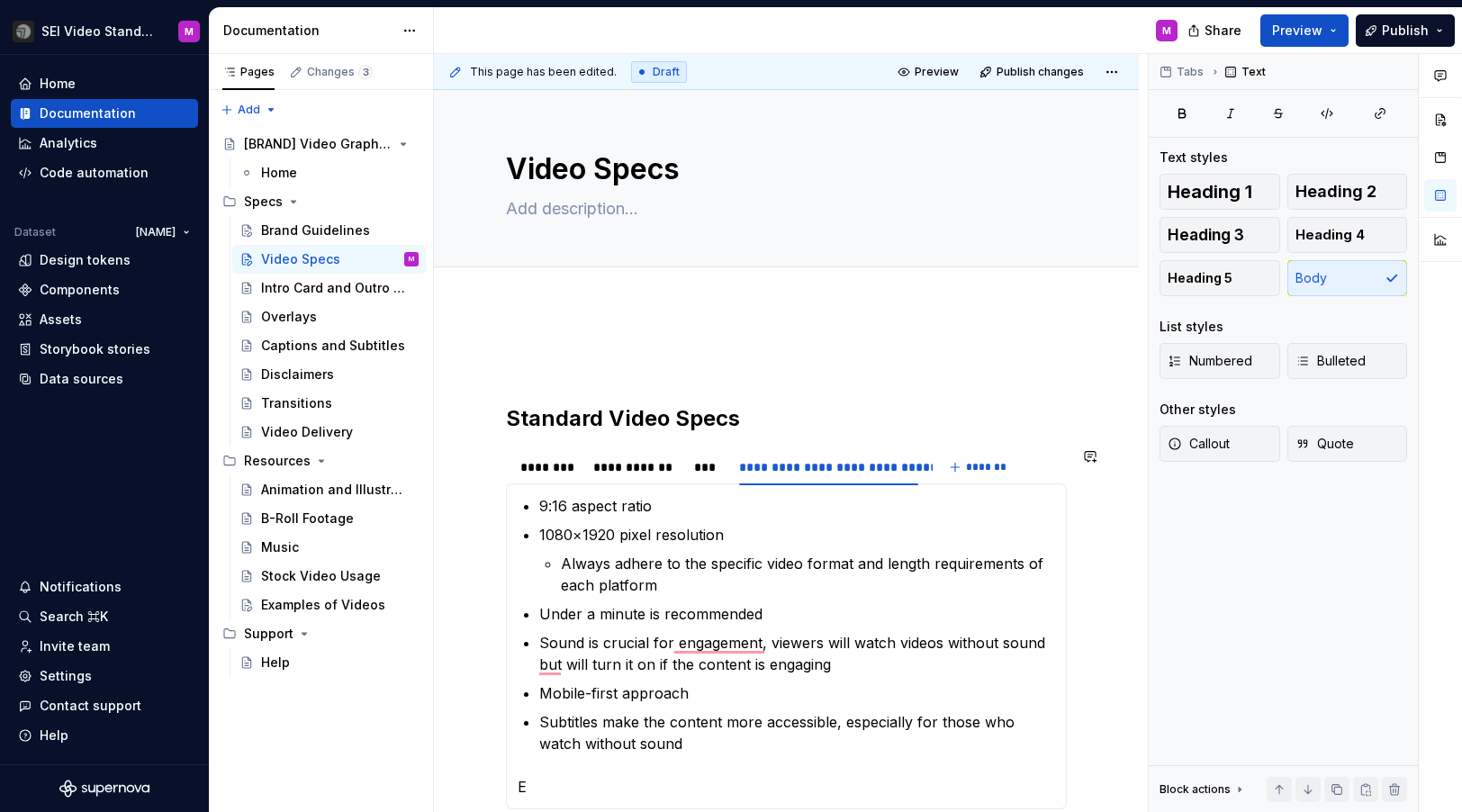 scroll, scrollTop: 73, scrollLeft: 0, axis: vertical 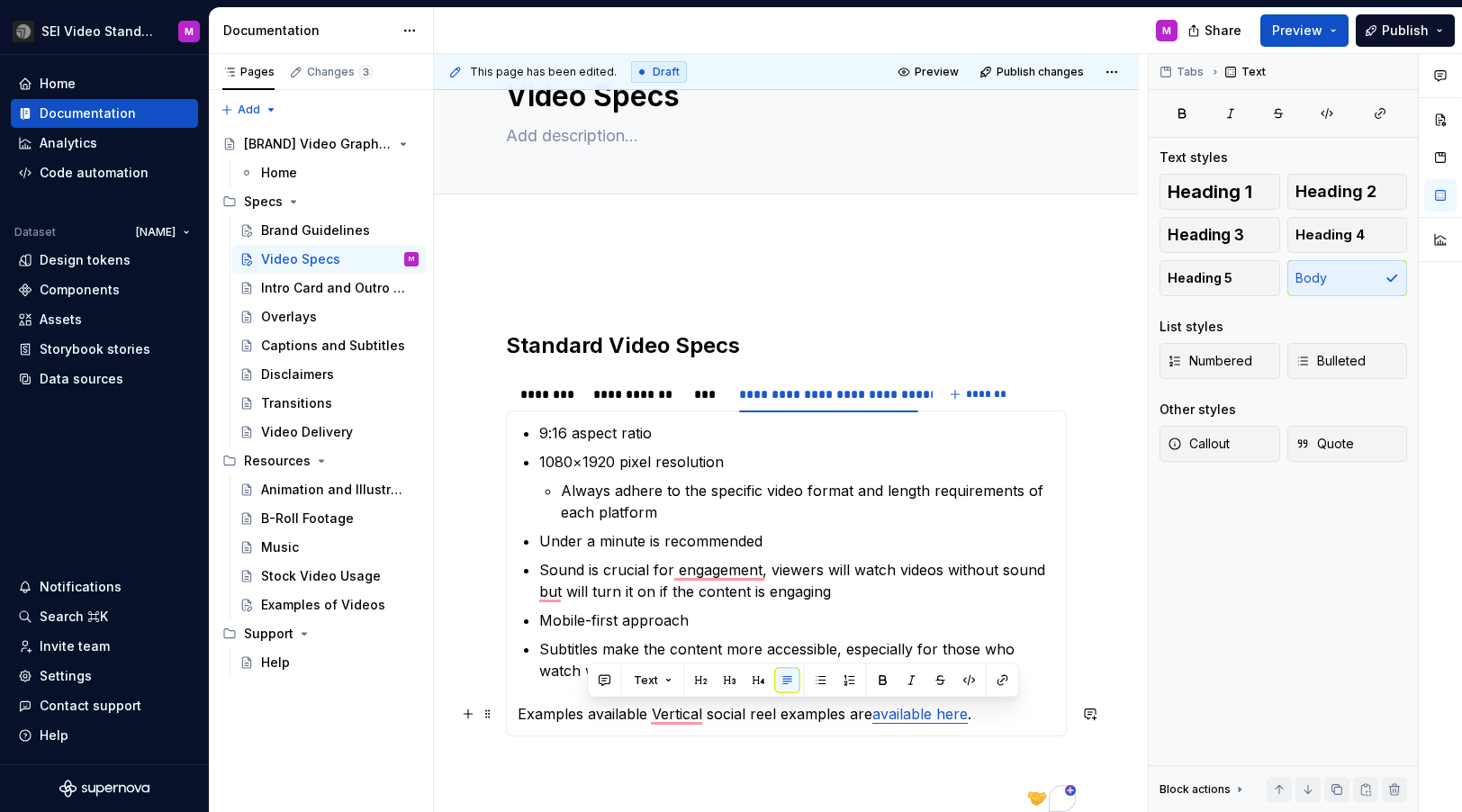 drag, startPoint x: 873, startPoint y: 716, endPoint x: 589, endPoint y: 717, distance: 284.00176 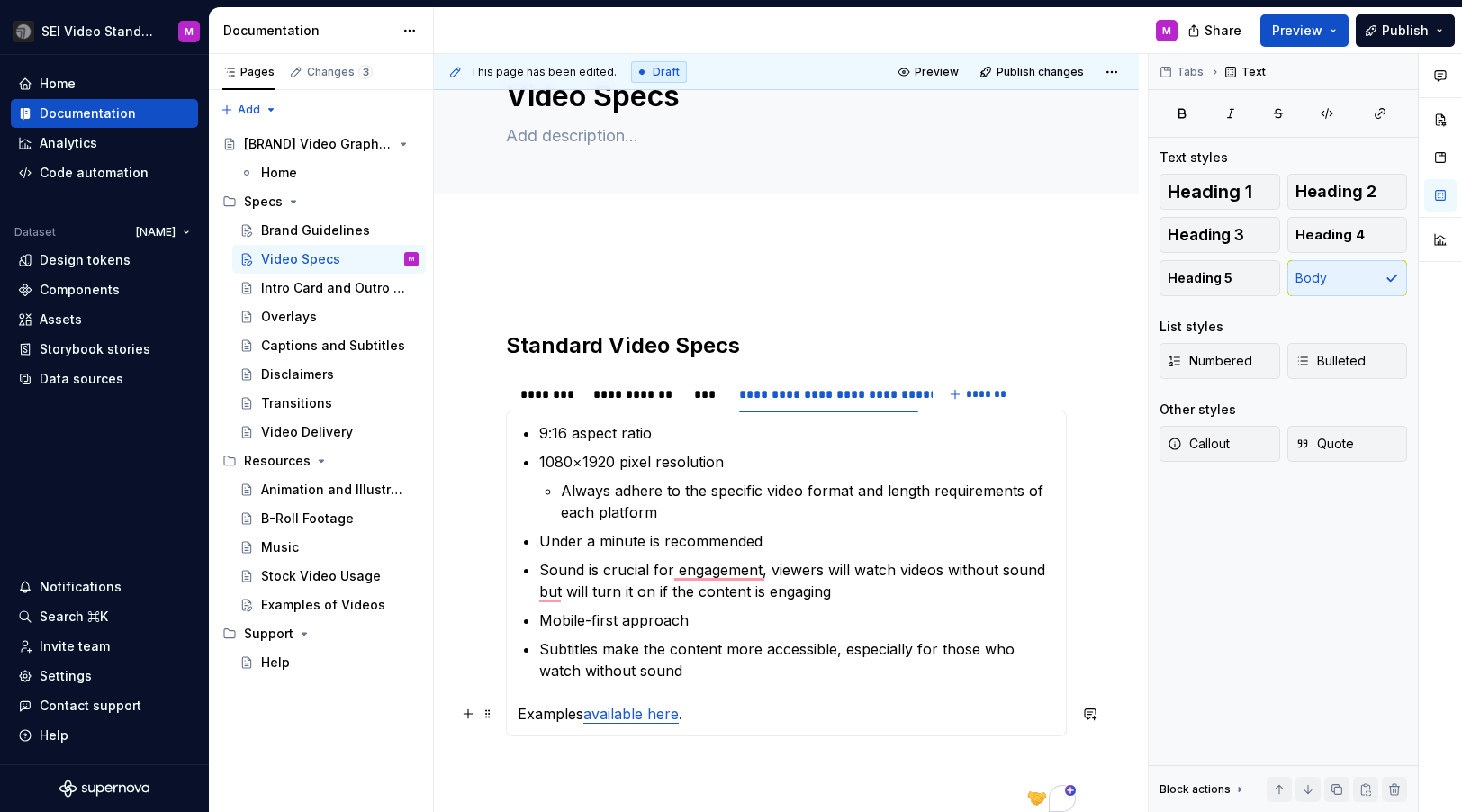 click on "Examples available here ." at bounding box center [786, 714] 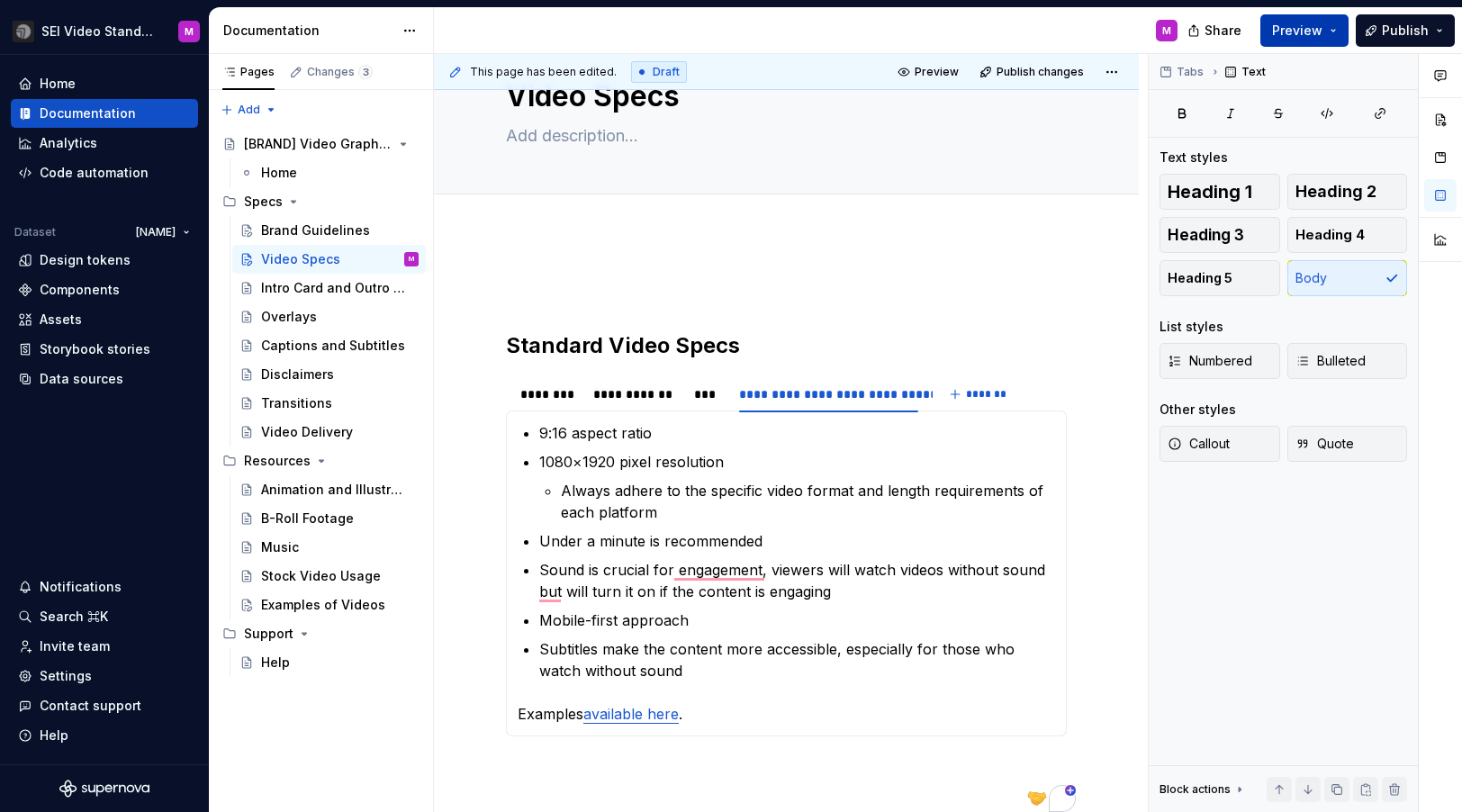 click on "Preview" at bounding box center [1297, 31] 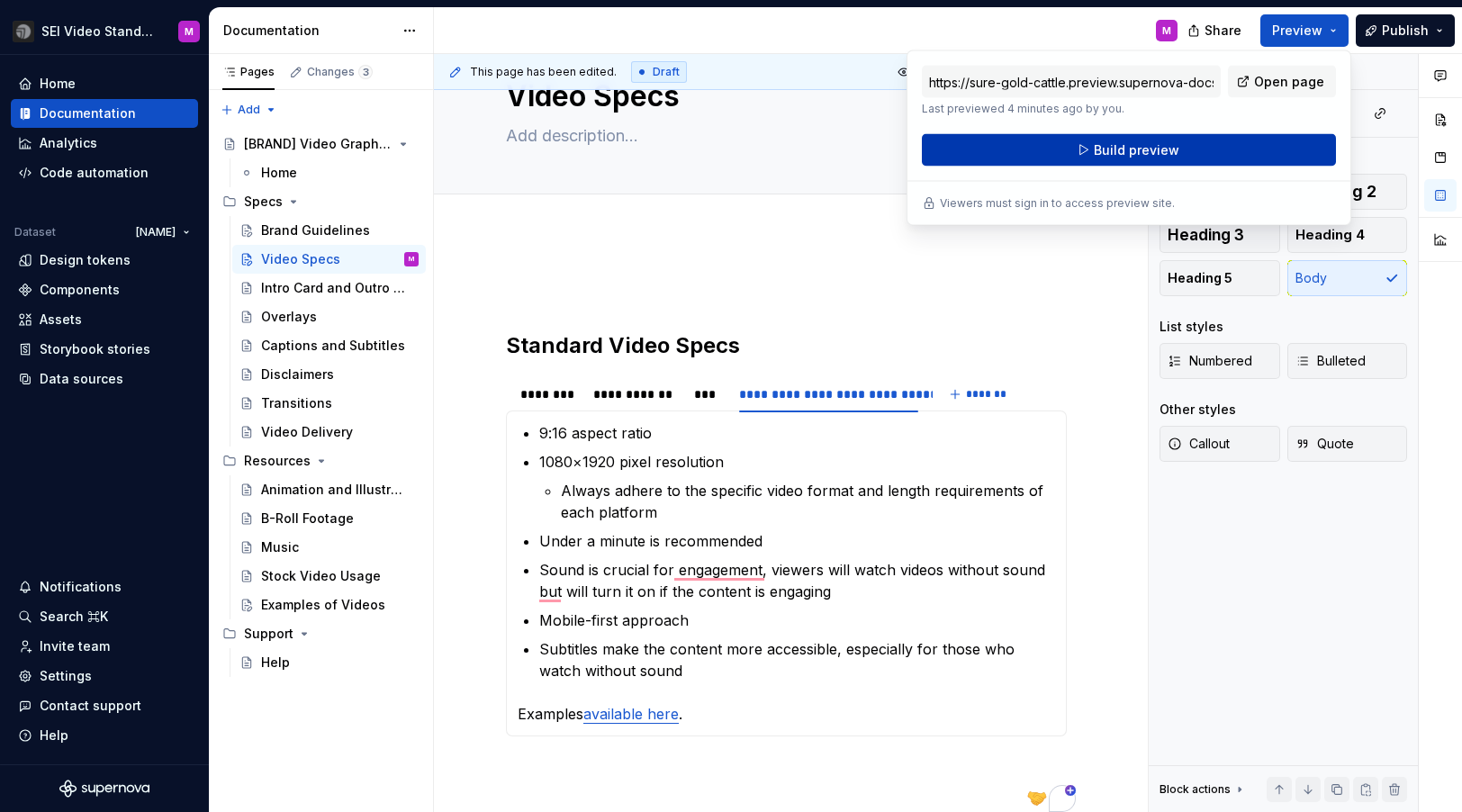 click on "Build preview" at bounding box center (1129, 150) 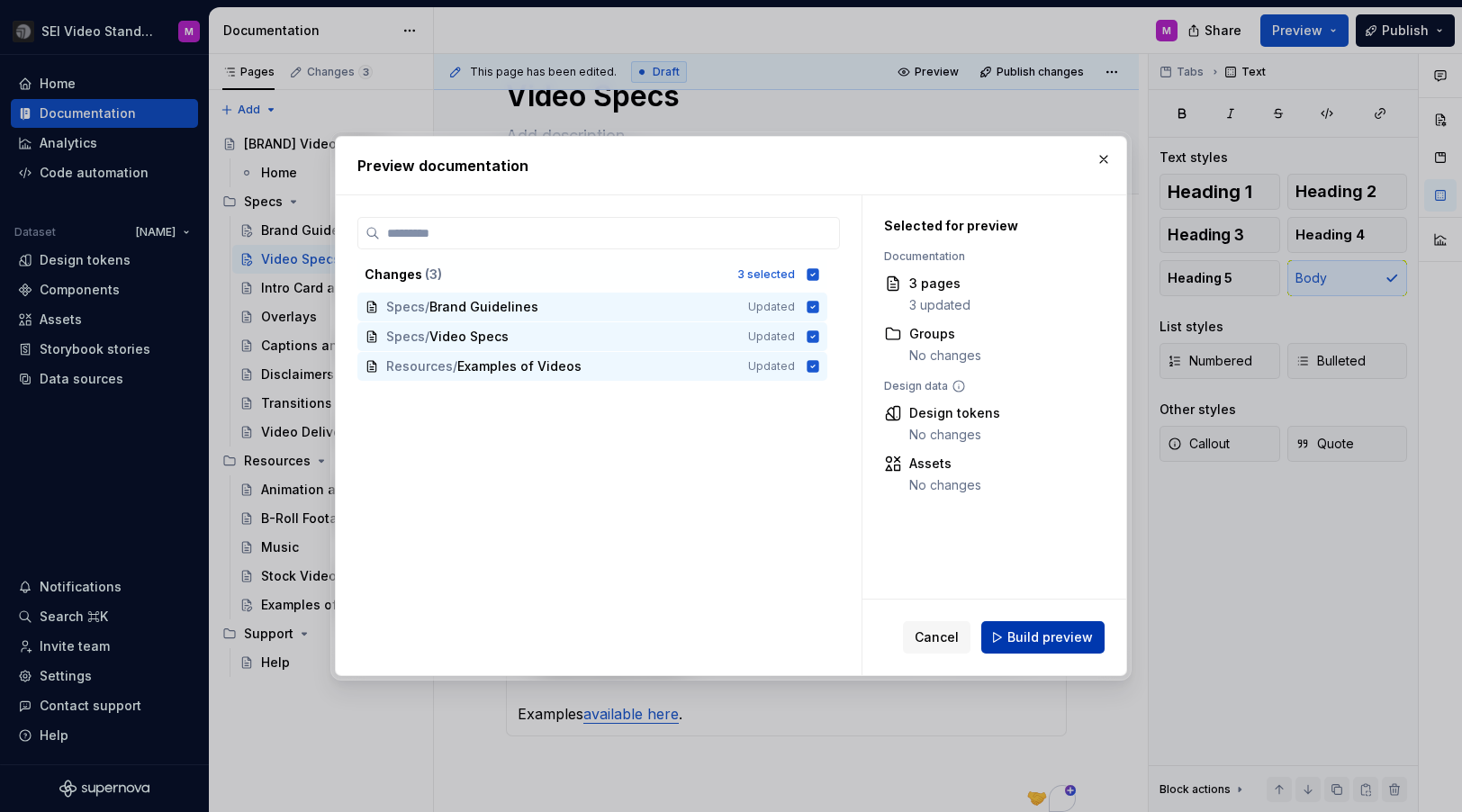 click on "Build preview" at bounding box center [1050, 637] 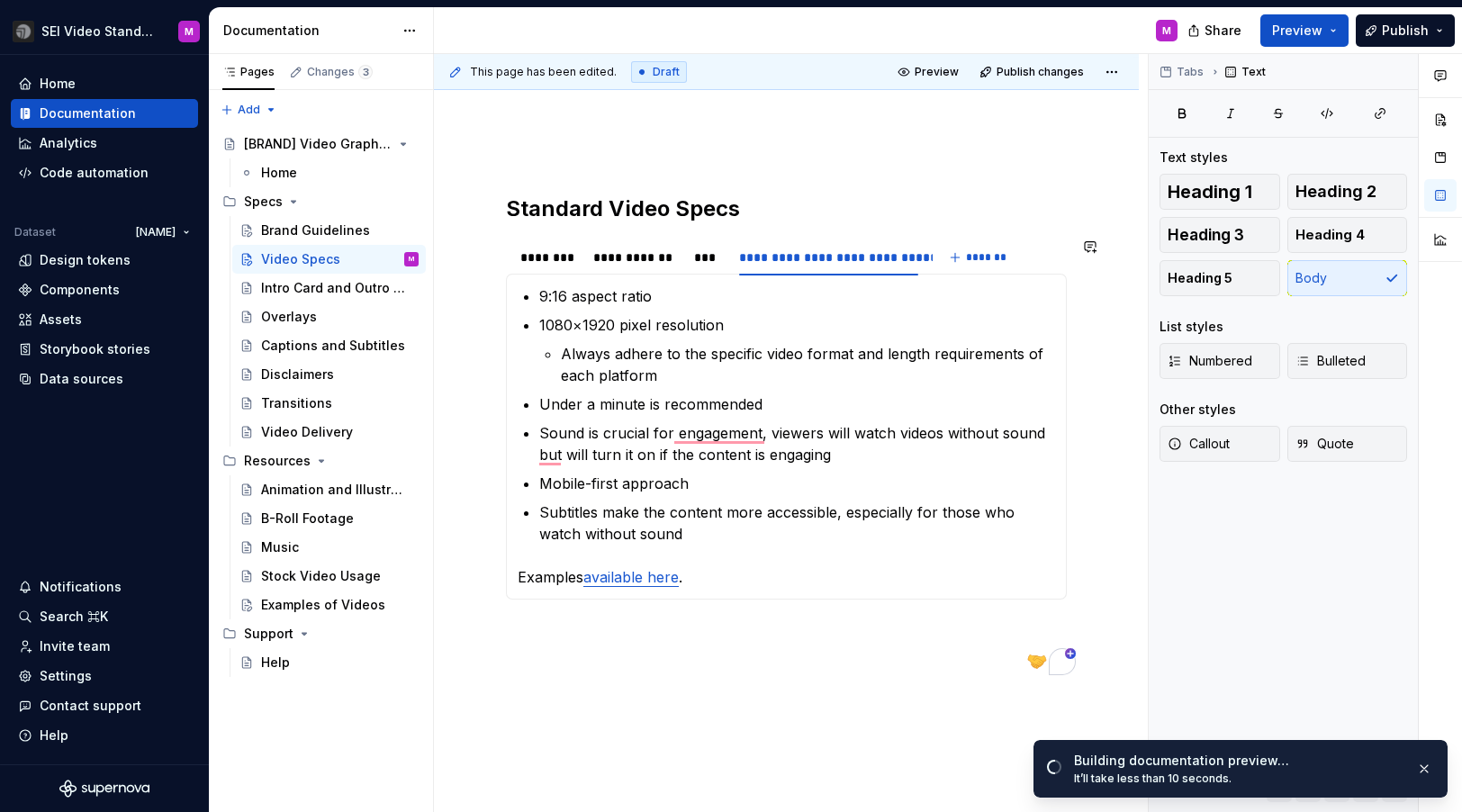 scroll, scrollTop: 212, scrollLeft: 0, axis: vertical 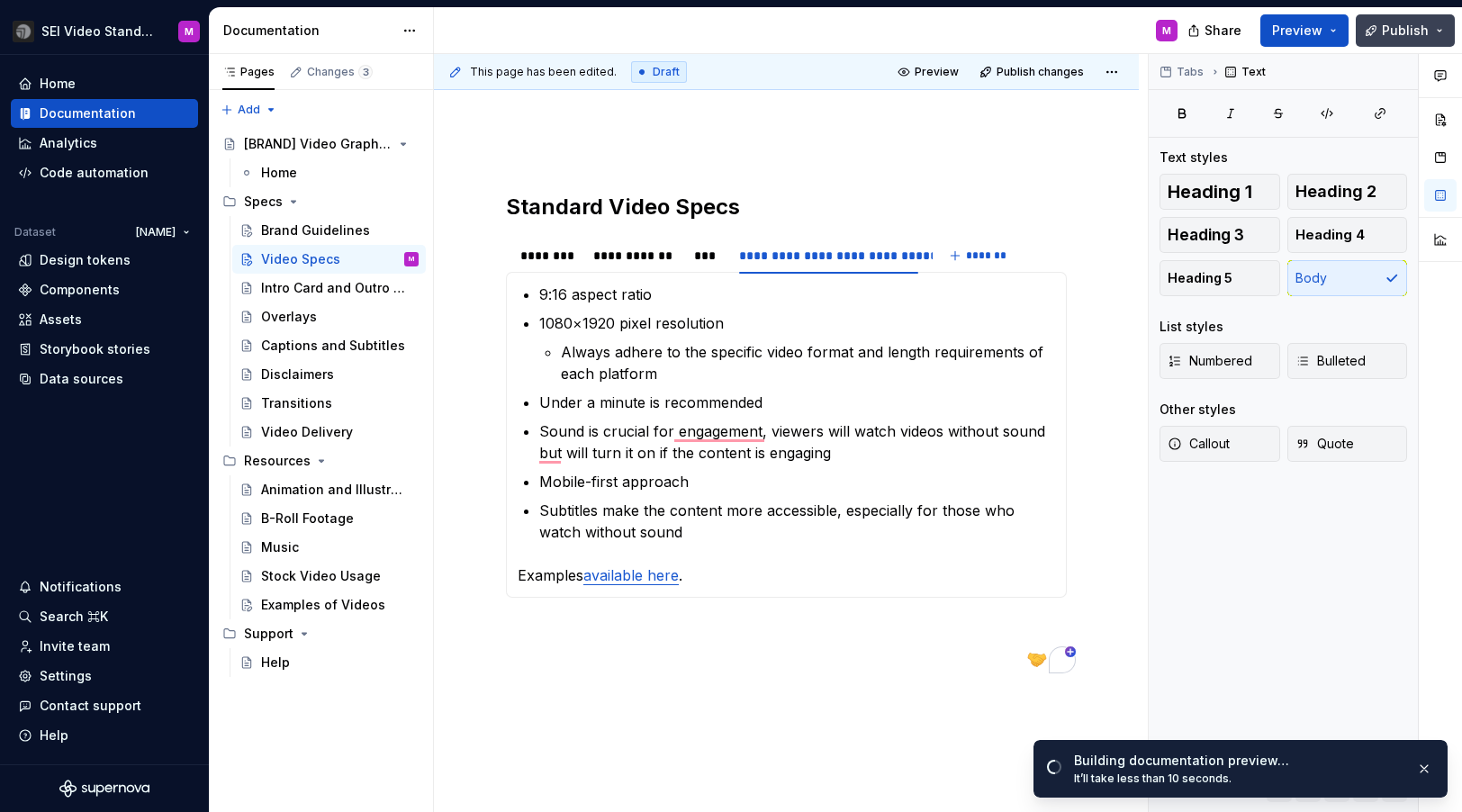 click on "Publish" at bounding box center [1405, 31] 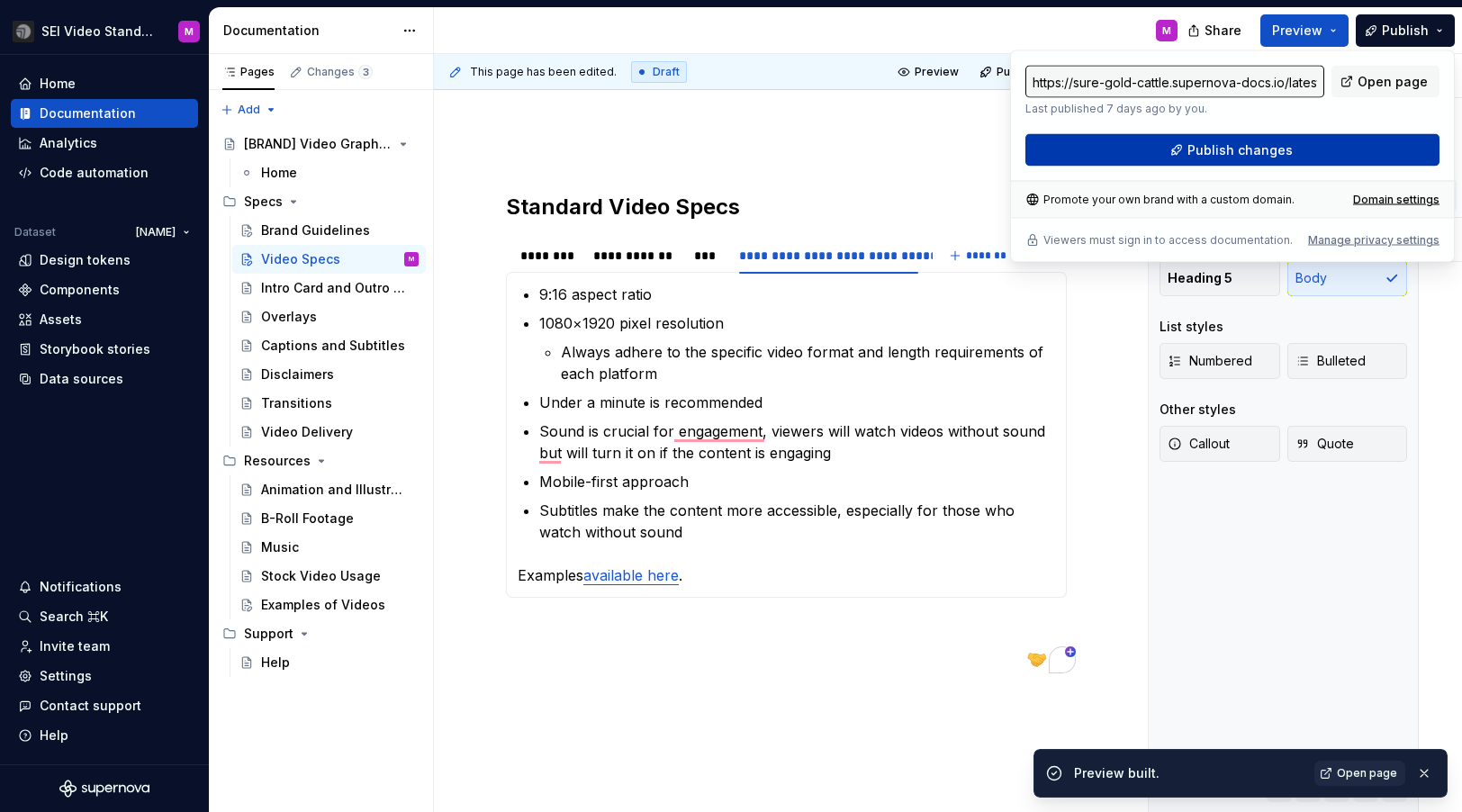click on "Publish changes" at bounding box center (1240, 150) 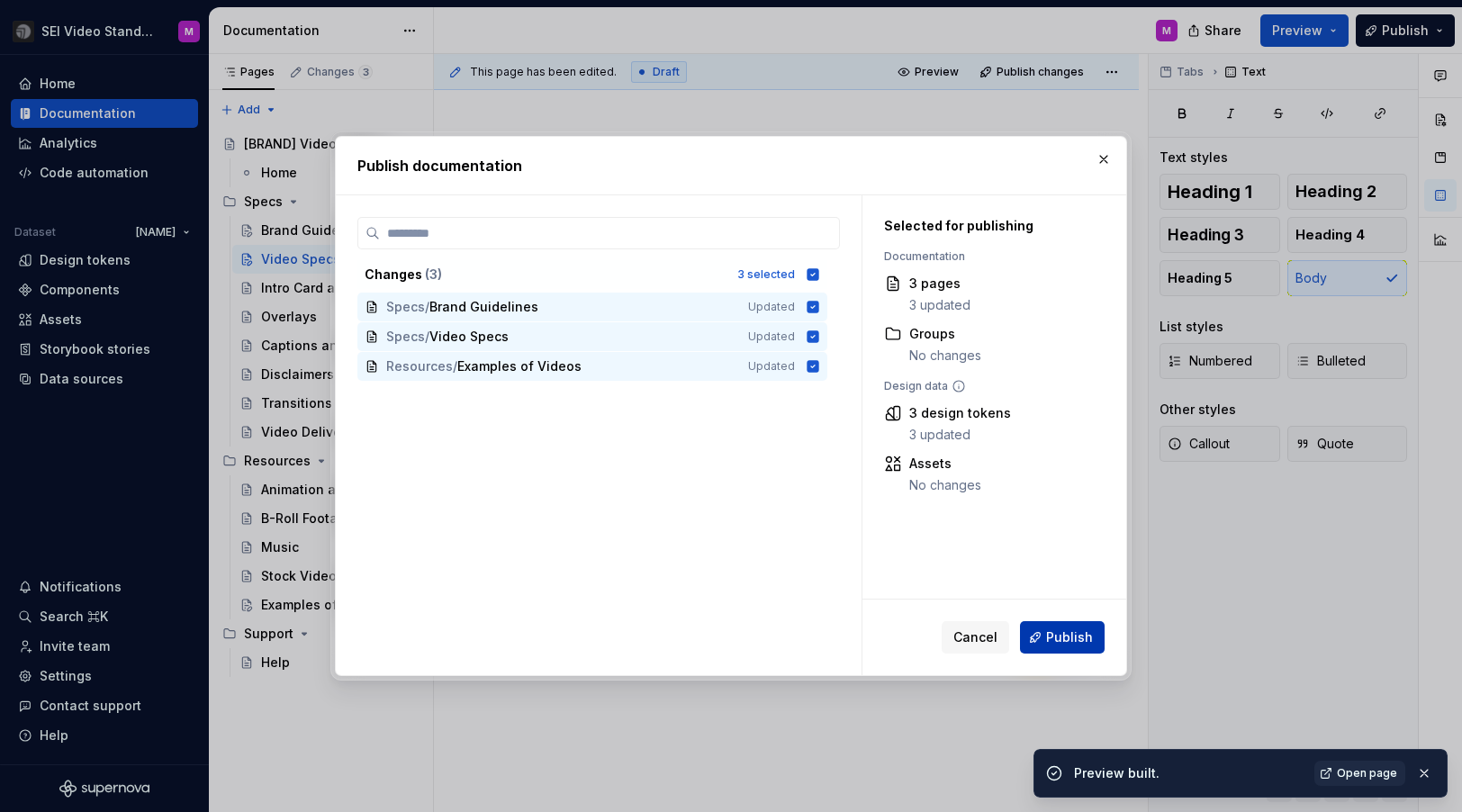 click on "Publish" at bounding box center [1062, 637] 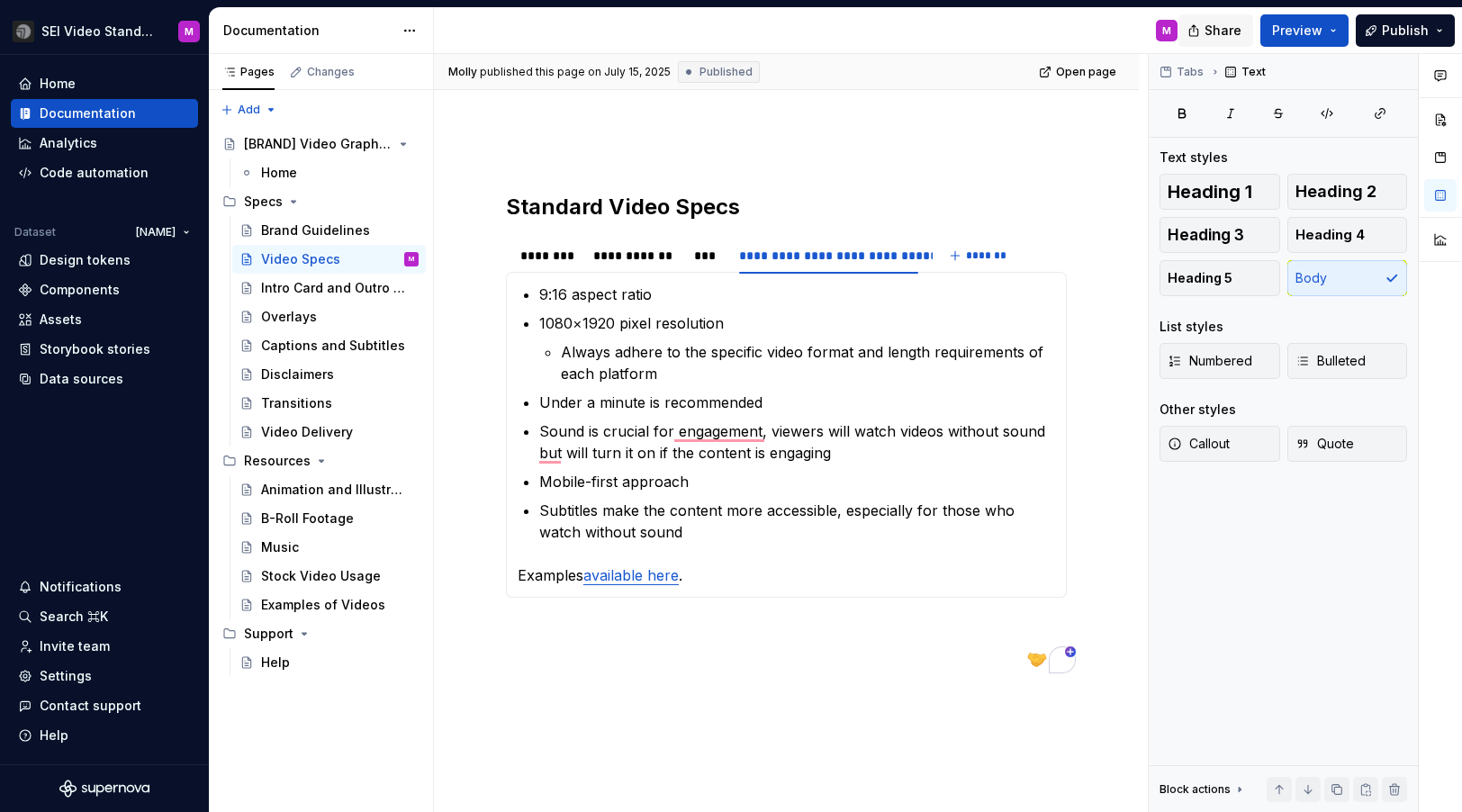 click on "Share" at bounding box center [1223, 31] 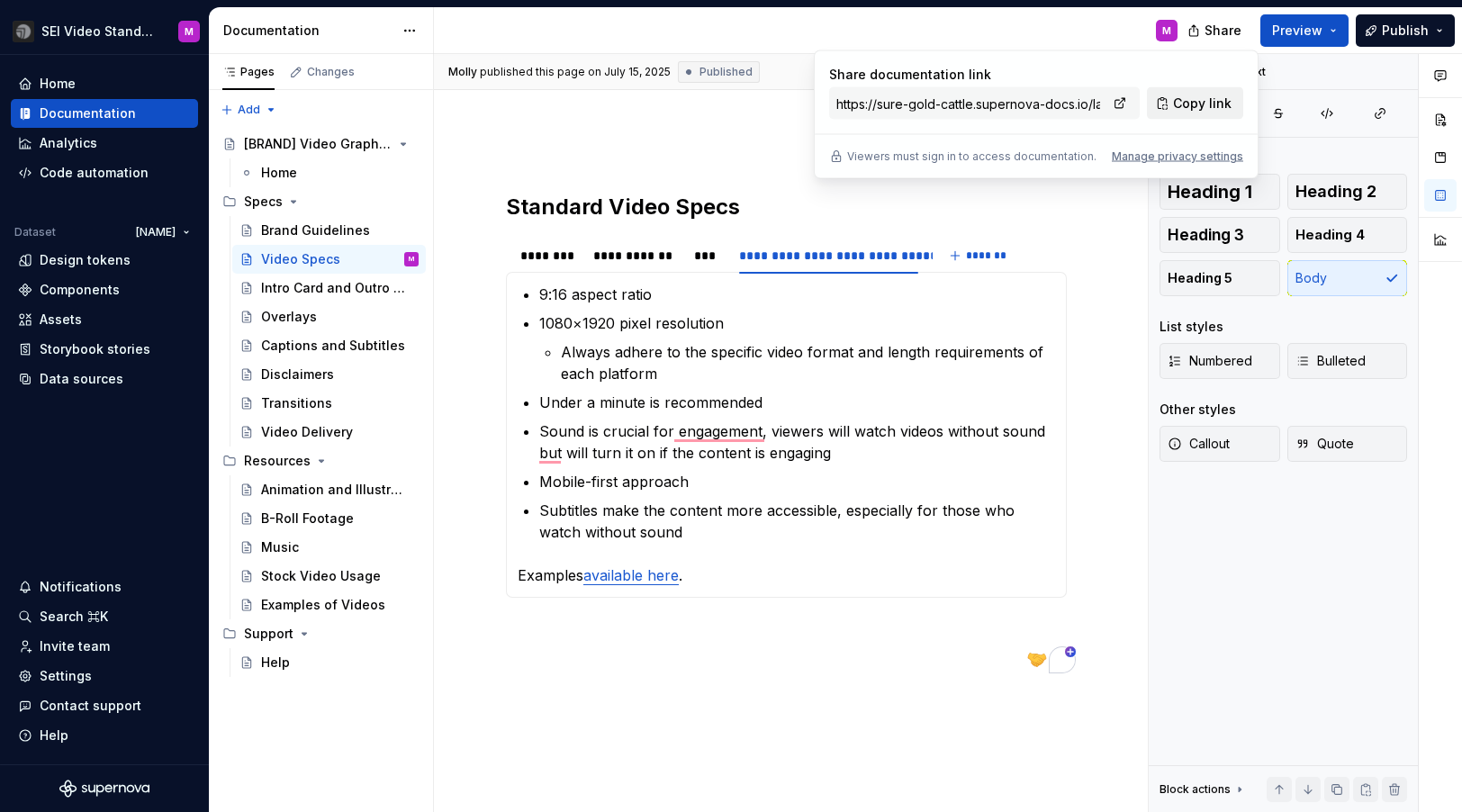 click on "Copy link" at bounding box center [1195, 104] 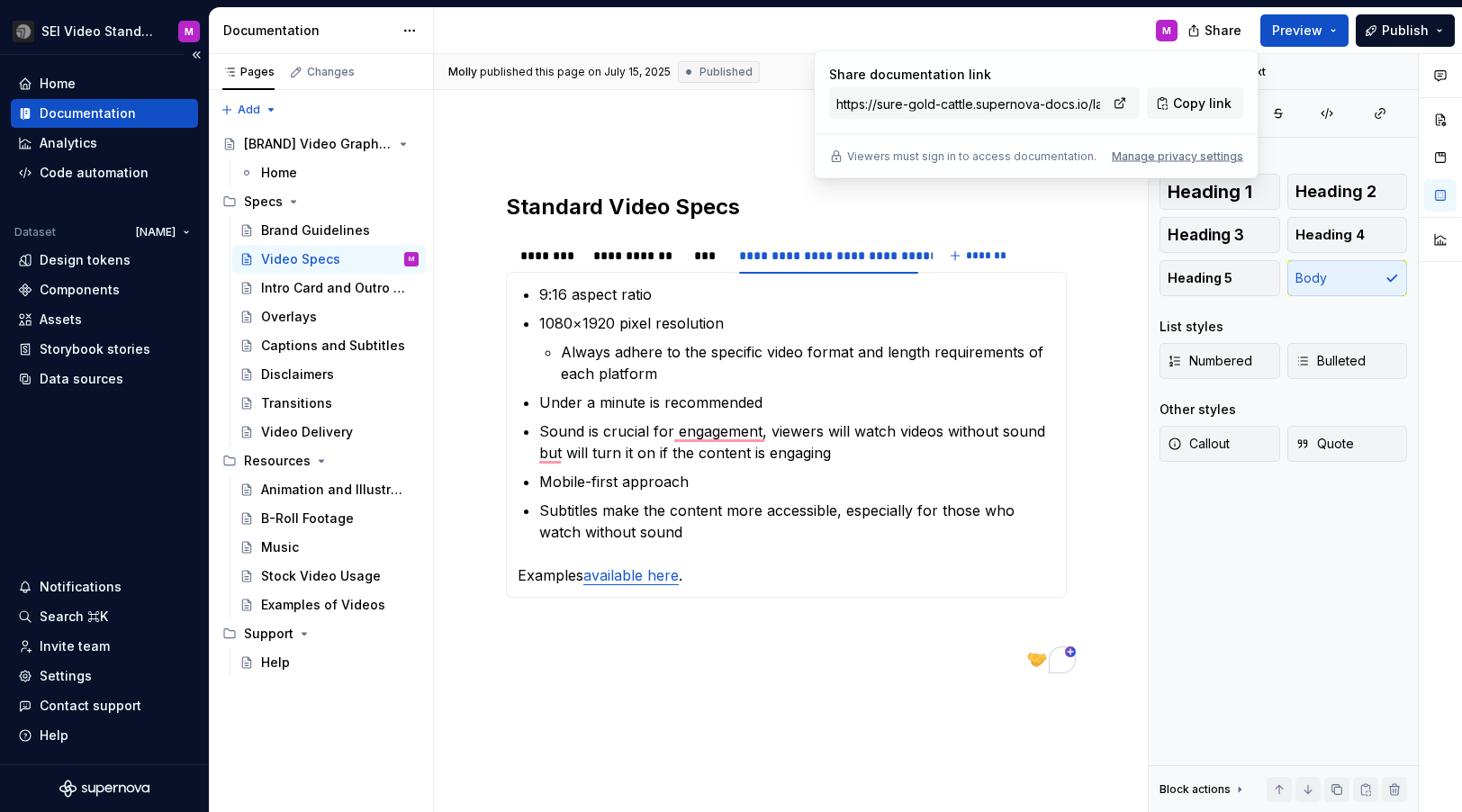 click on "Documentation" at bounding box center [87, 113] 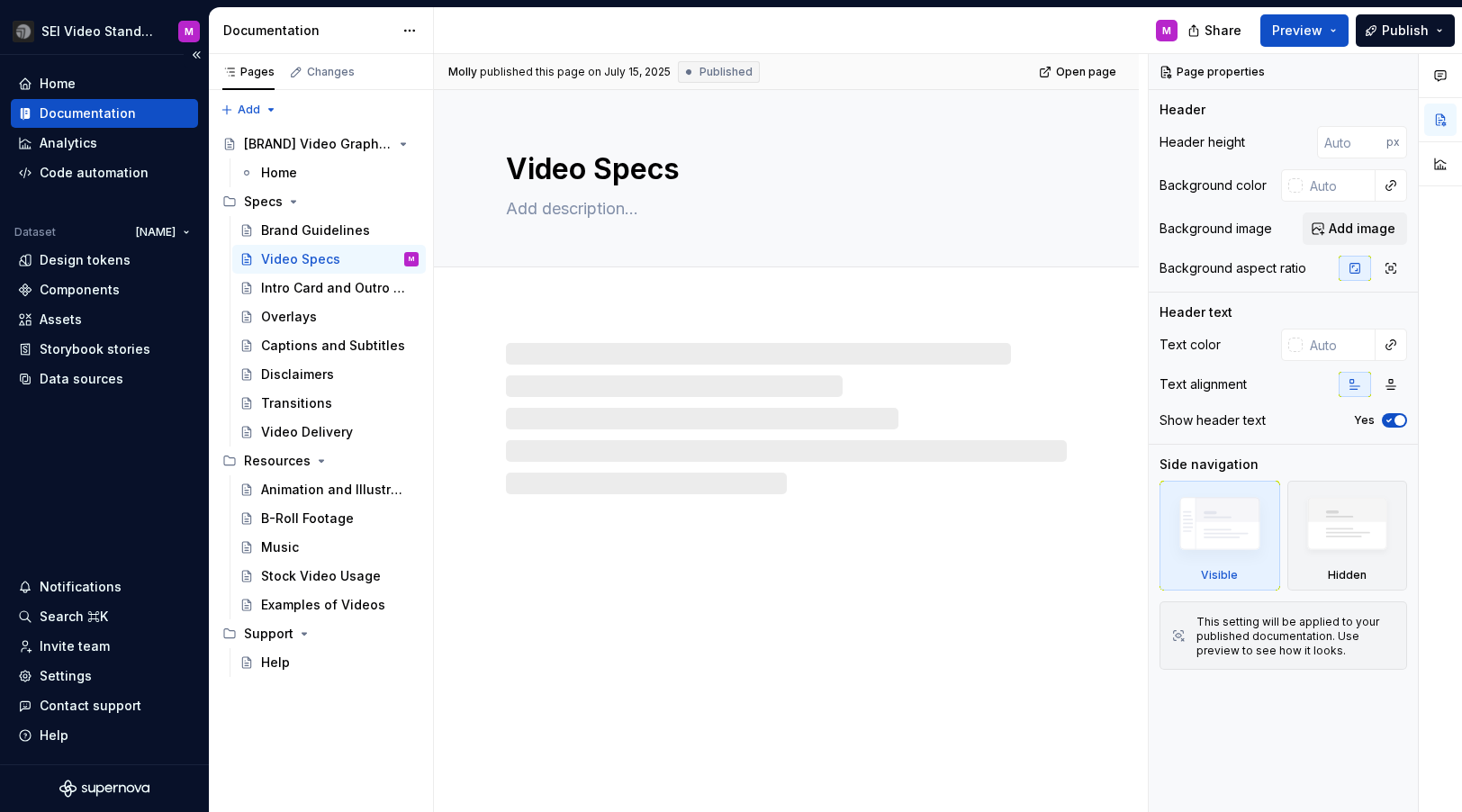 click on "Documentation" at bounding box center (87, 113) 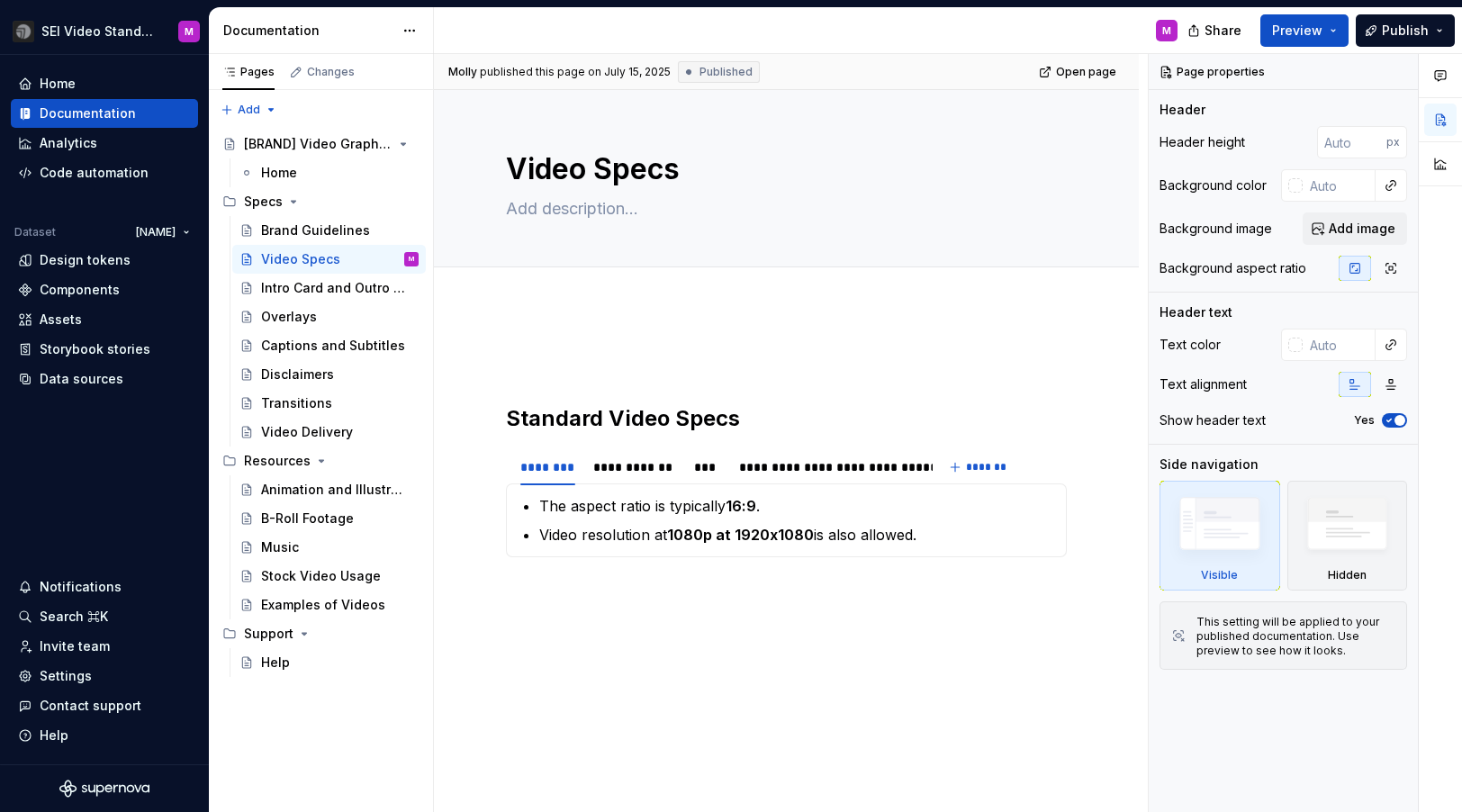 click on "Documentation" at bounding box center [321, 31] 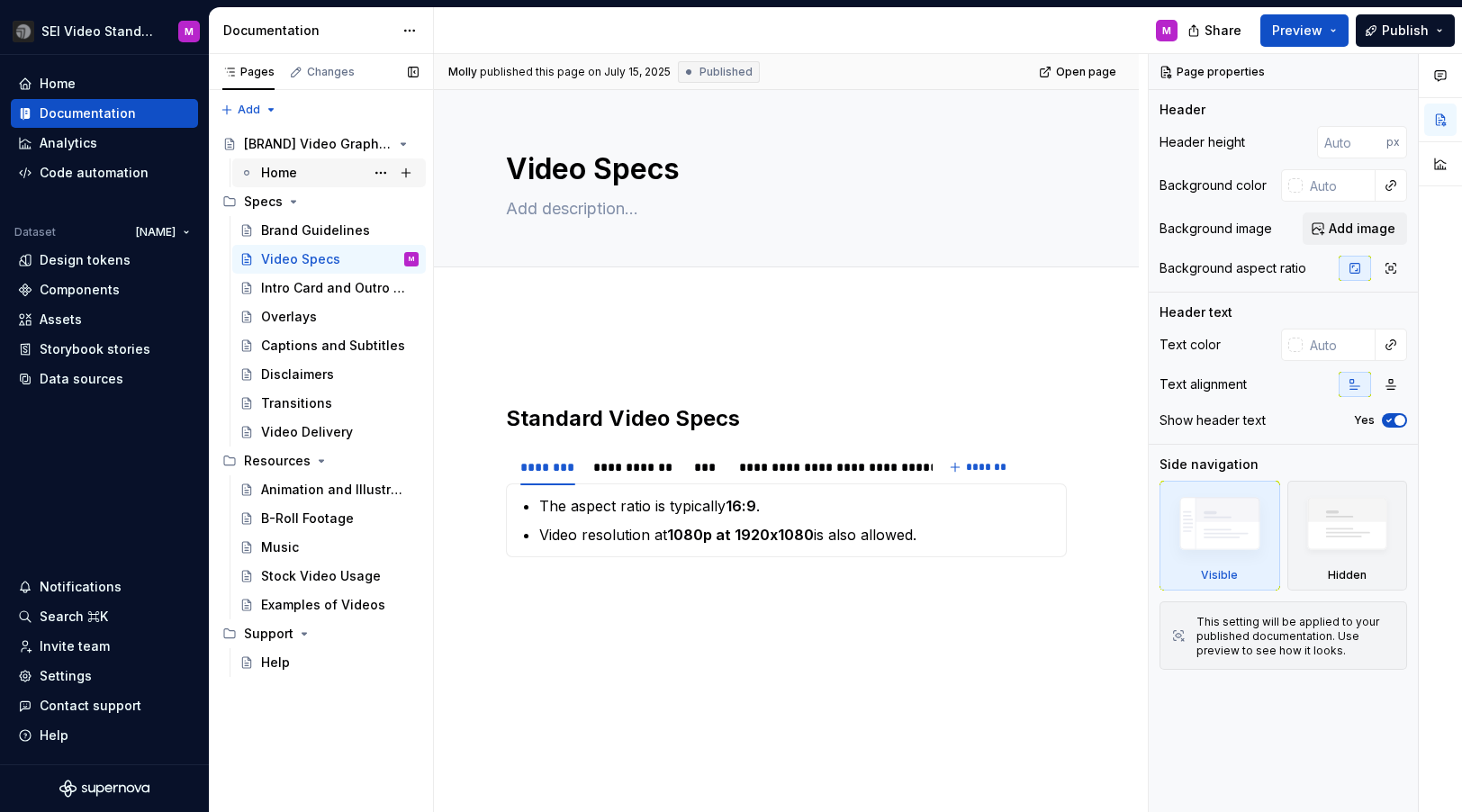 click on "Home" at bounding box center [279, 173] 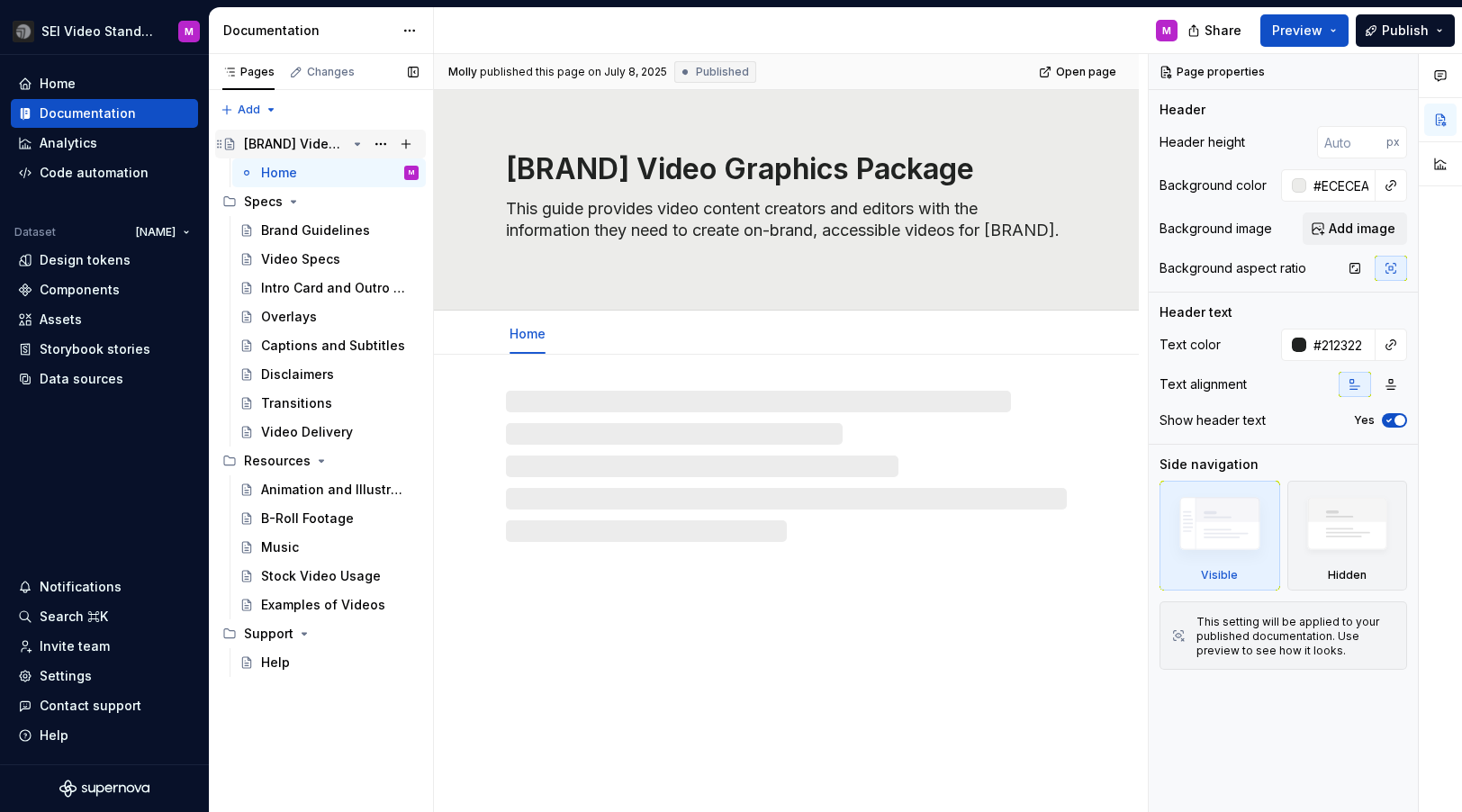 click on "[BRAND] Video Graphics Package" at bounding box center (295, 144) 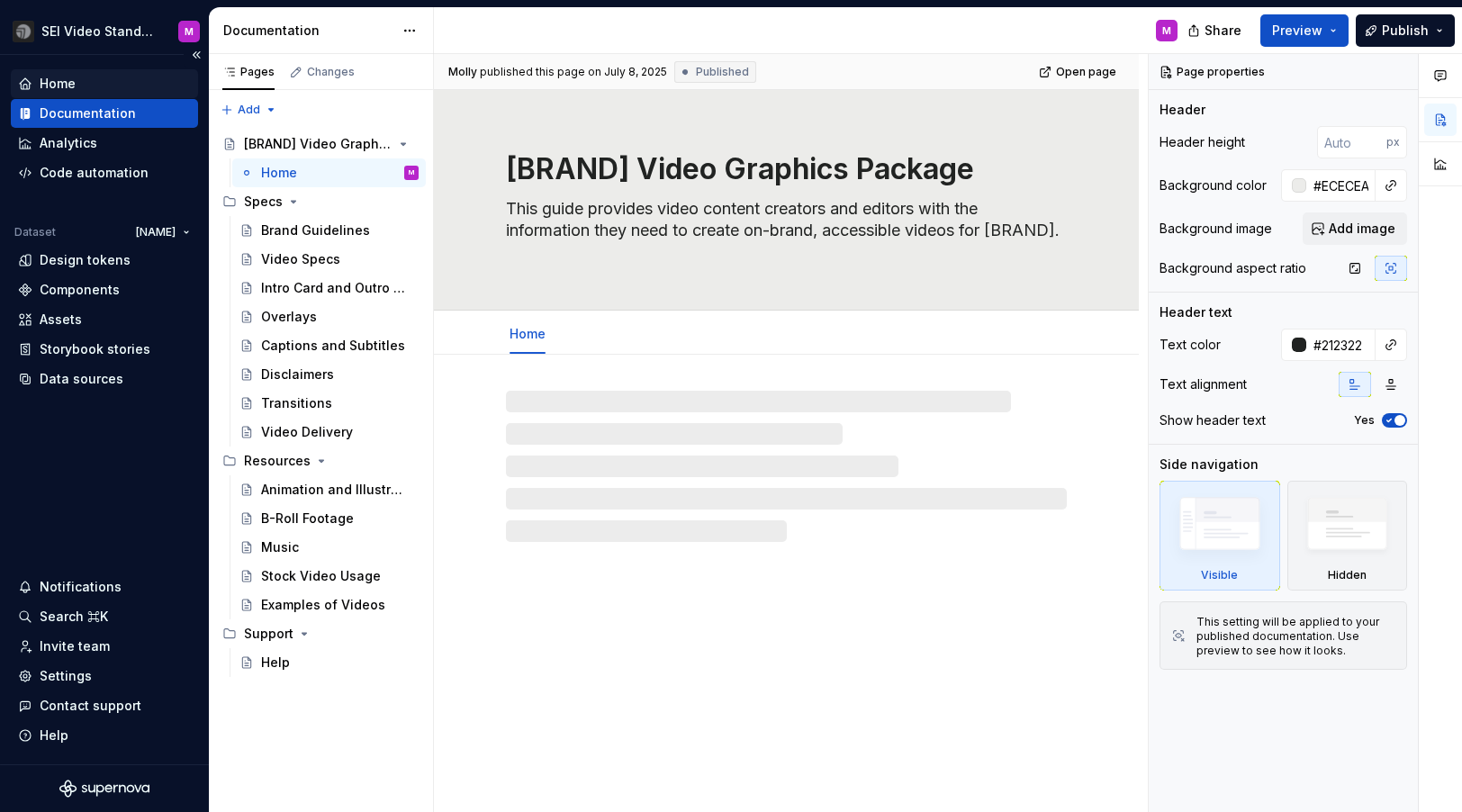 click on "Home" at bounding box center [58, 84] 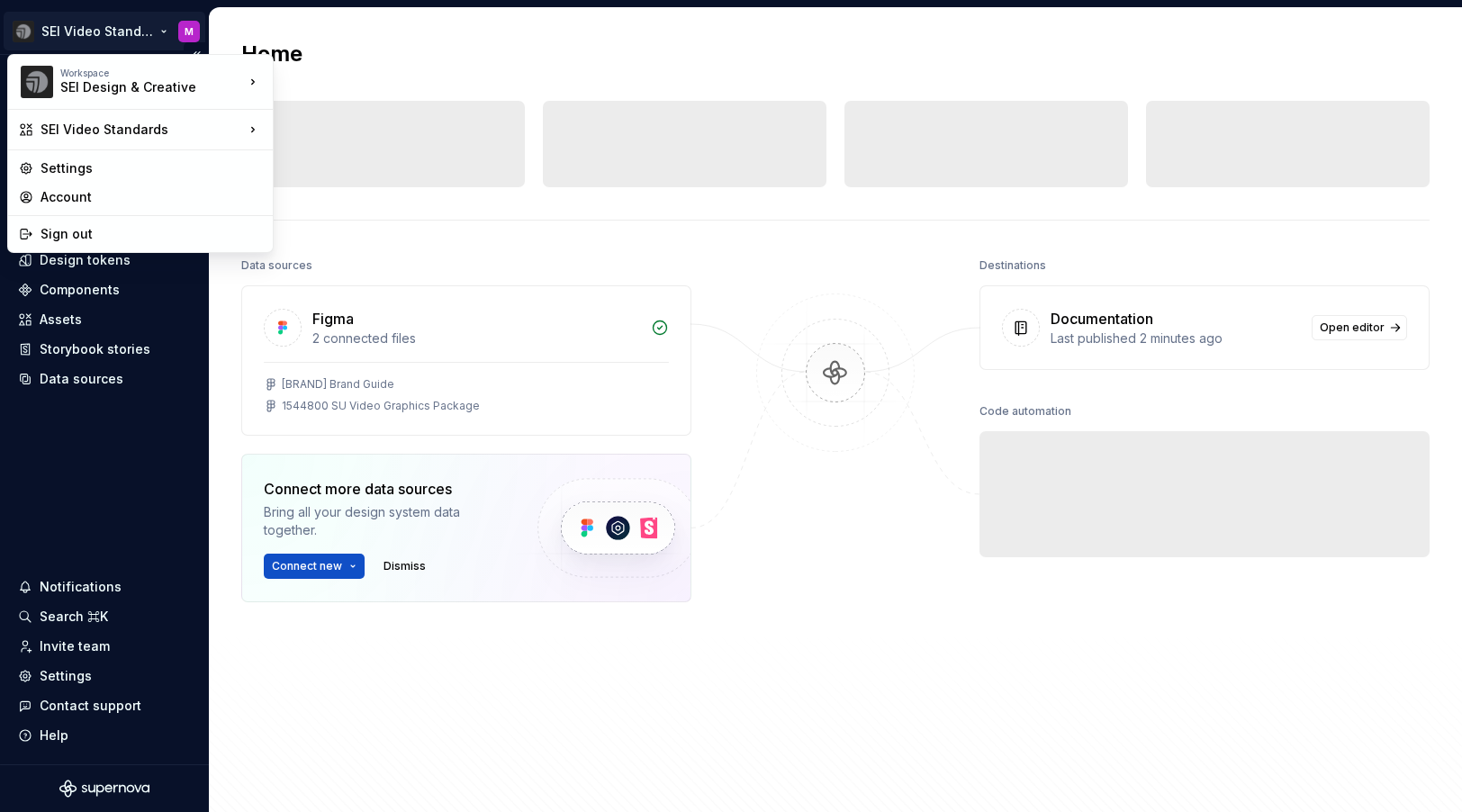 click on "SEI Video Standards M Home Documentation Analytics Code automation Dataset Strayer Design tokens Components Assets Storybook stories Data sources Notifications Search ⌘K Invite team Settings Contact support Help Home Design tokens 0 Components 0 0 Assets 0 Docs pages 0 Data sources Figma 2 connected files SU Brand Guide 1544800 SU Video Graphics Package Connect more data sources Bring all your design system data together. Connect new Dismiss Destinations Documentation Last published 2 minutes ago Open editor Code automation Export to code Build a pipeline and automate code delivery. New pipeline Invite engineer Product documentation Learn how to build, manage and maintain design systems in smarter ways. Developer documentation Start delivering your design choices to your codebases right away. Join our Slack community Connect and learn with other design system practitioners. * Workspace SEI Design & Creative SEI Video Standards Settings Account Sign out" at bounding box center (731, 406) 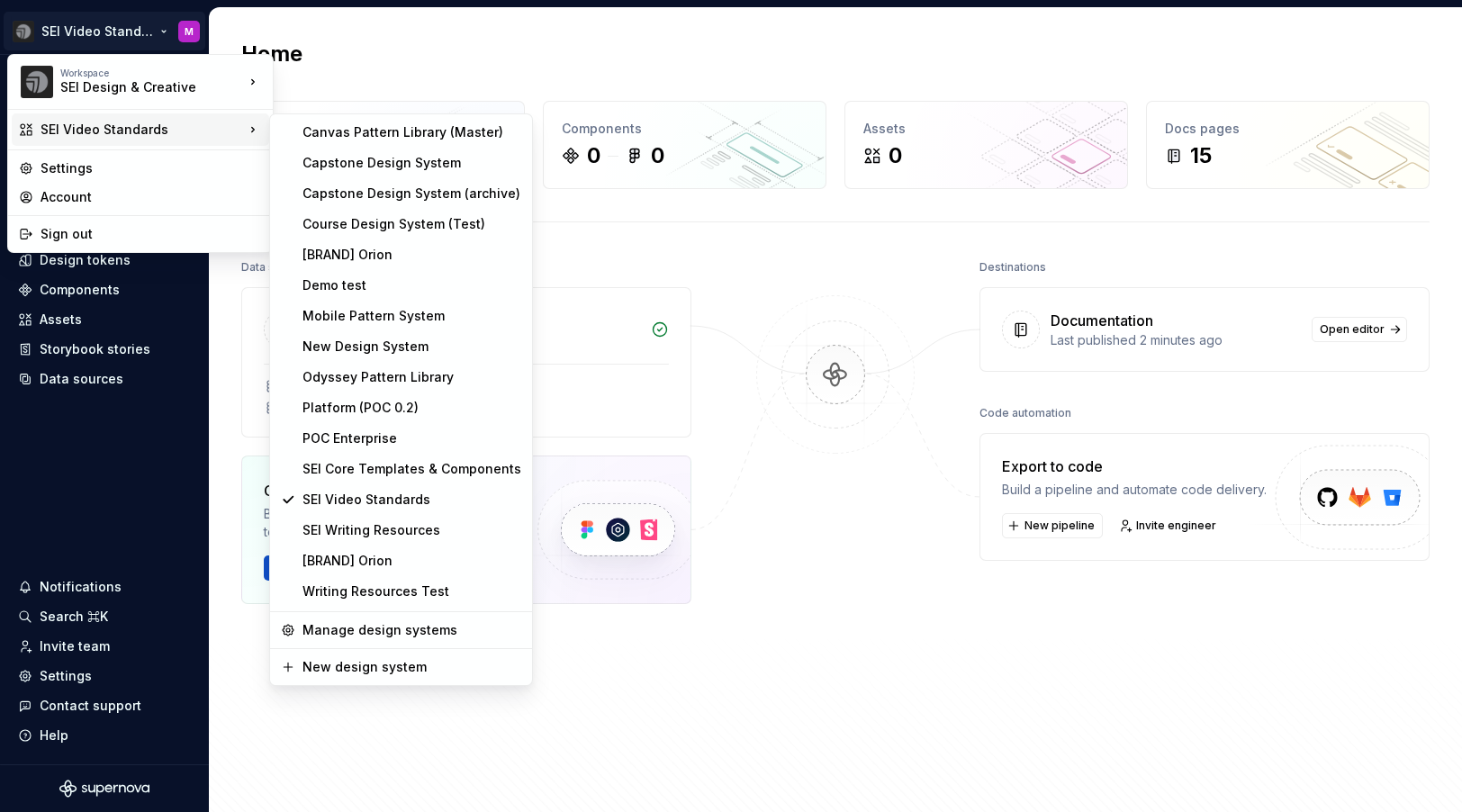 click on "SEI Video Standards" at bounding box center (142, 130) 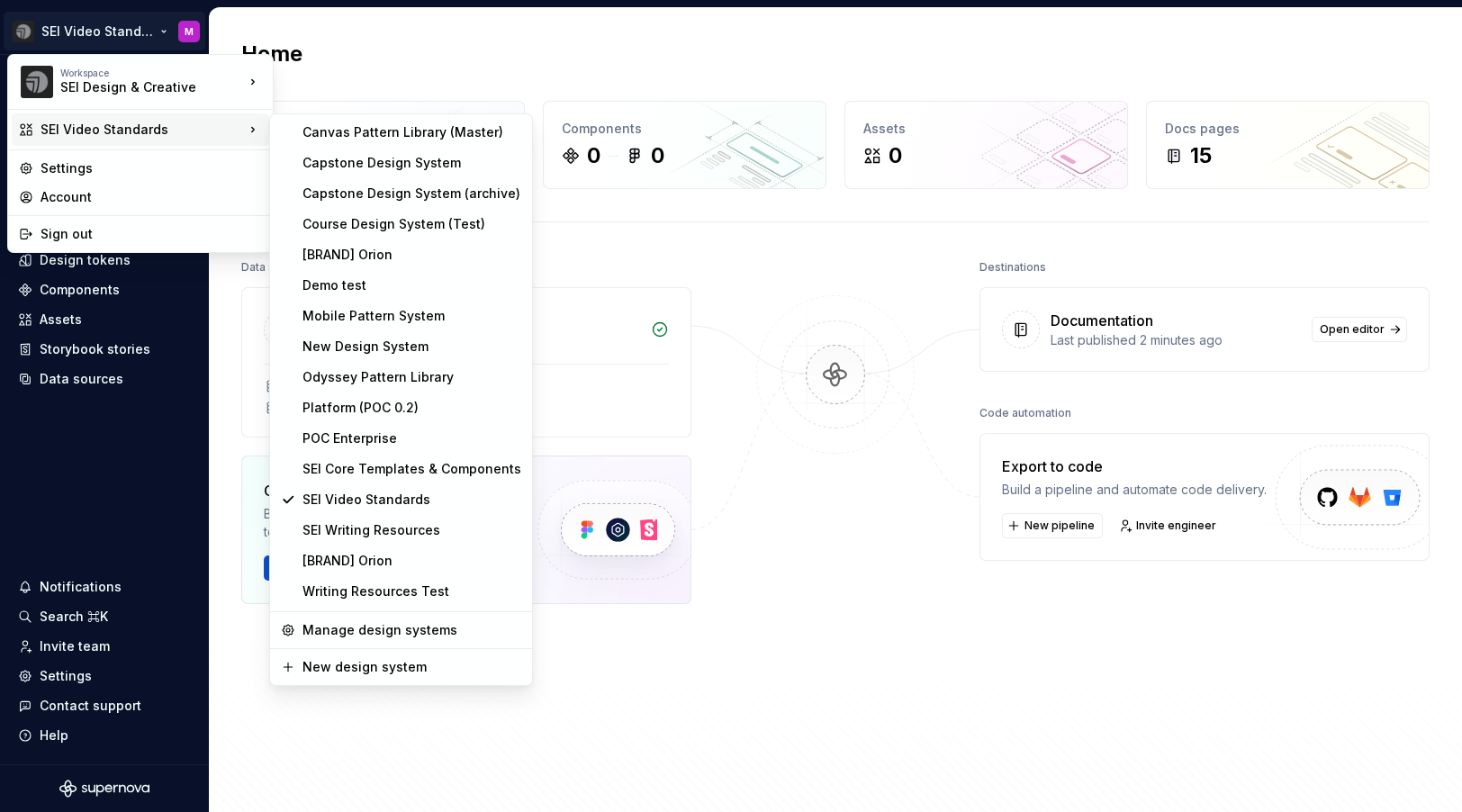 click on "SEI Video Standards" at bounding box center [142, 130] 